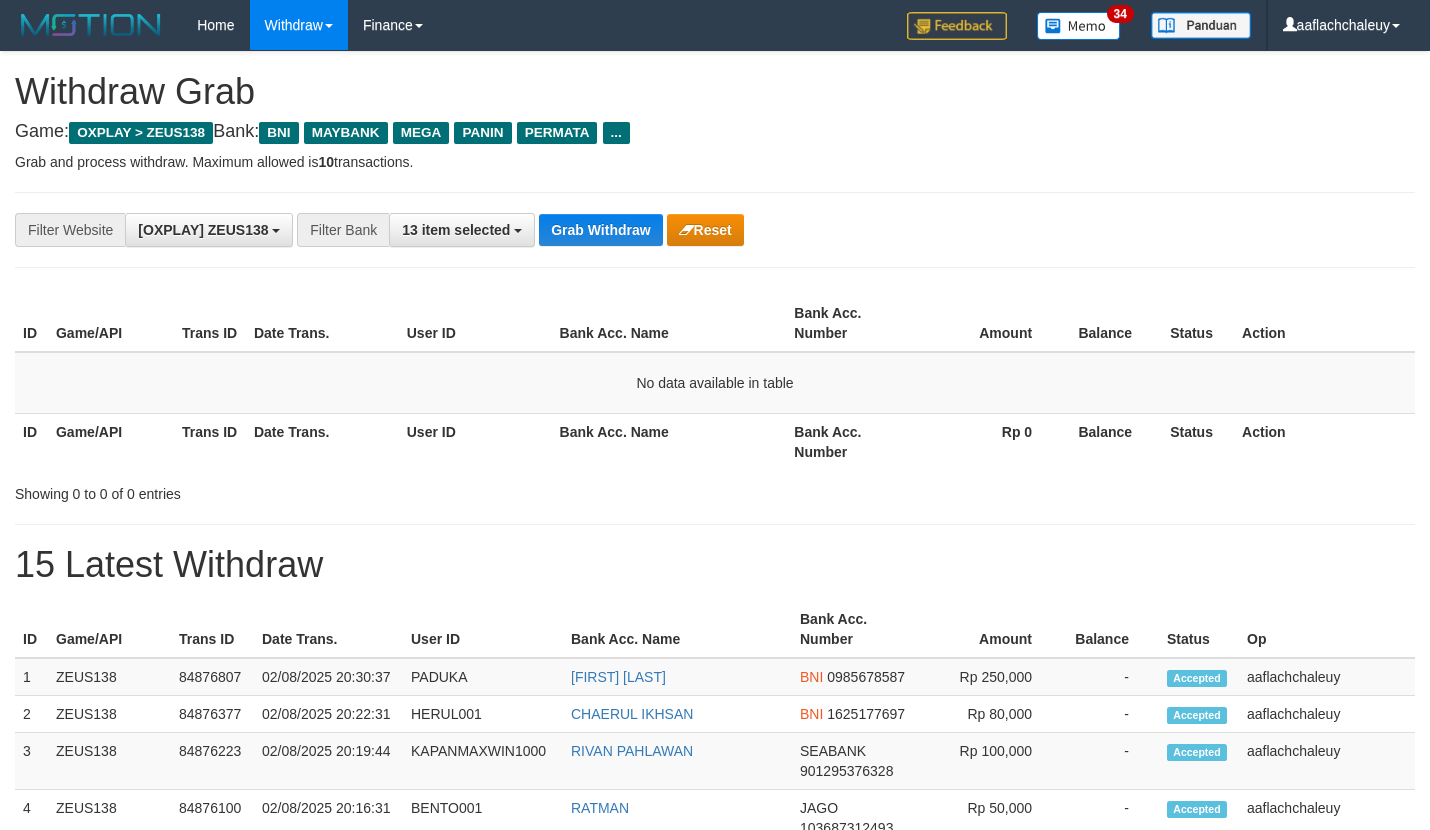 scroll, scrollTop: 0, scrollLeft: 0, axis: both 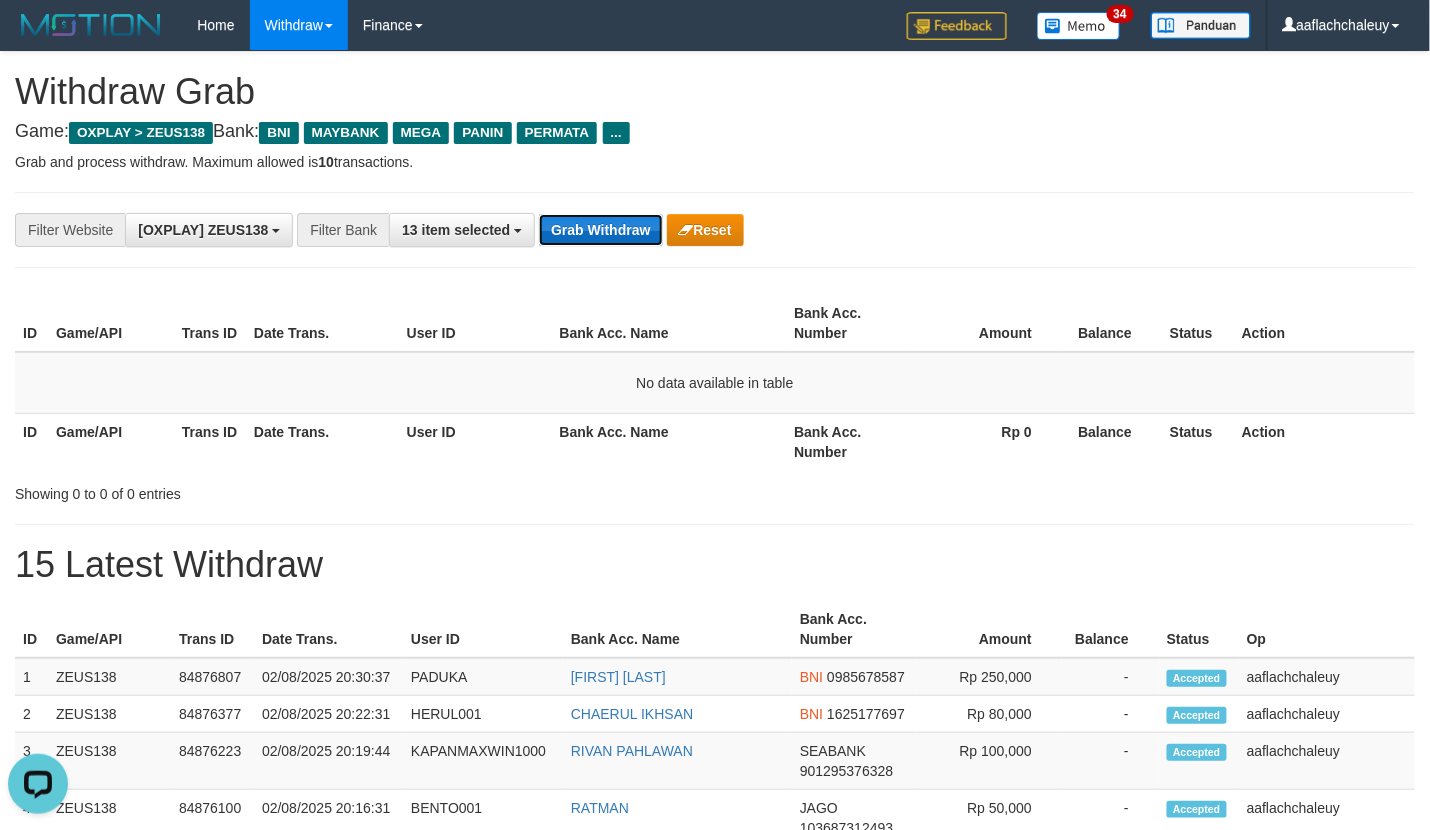 click on "Grab Withdraw" at bounding box center [600, 230] 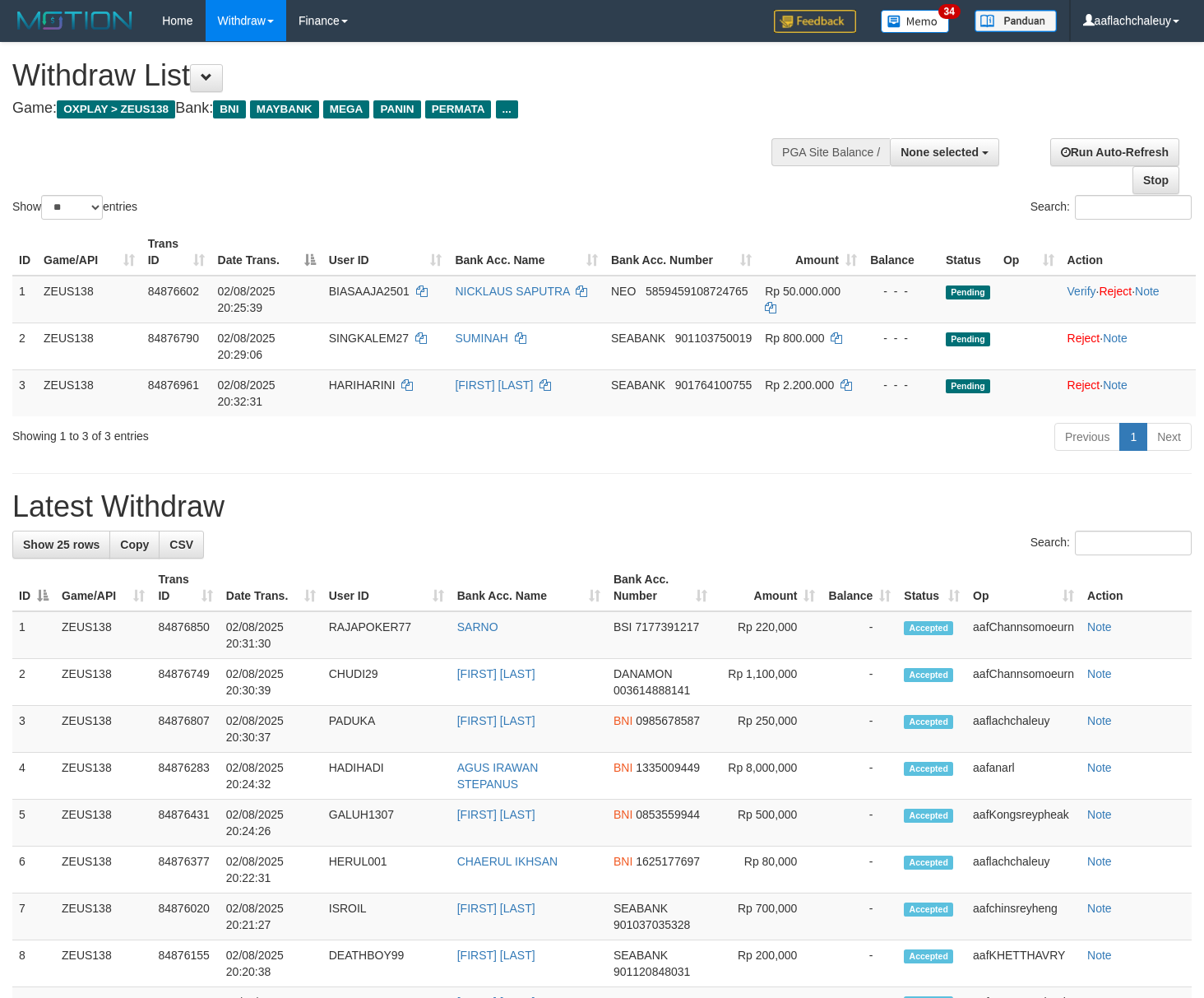 select 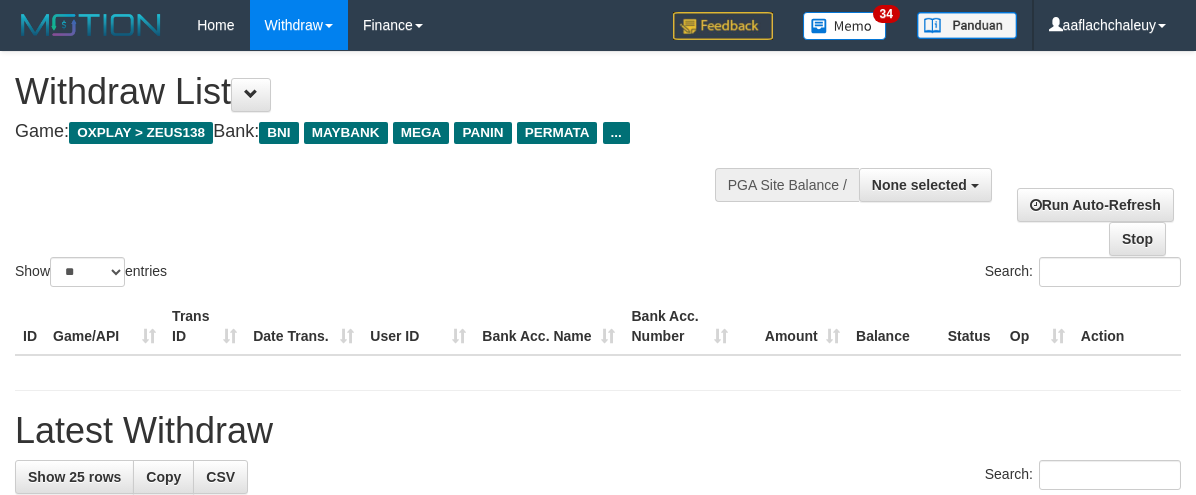 select 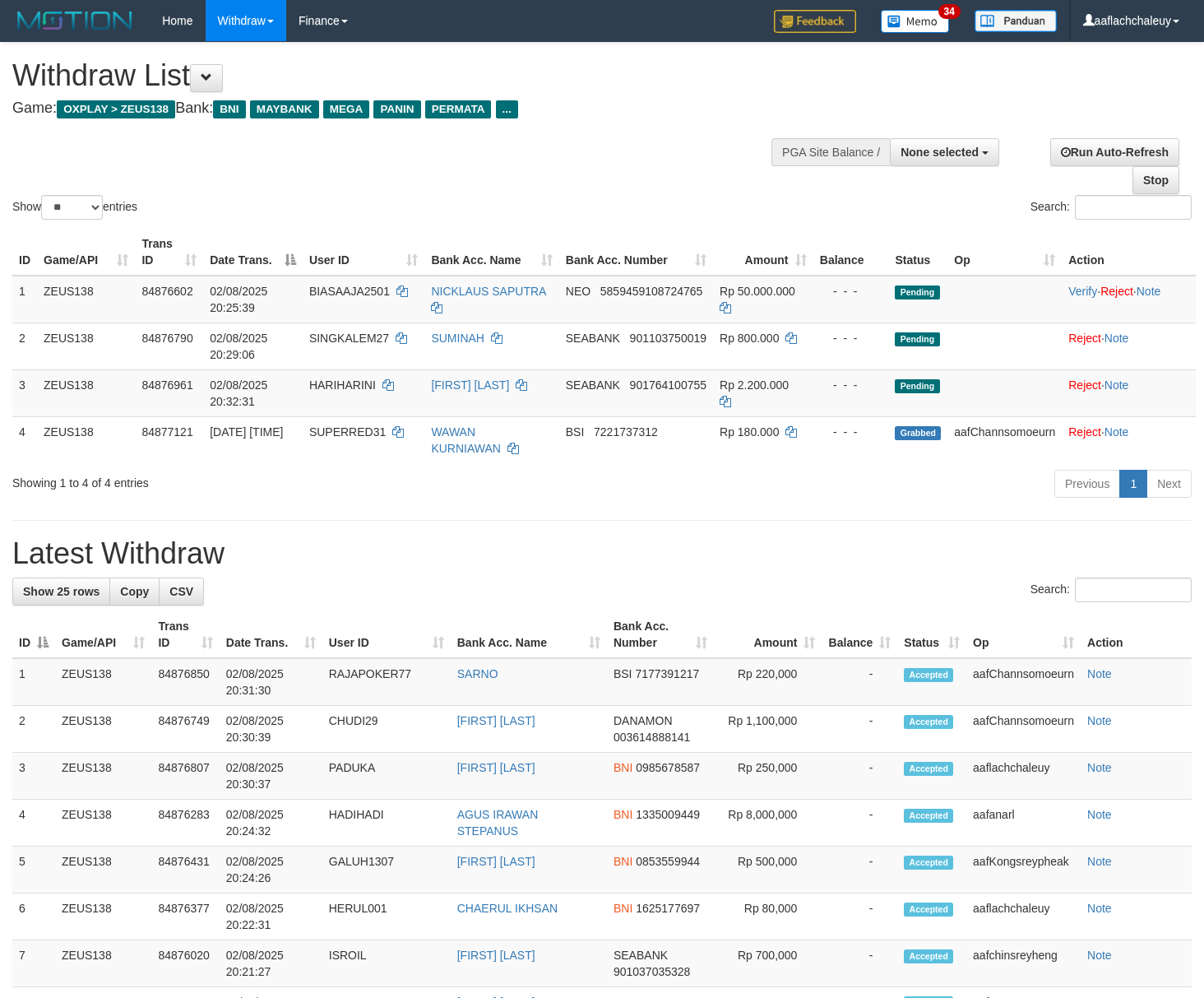 select 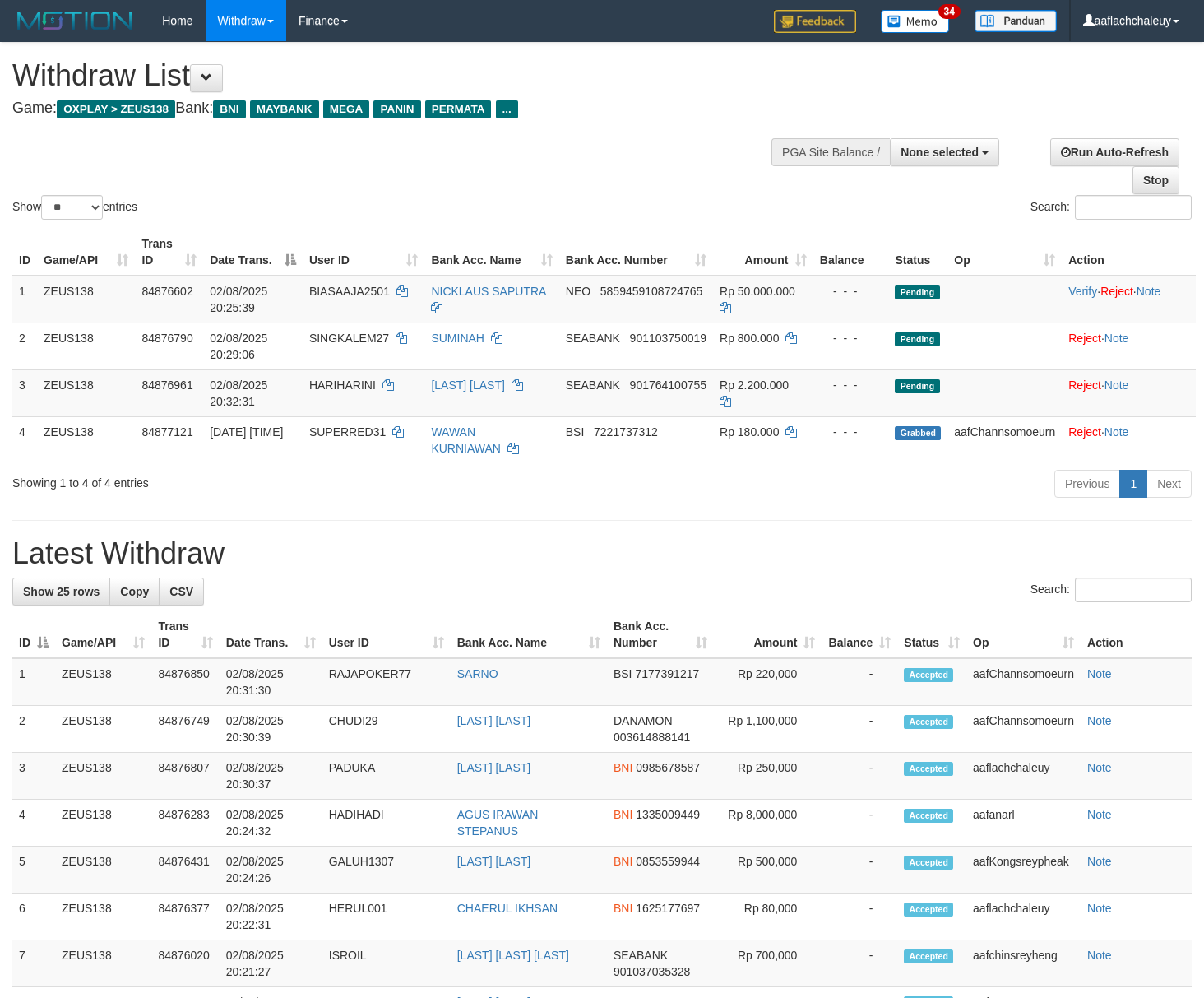select 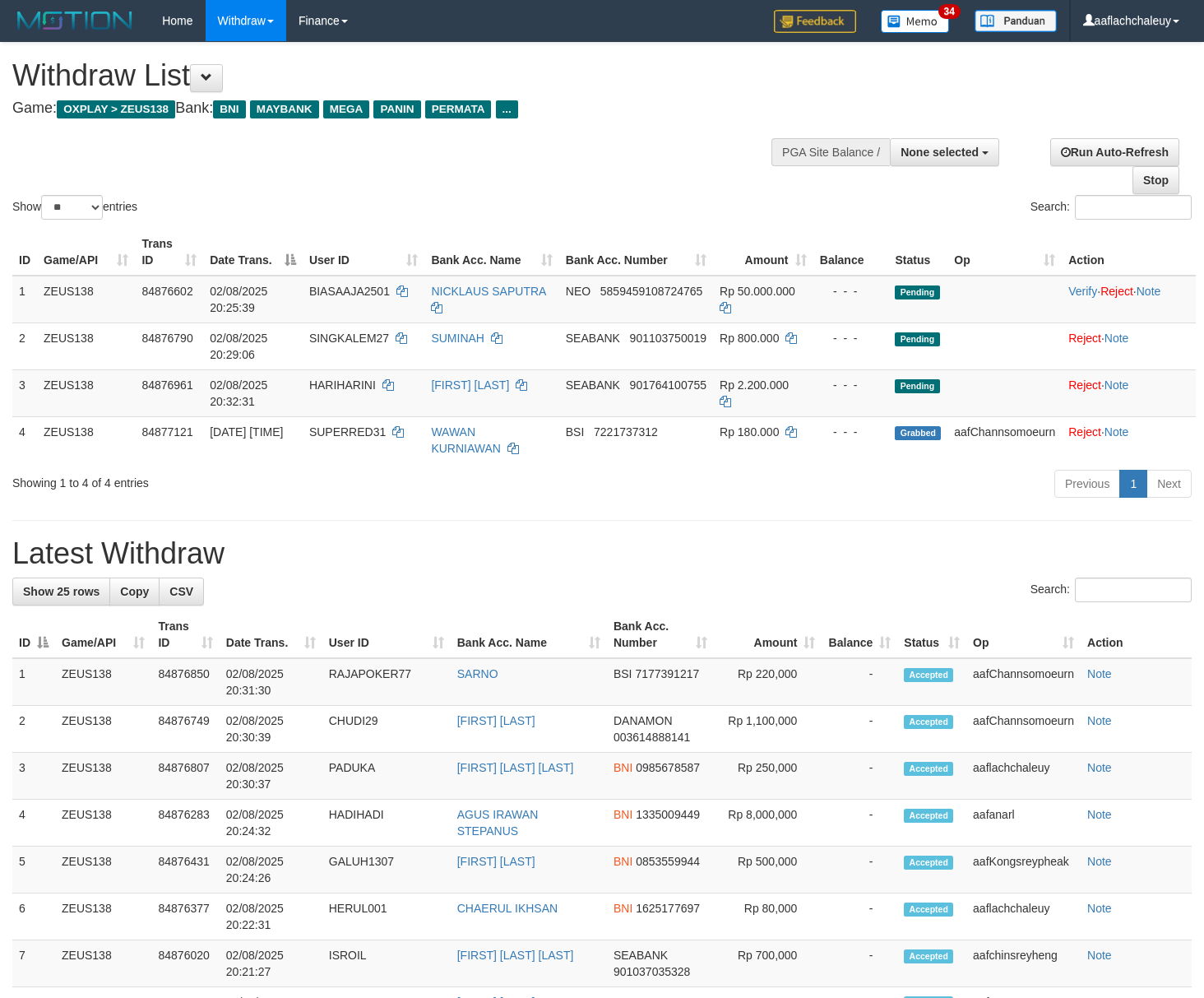 select 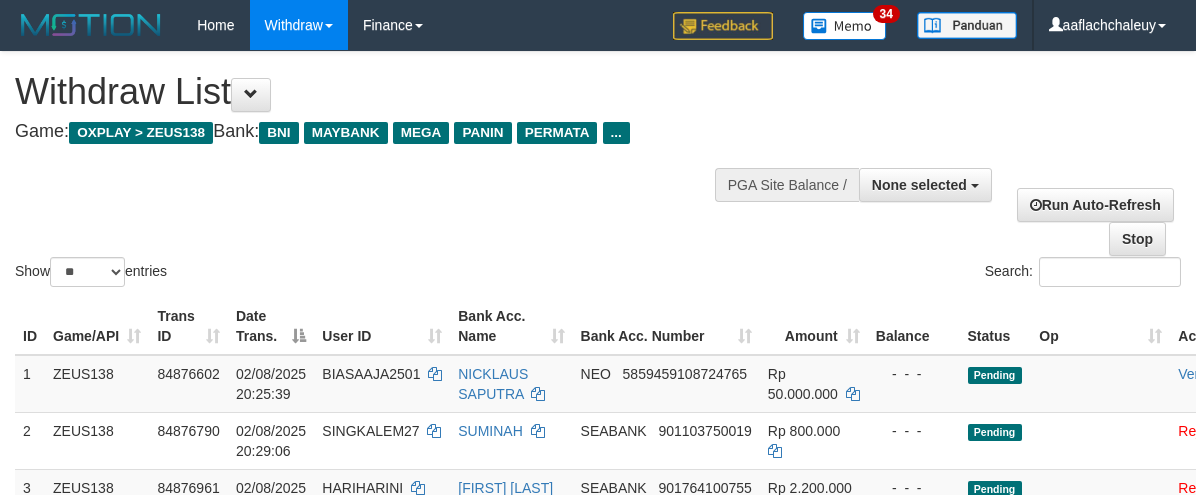 select 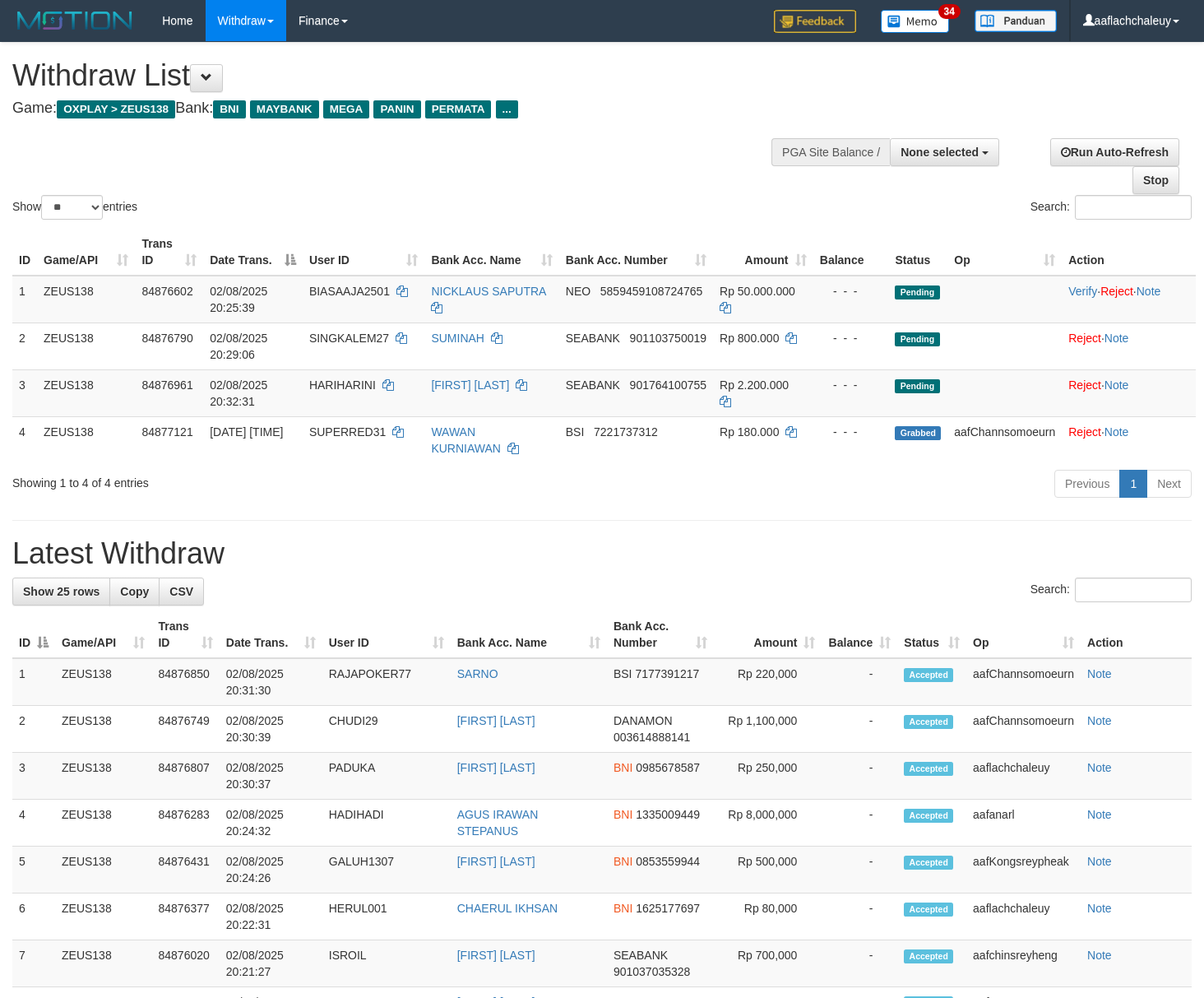 select 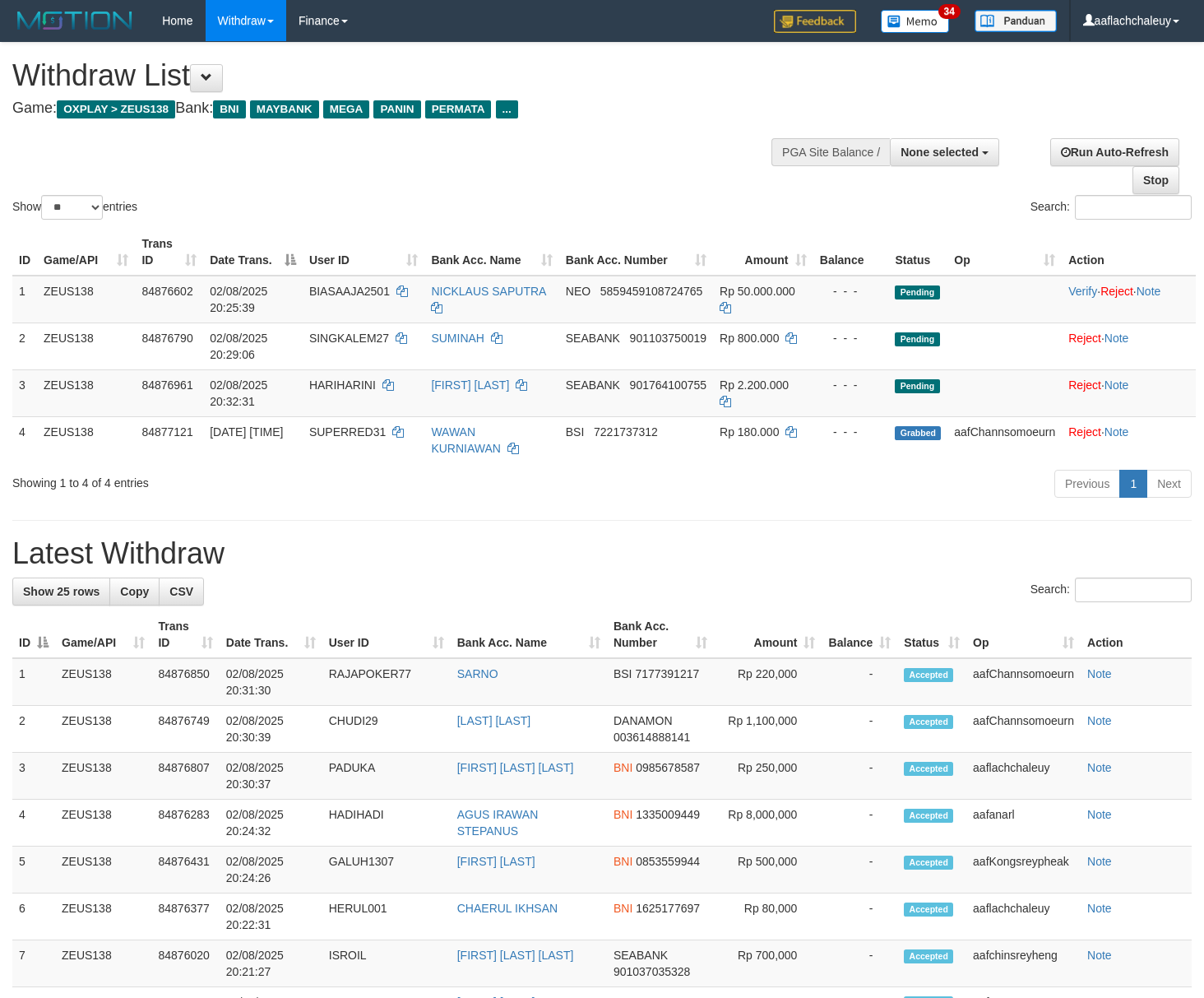 select 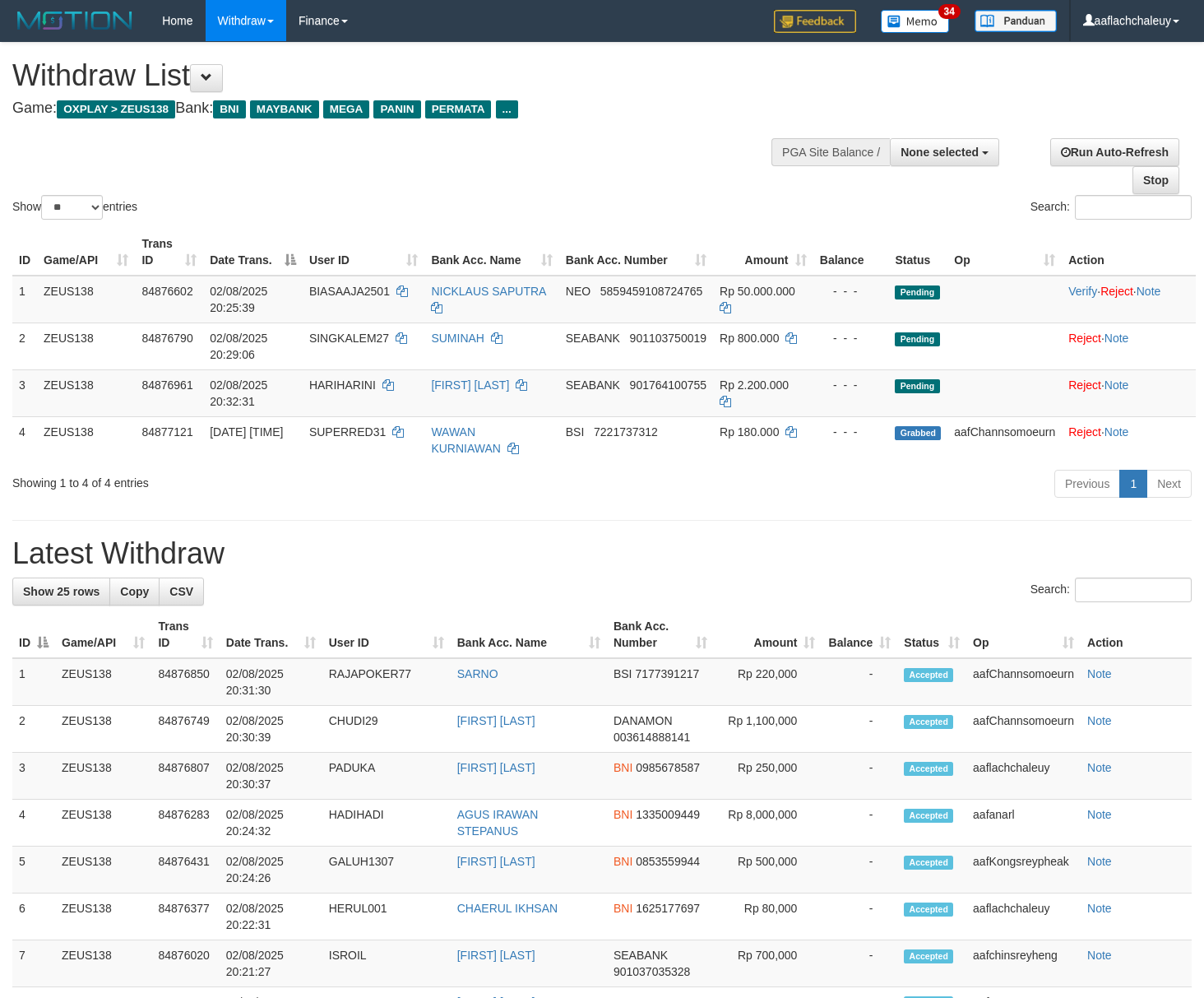 select 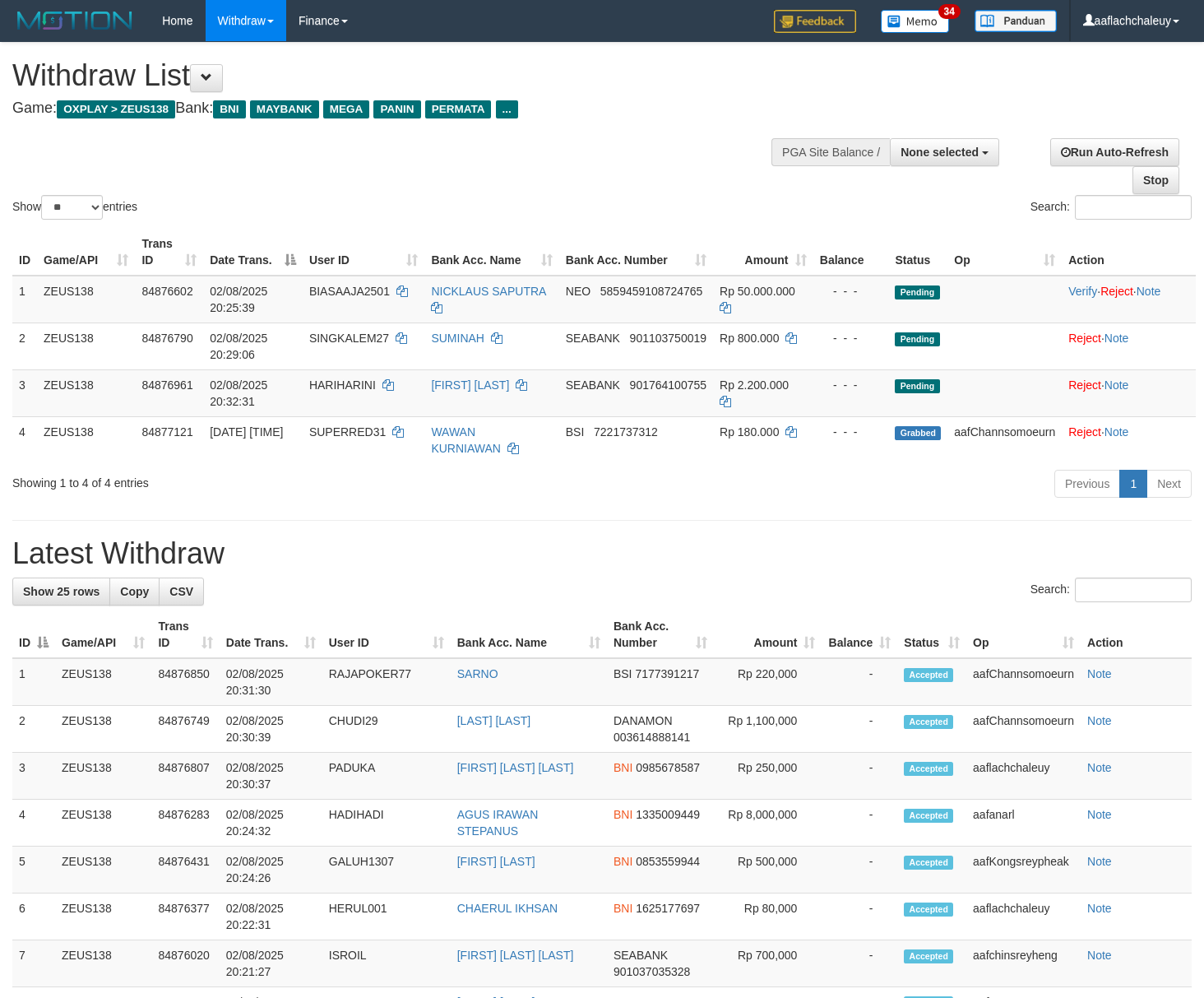 select 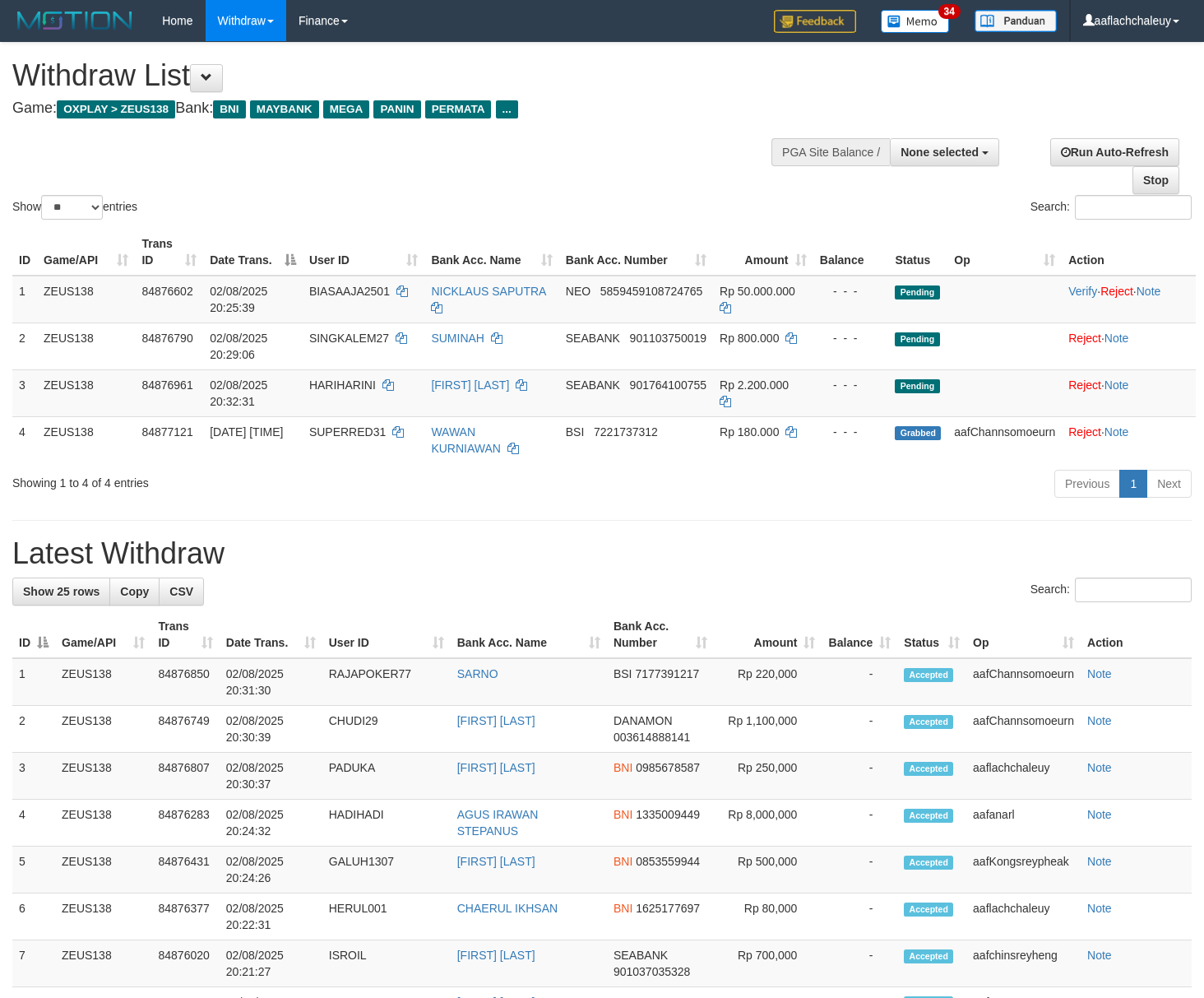 select 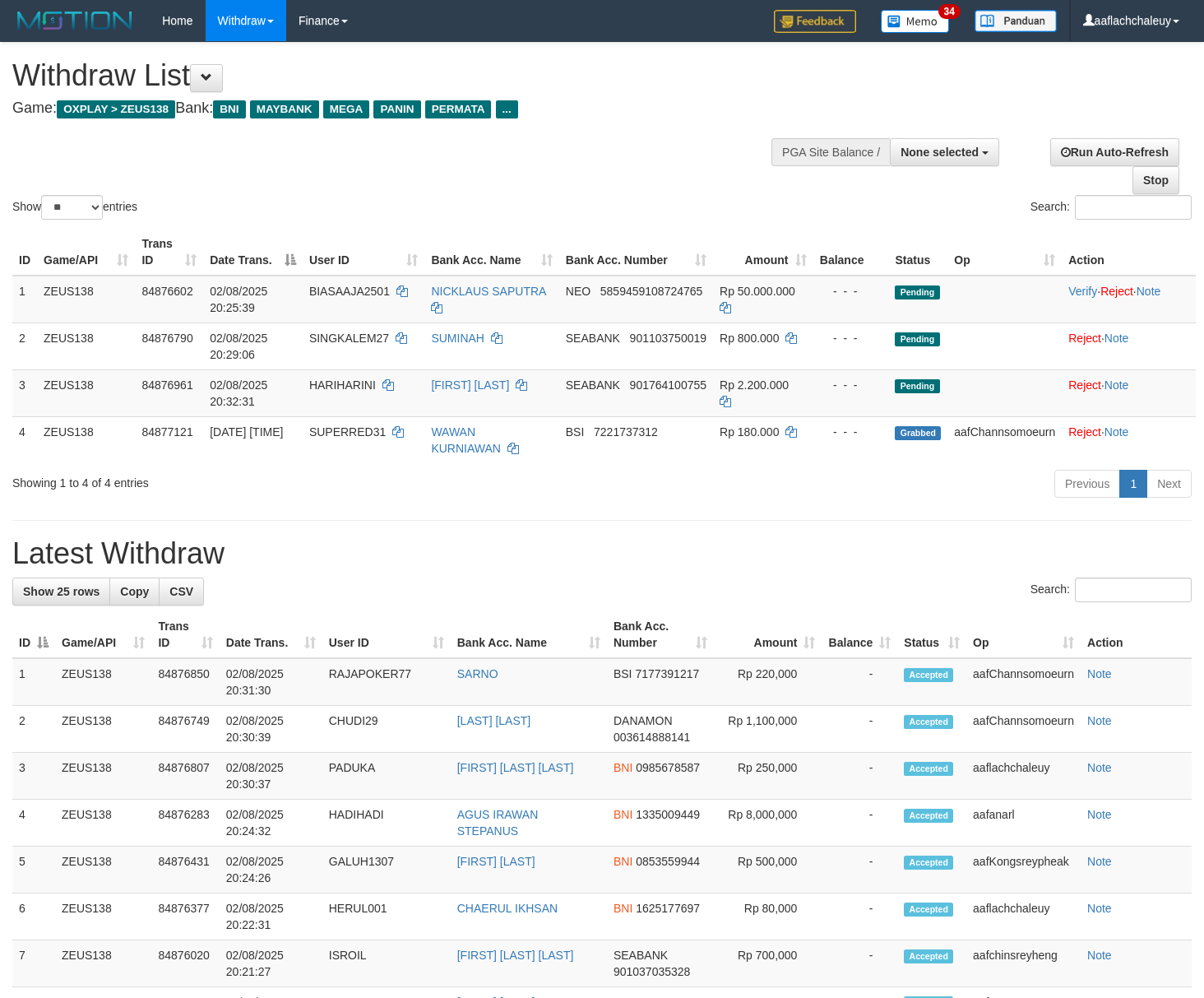 select 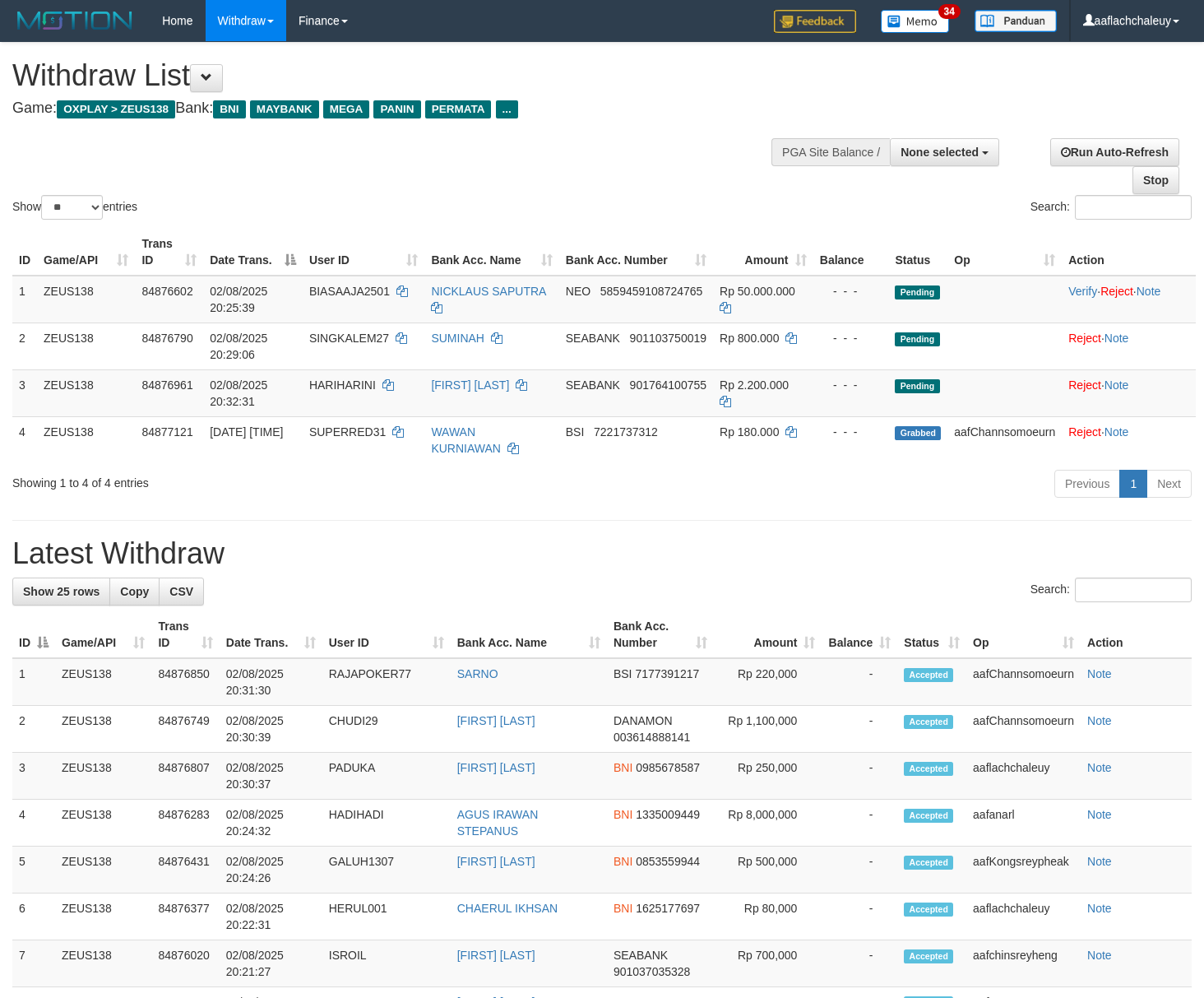 select 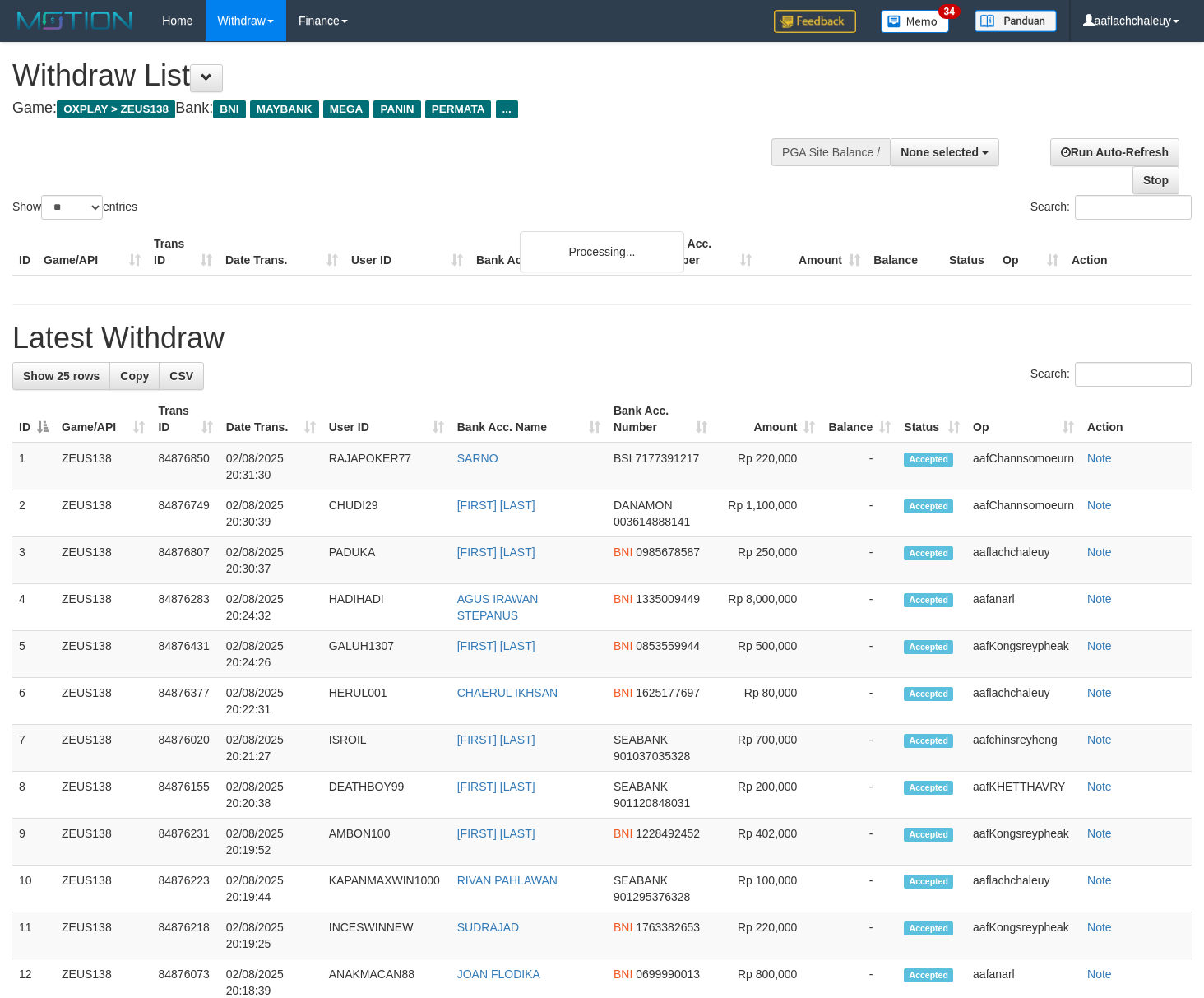 select 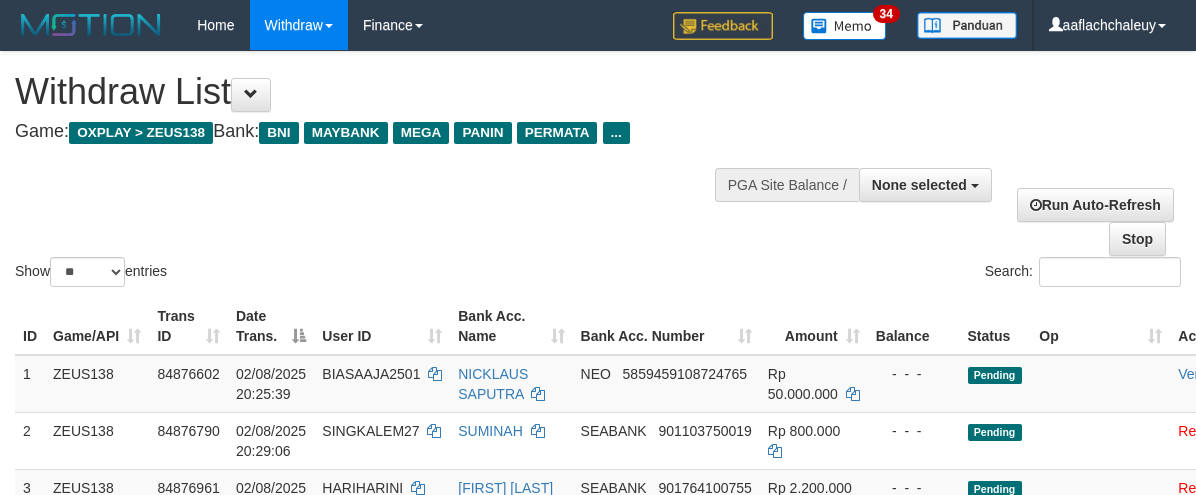 select 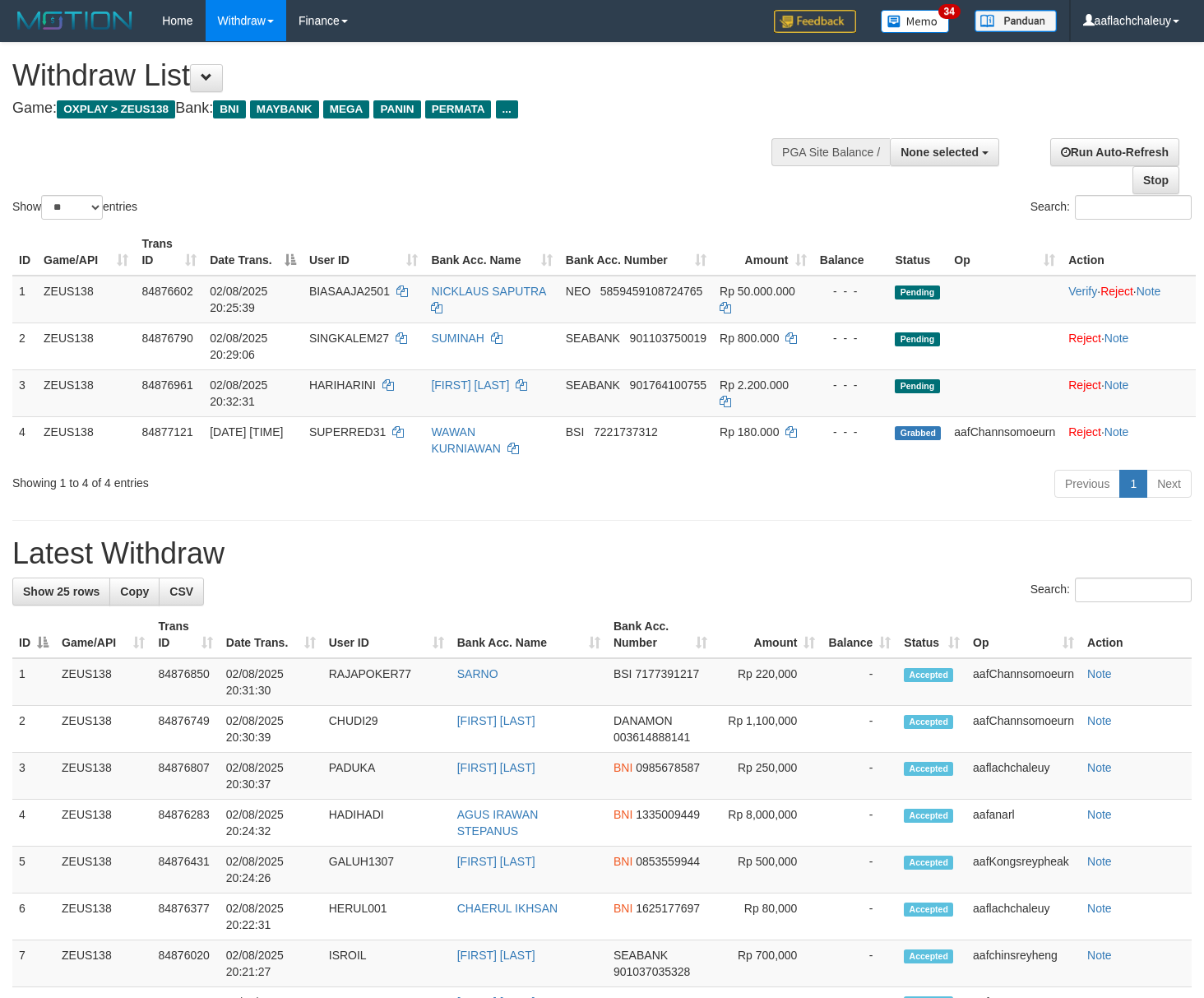 select 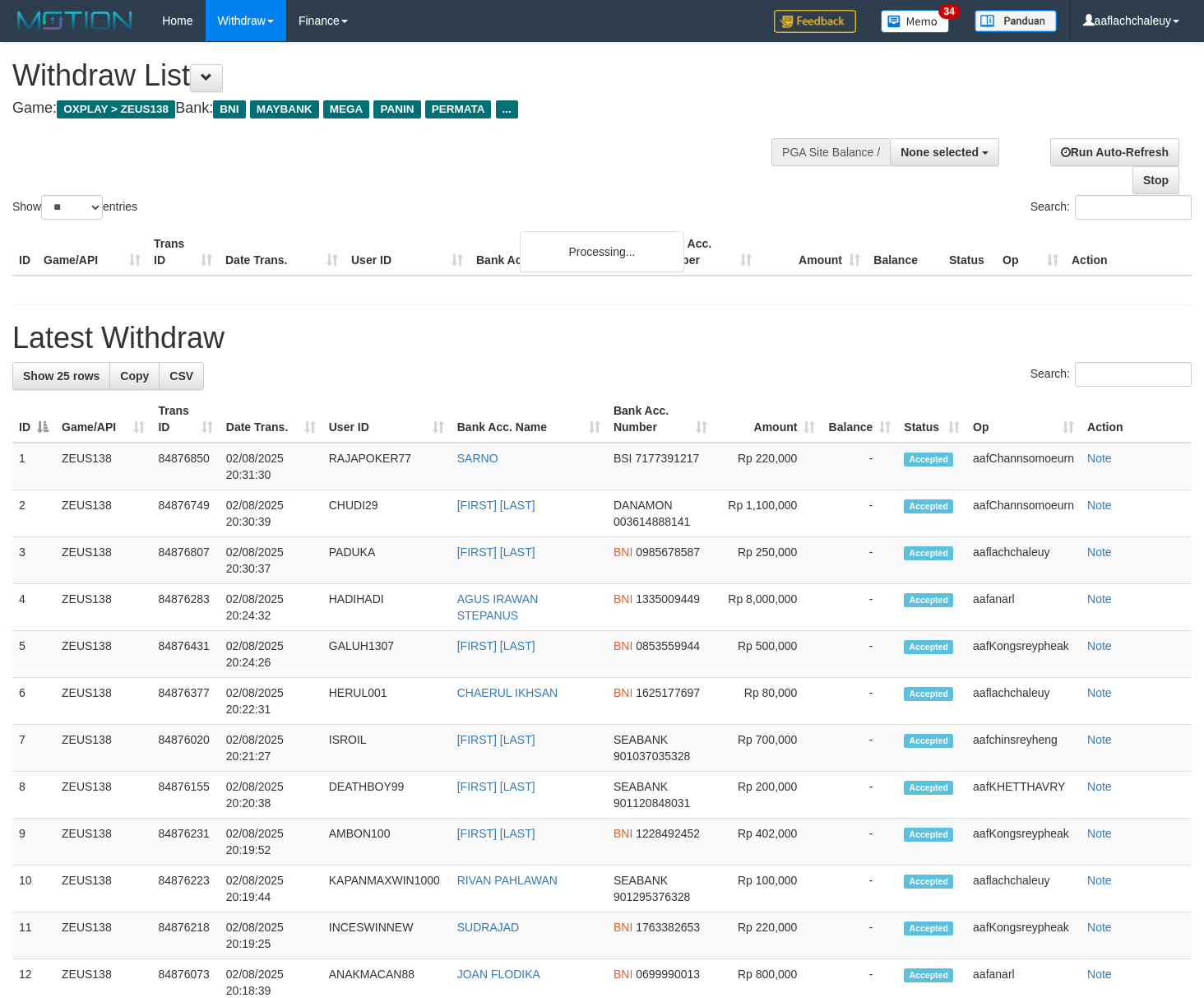select 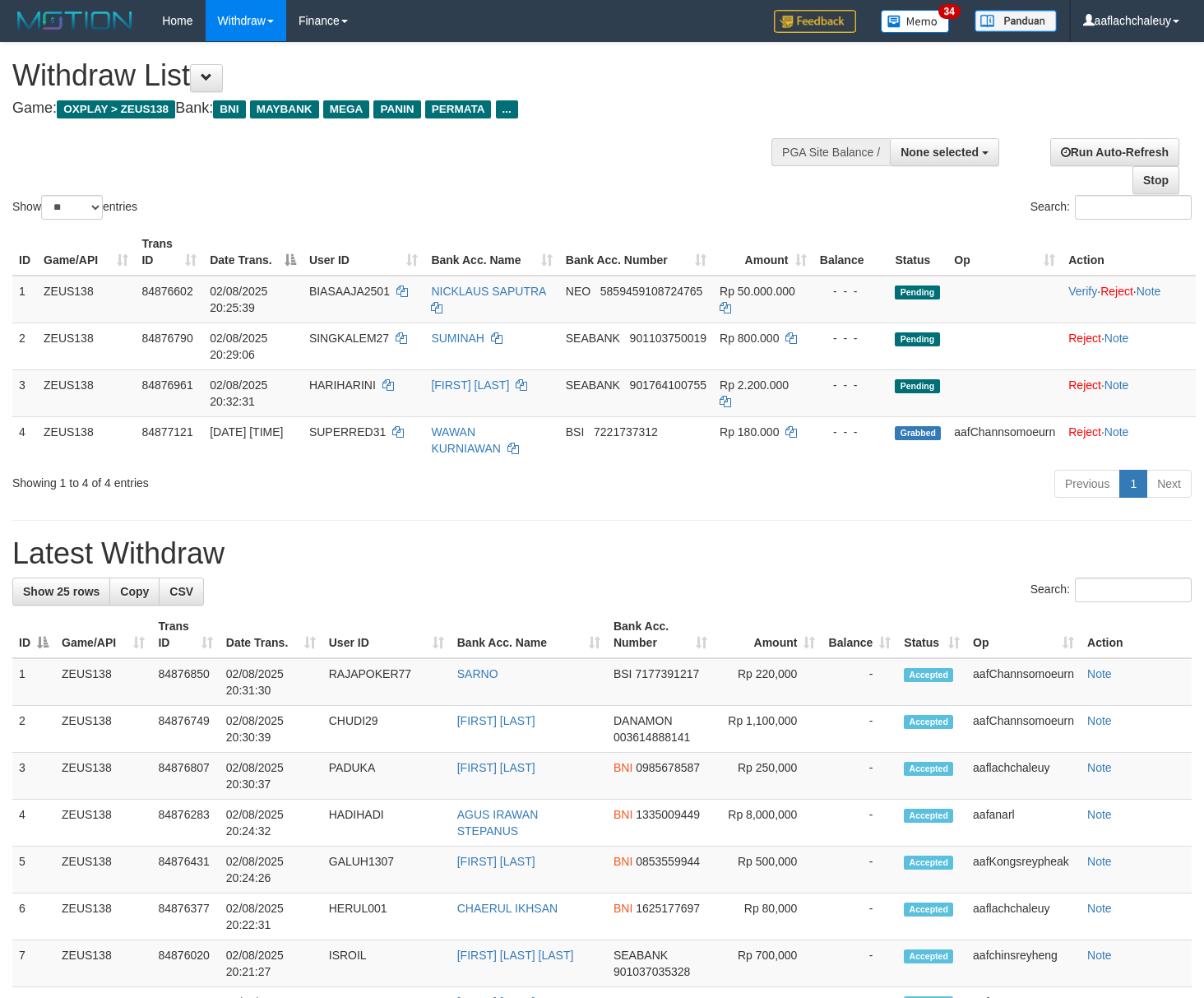select 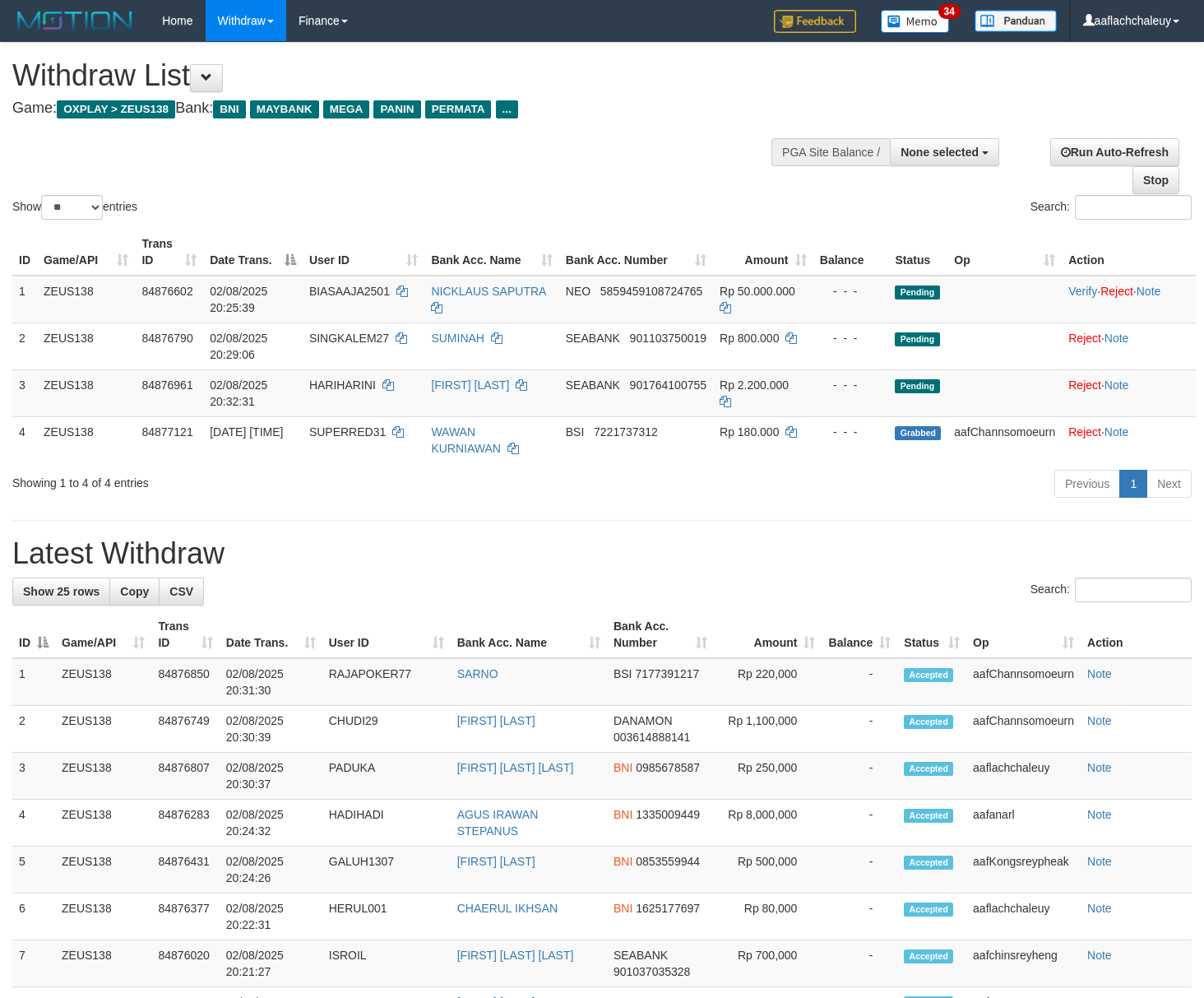 select 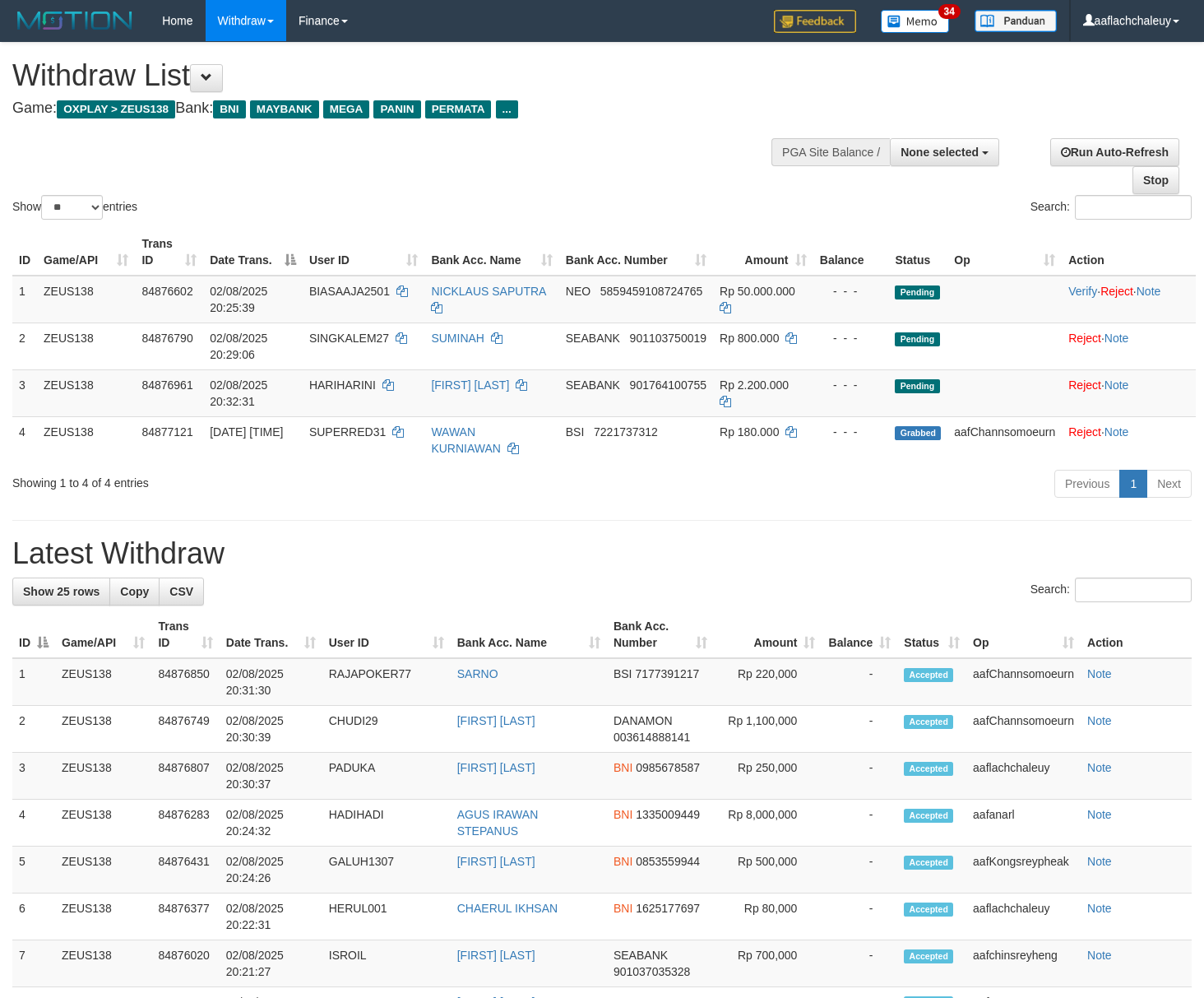 select 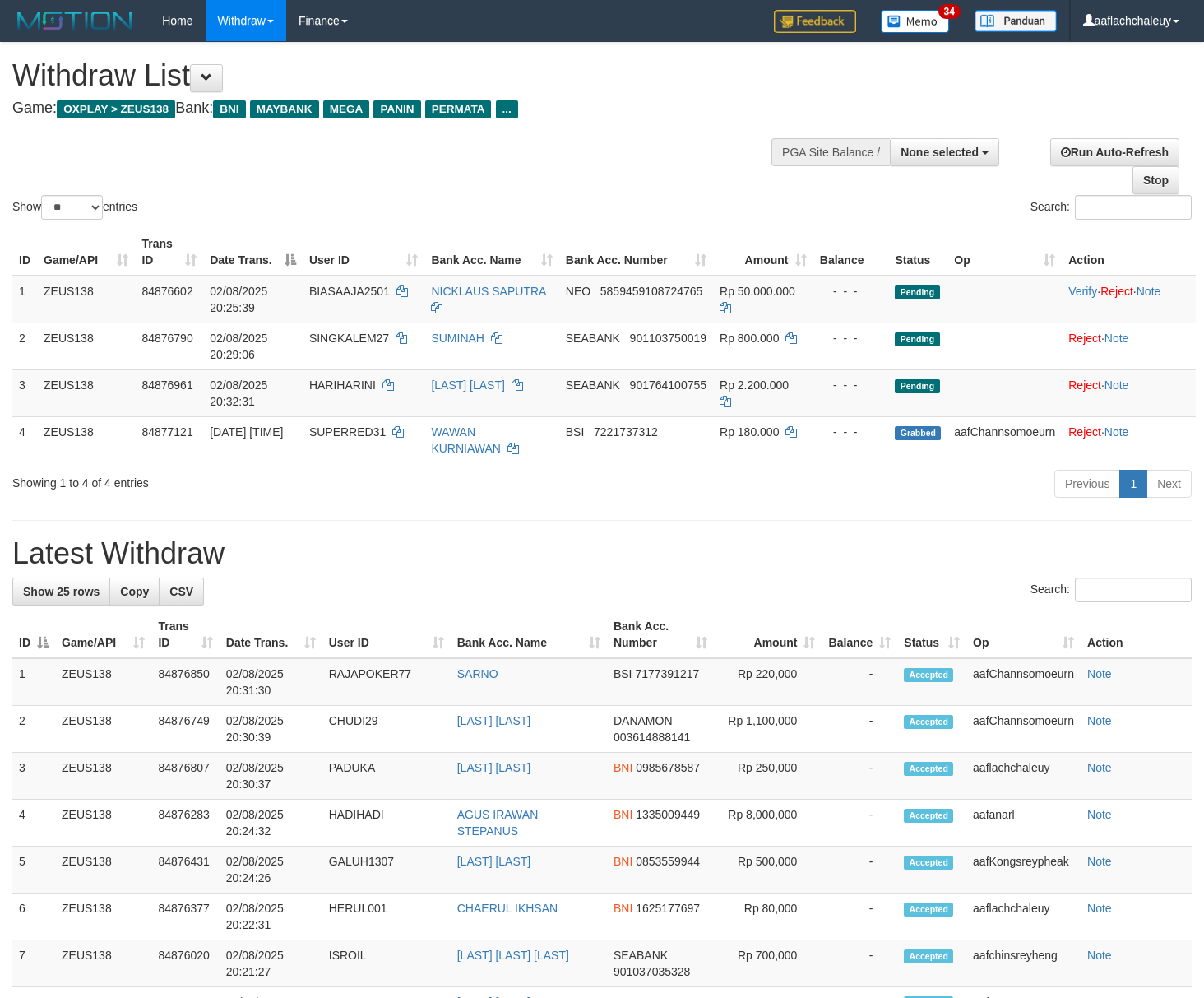 select 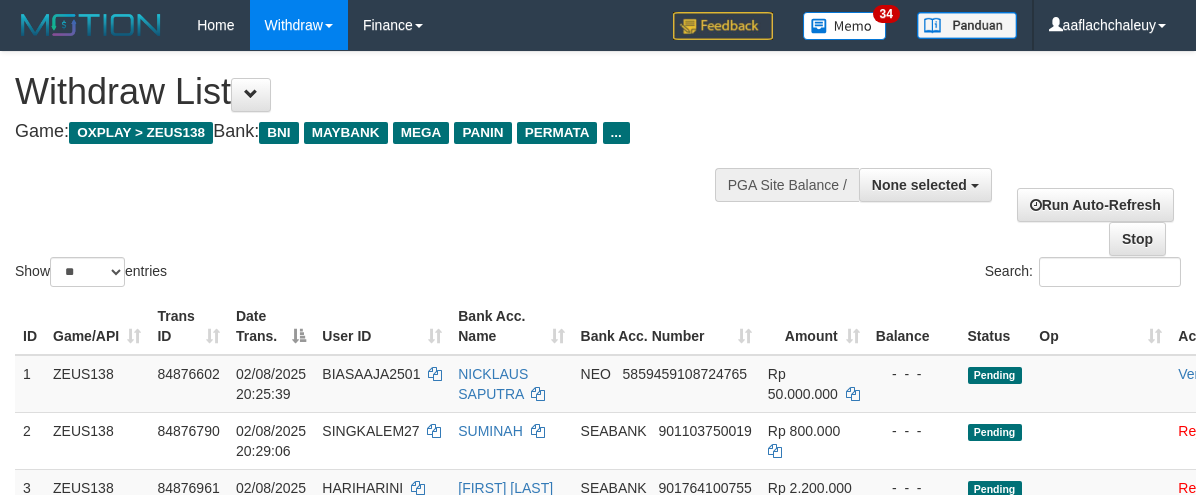 select 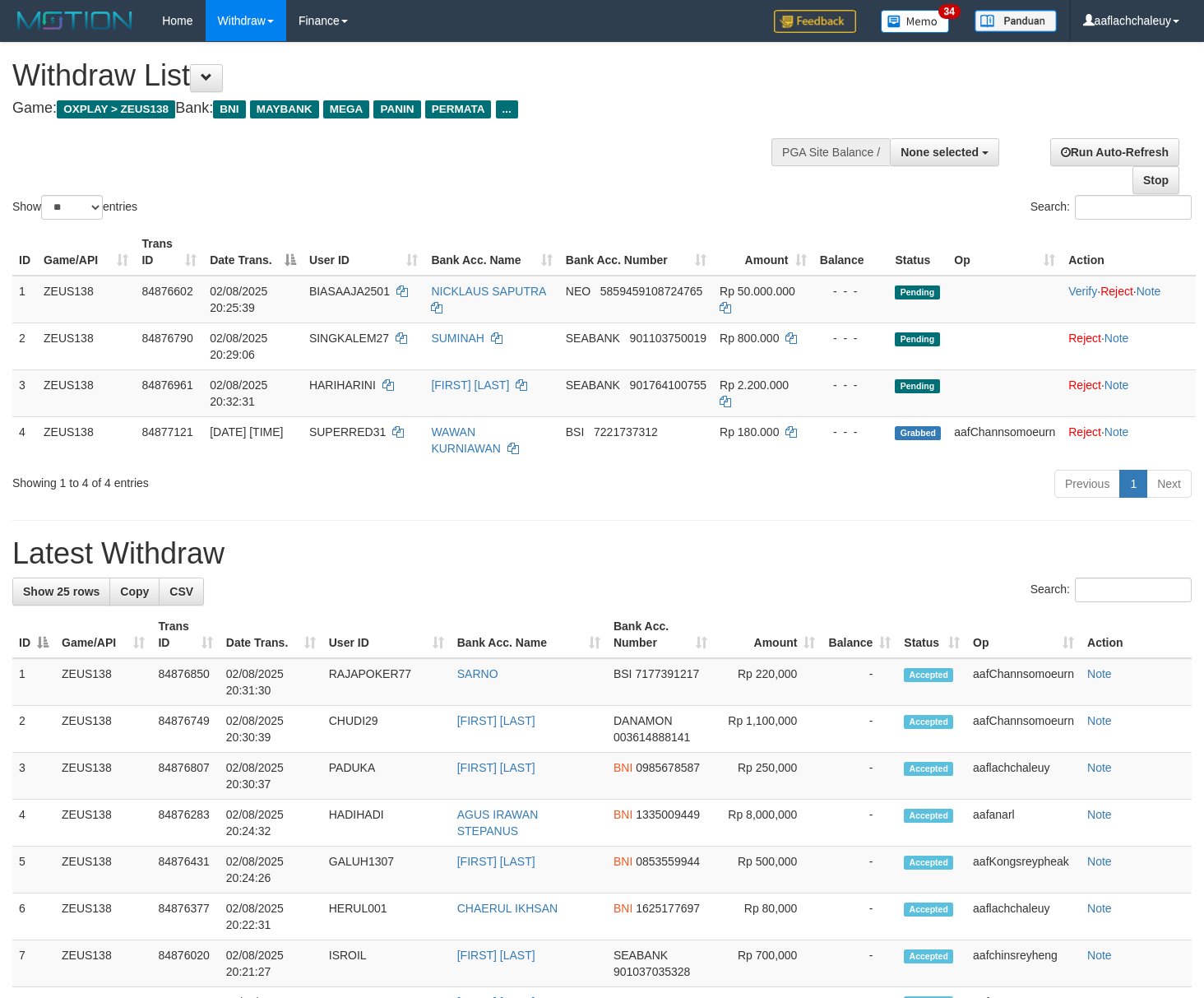 select 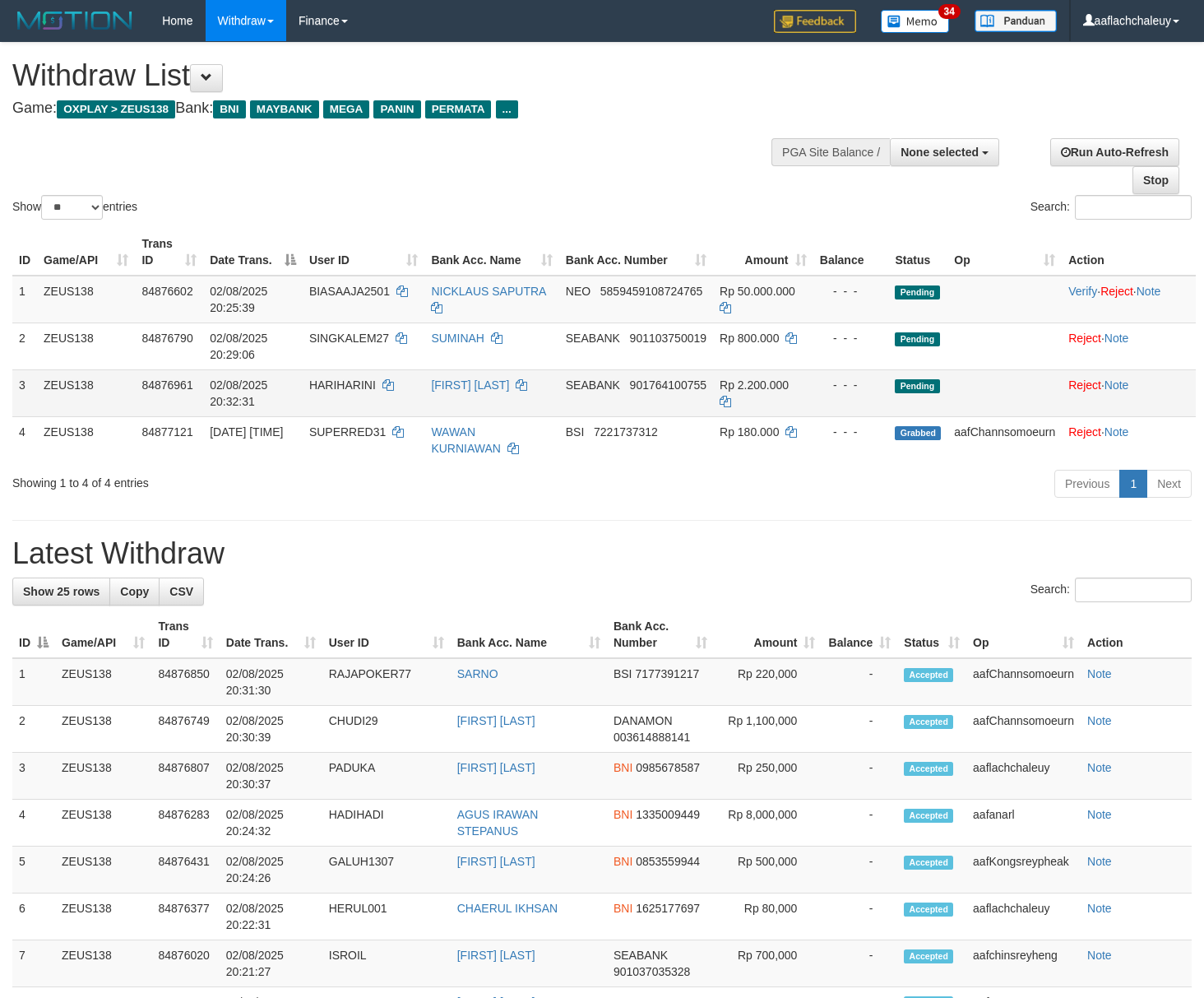 scroll, scrollTop: 0, scrollLeft: 0, axis: both 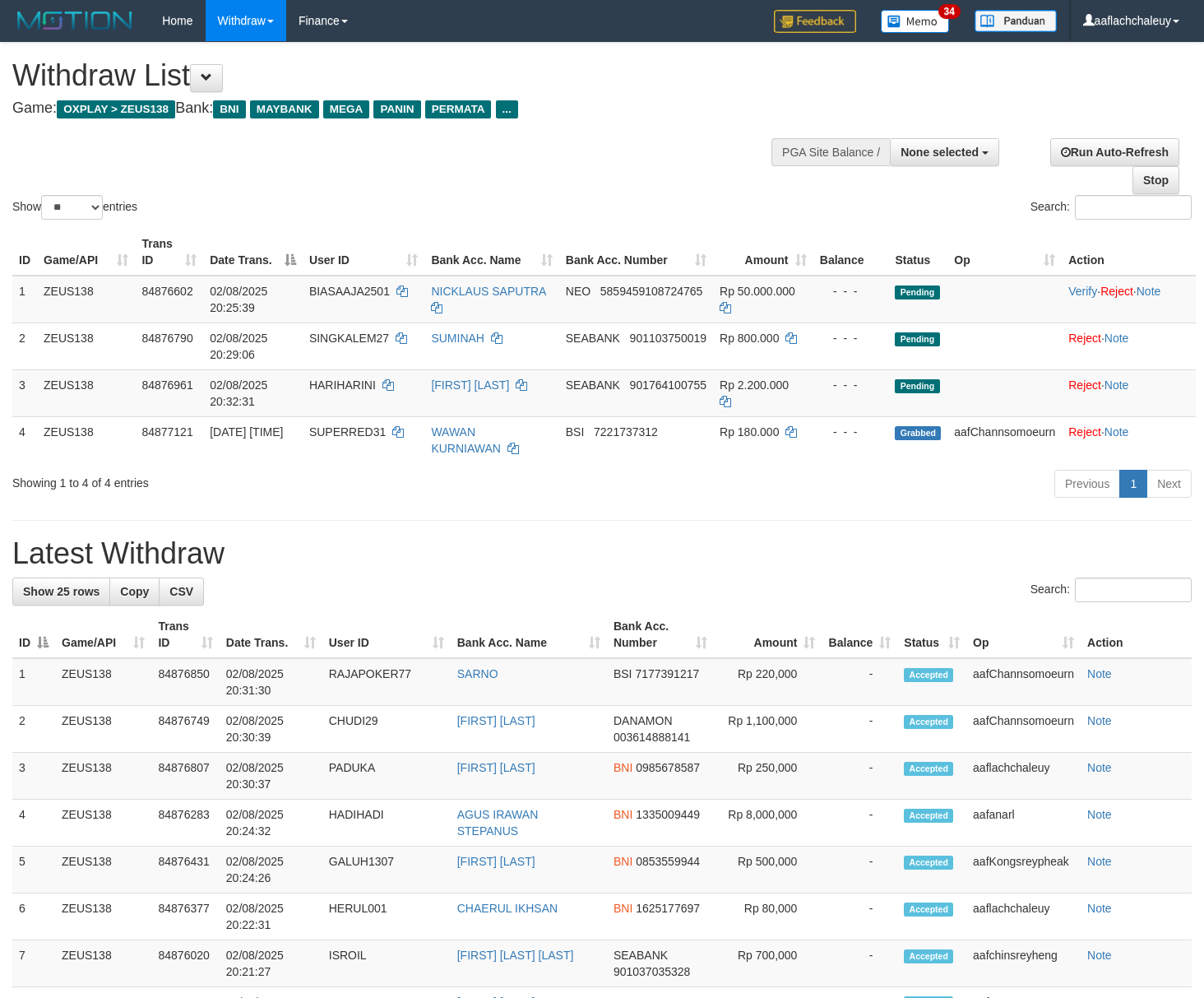 select 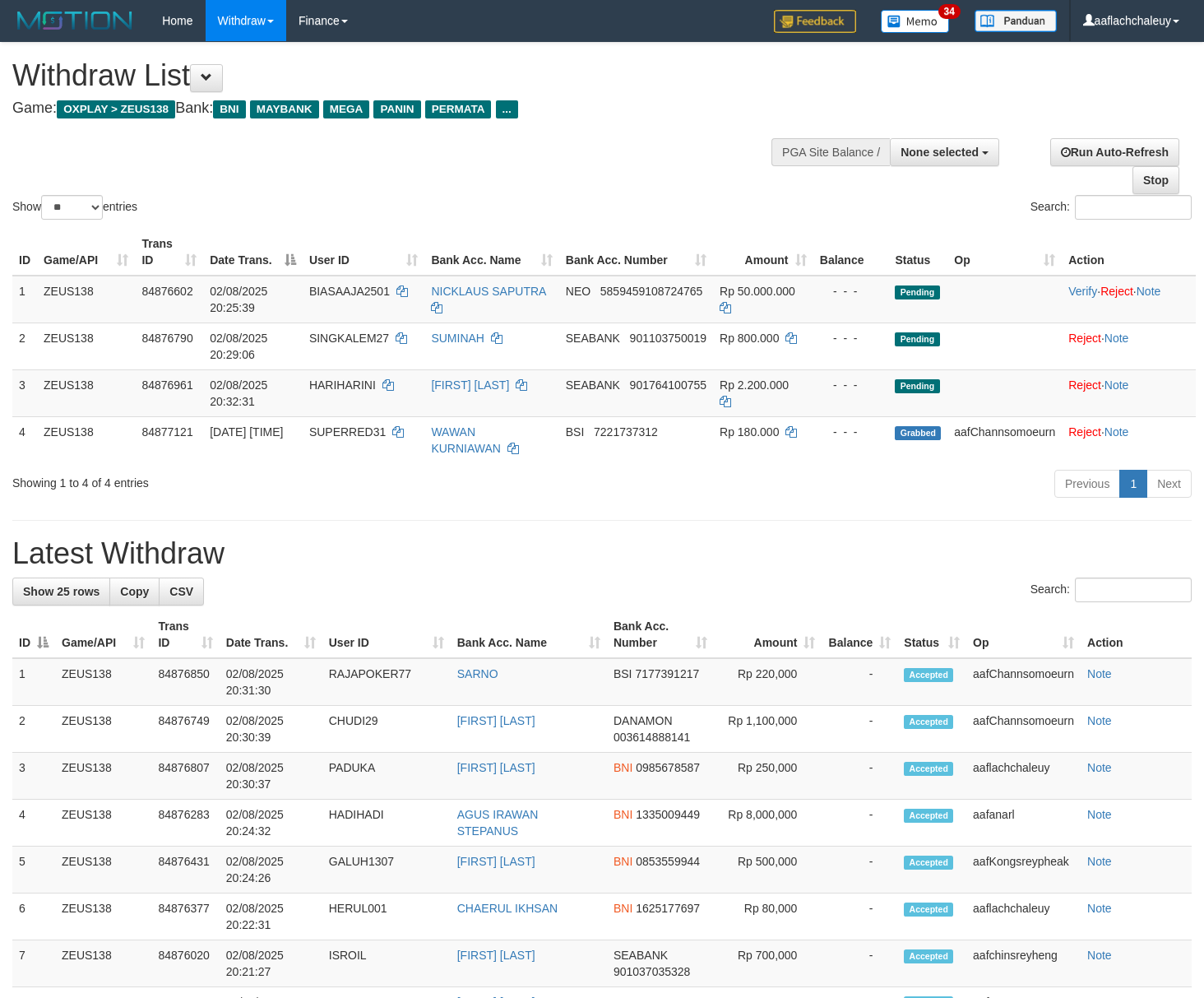 select 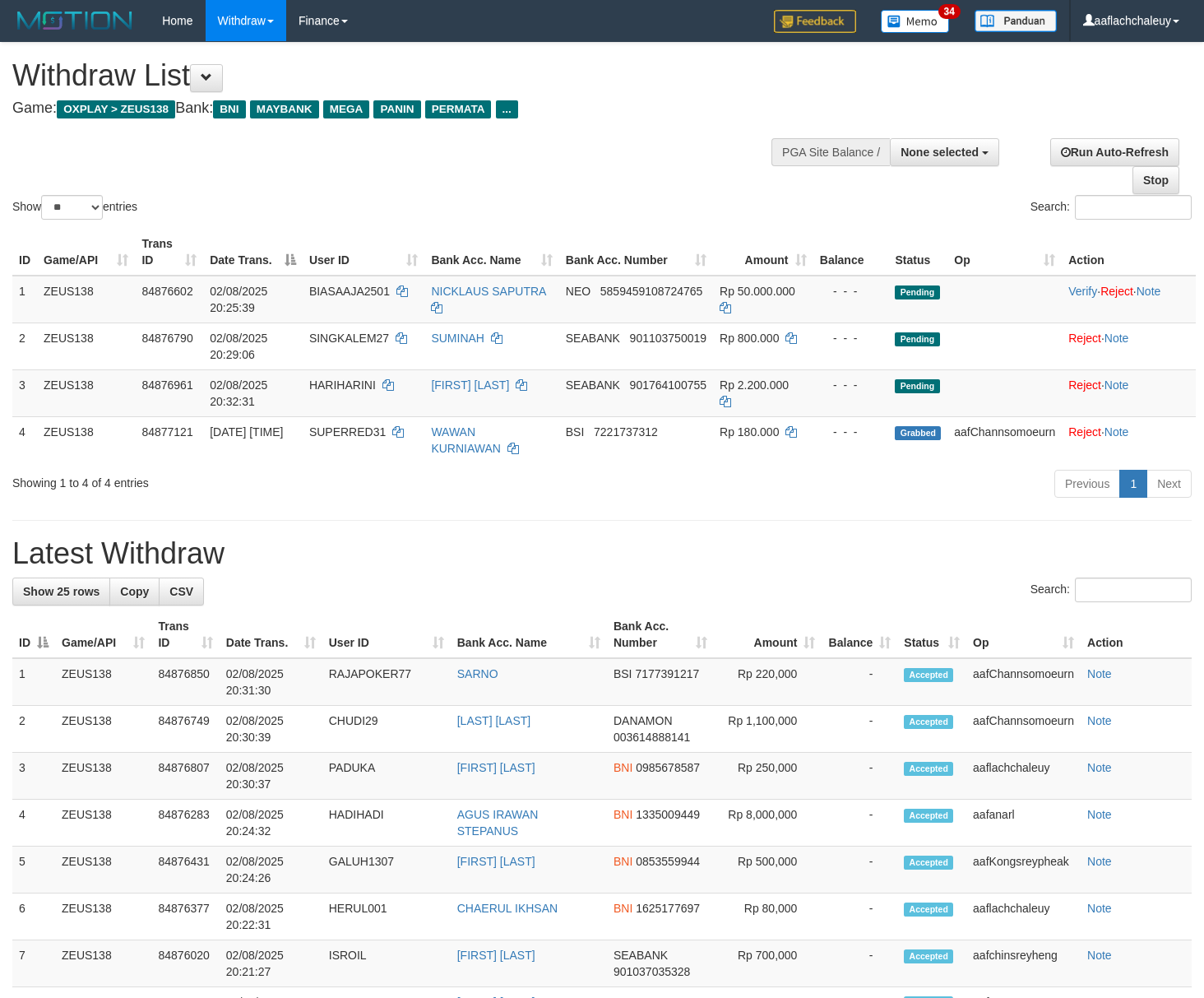 select 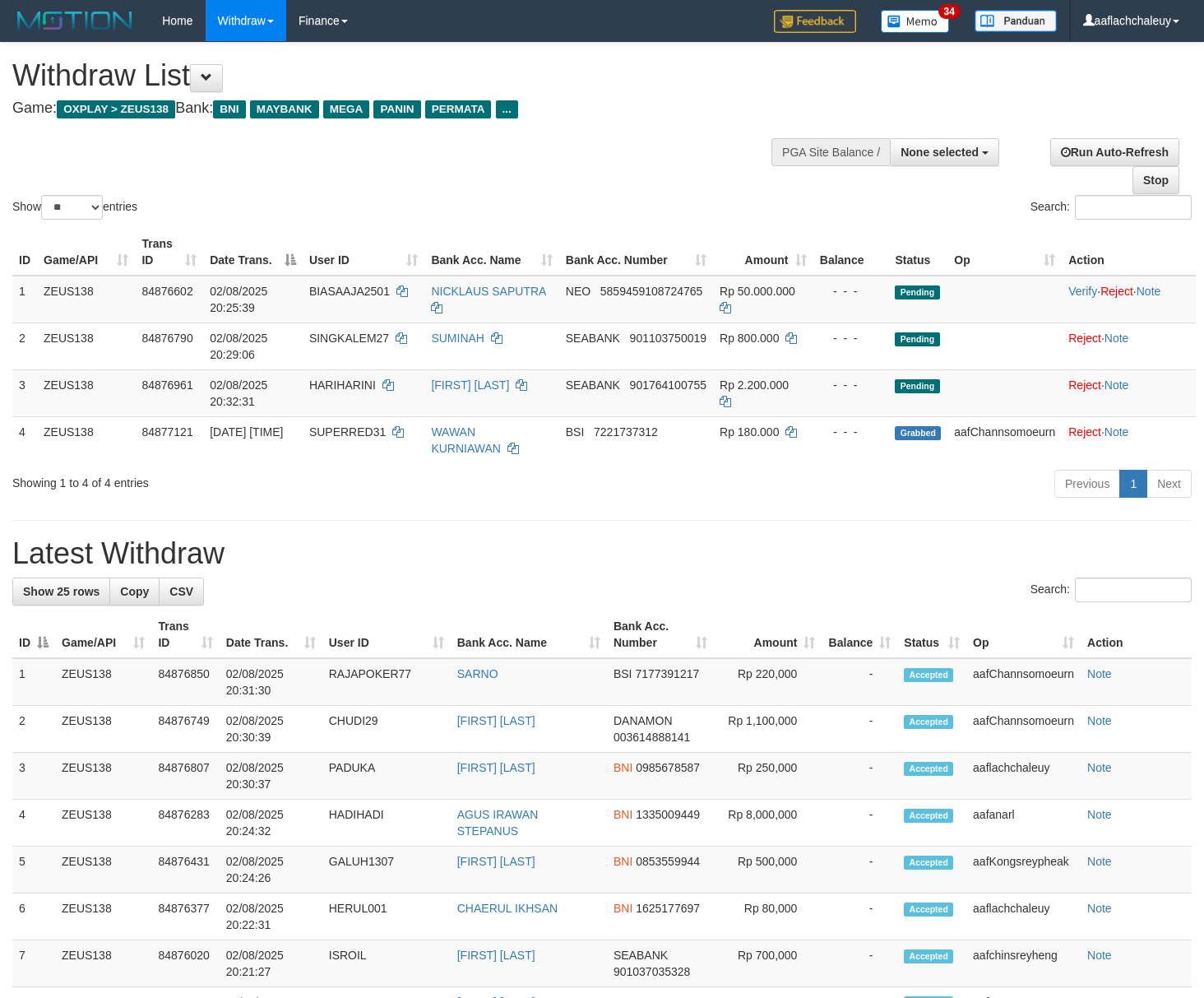 select 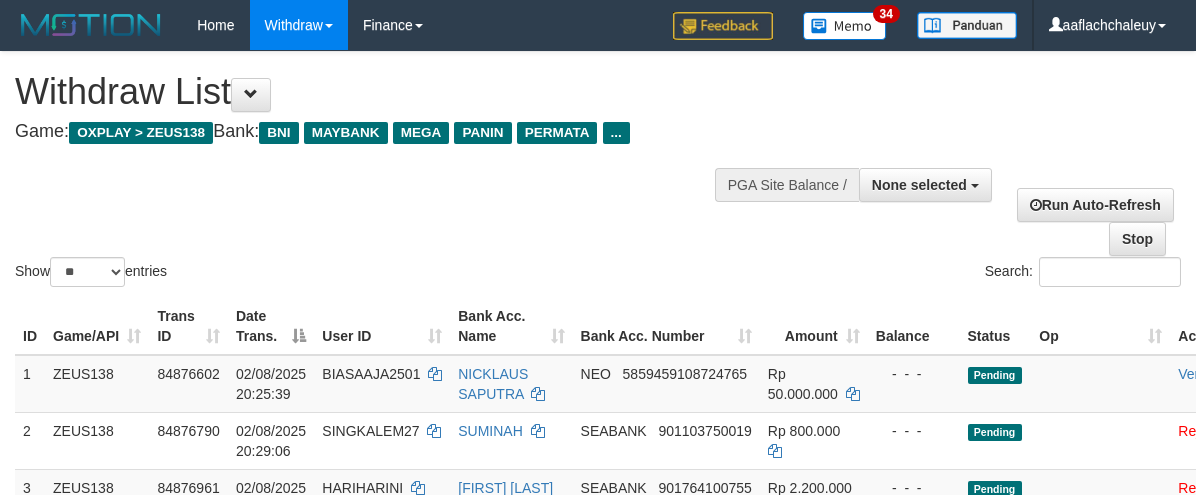 select 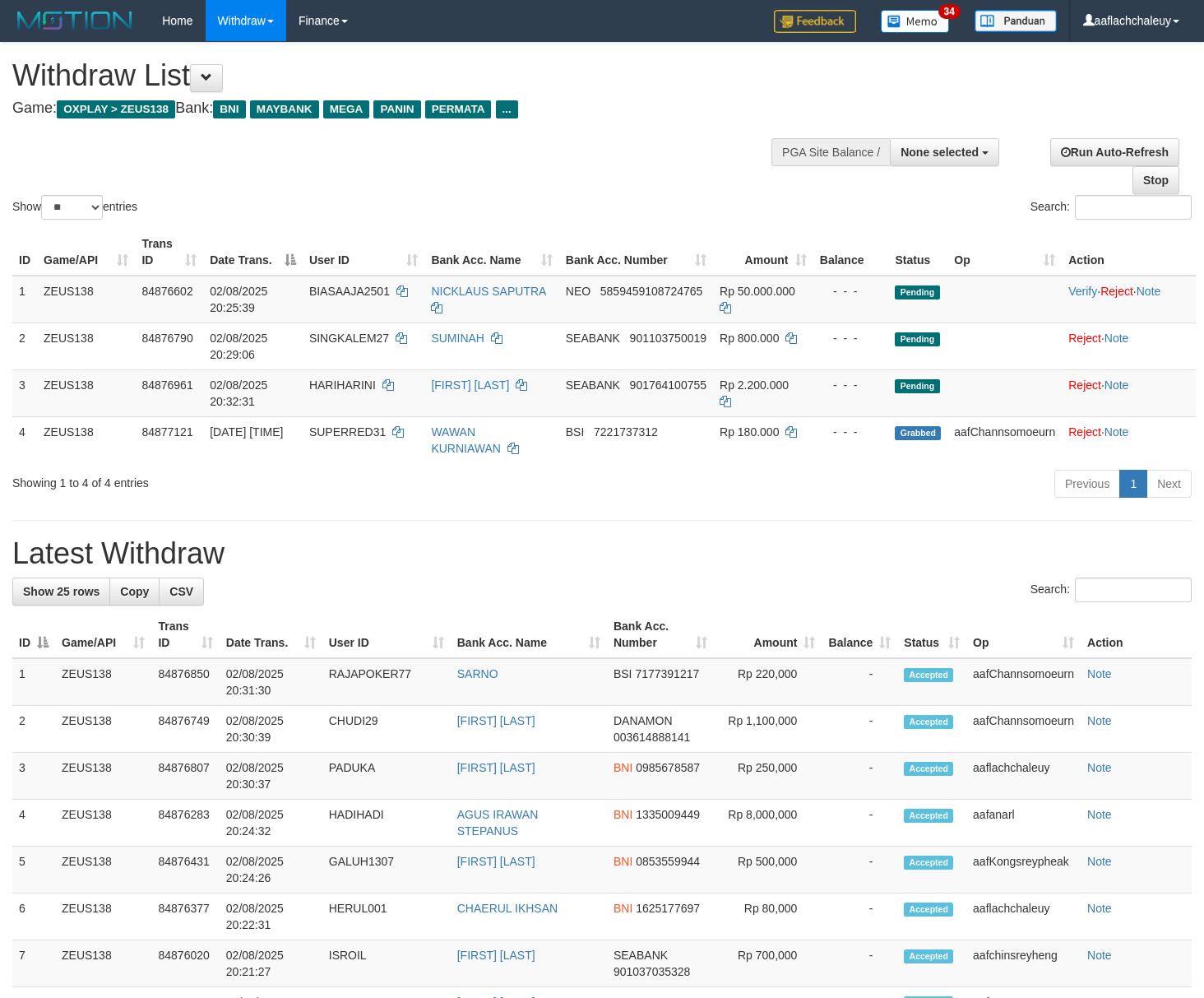 select 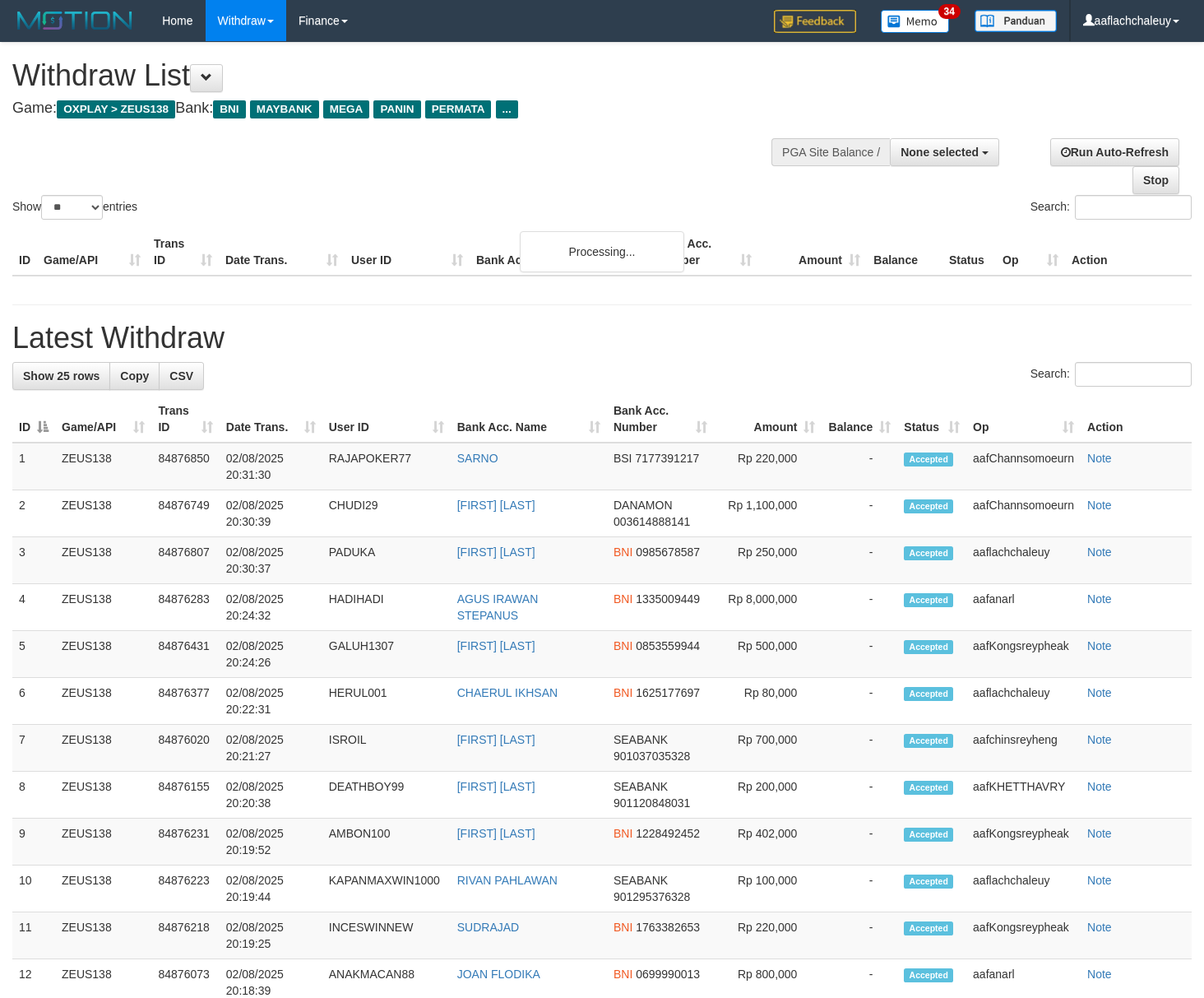 select 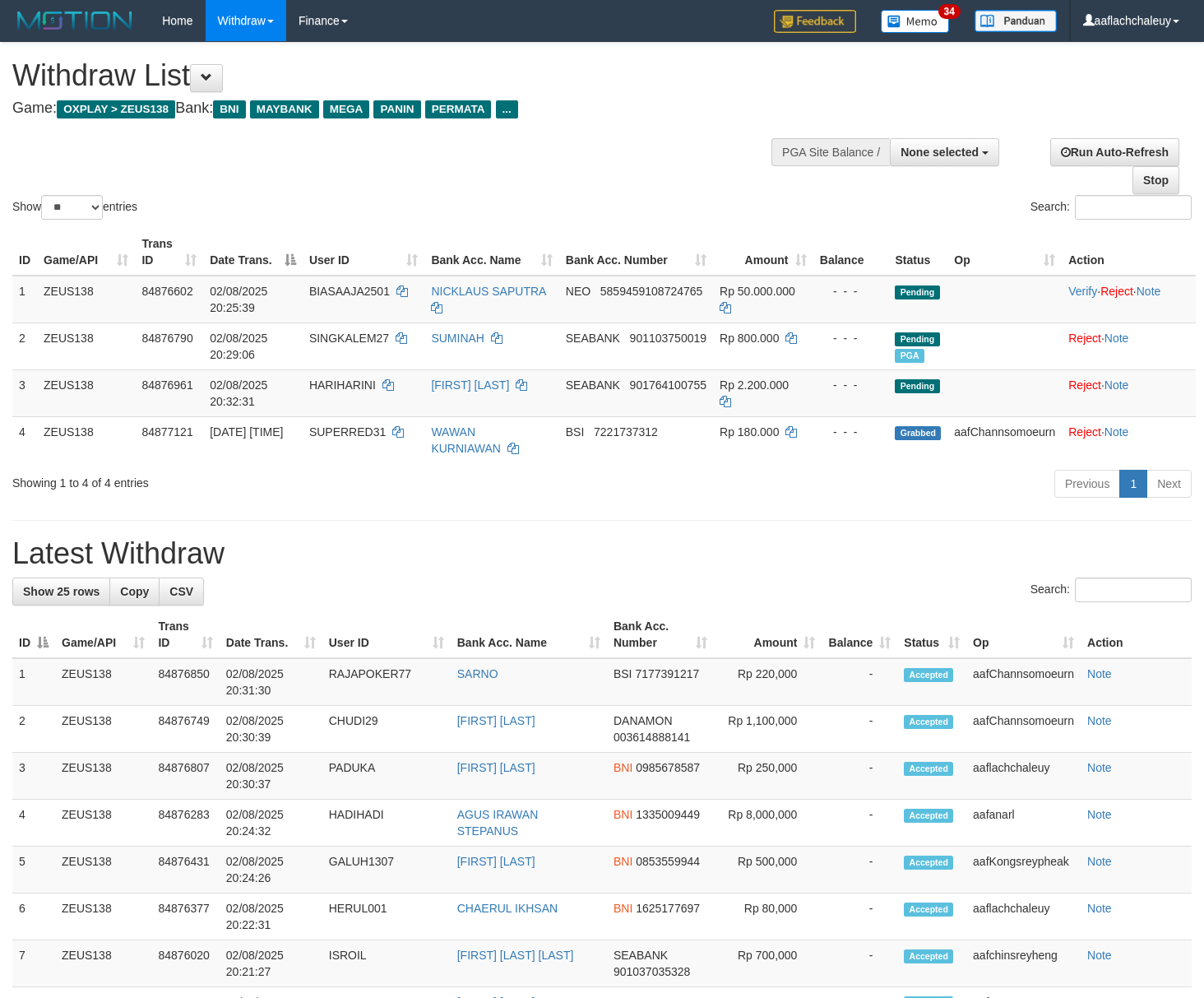select 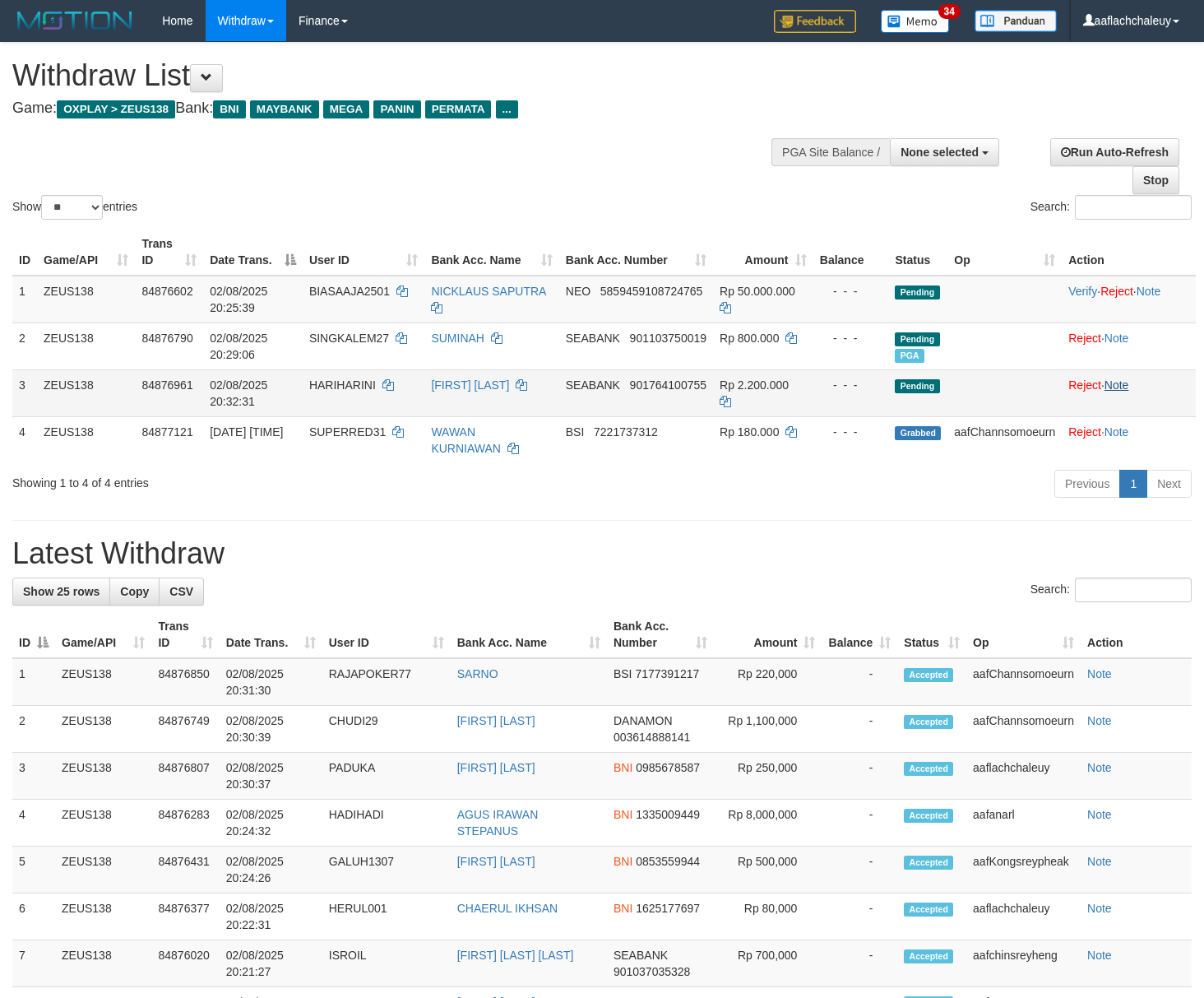 scroll, scrollTop: 0, scrollLeft: 0, axis: both 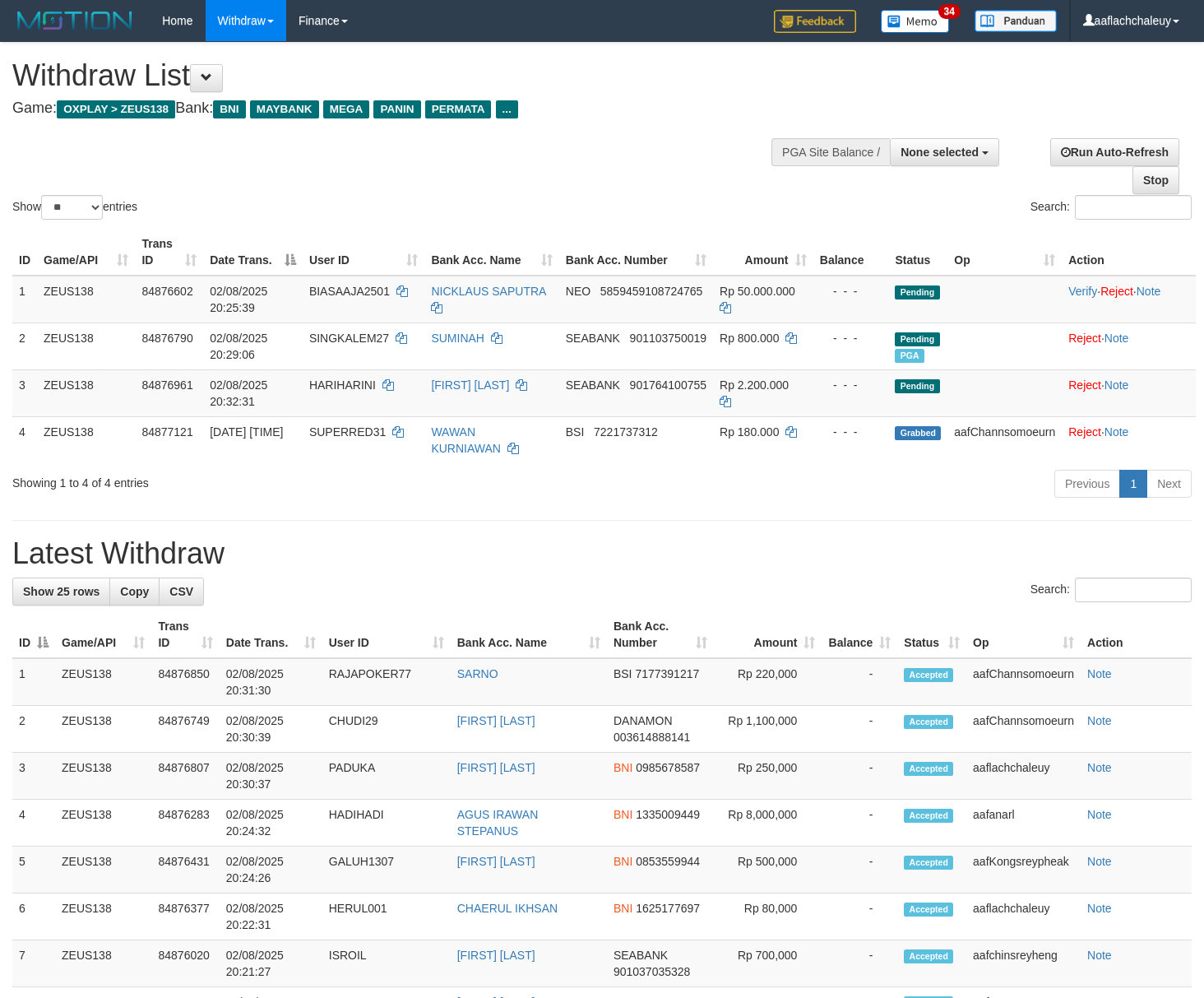 select 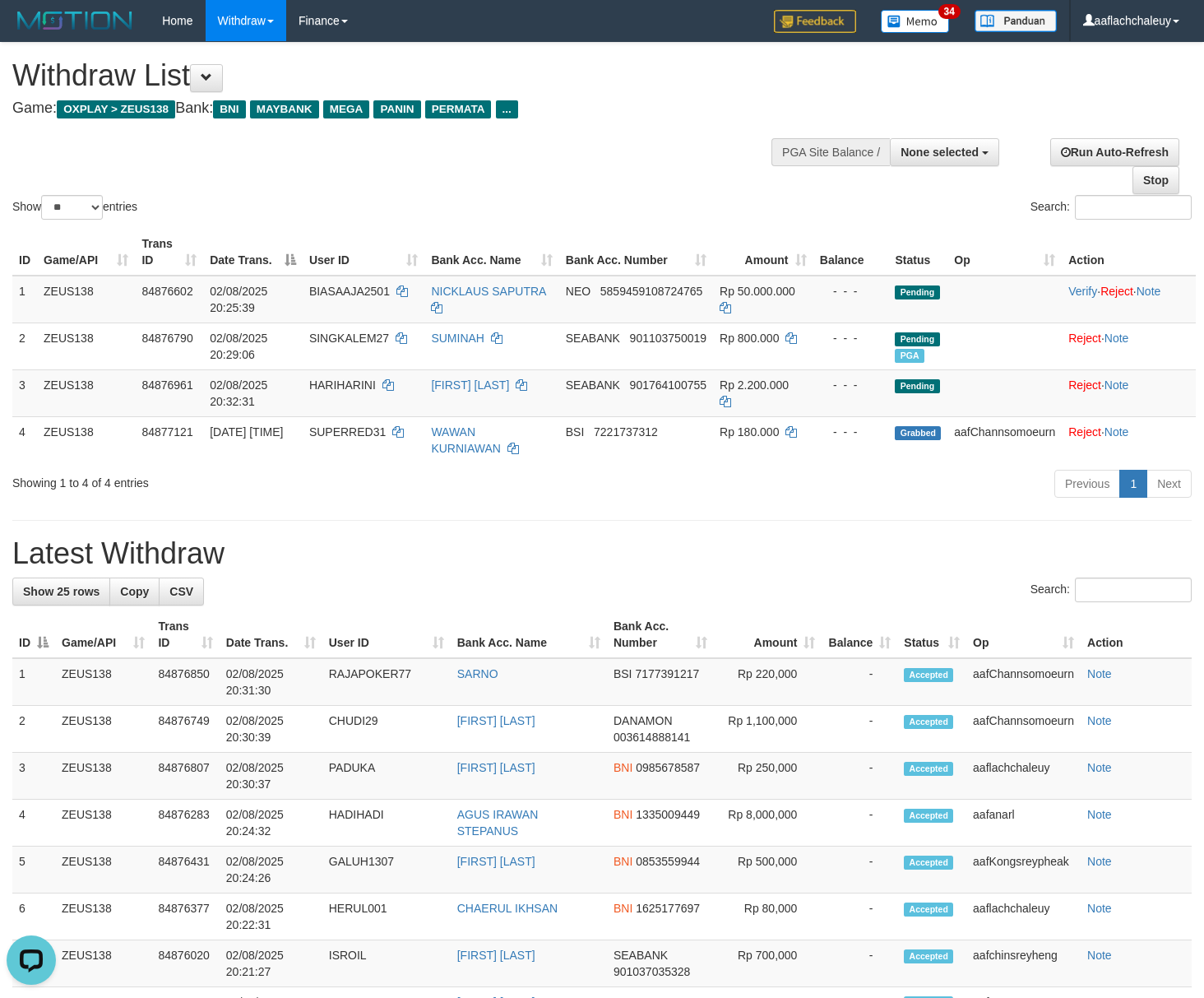 scroll, scrollTop: 0, scrollLeft: 0, axis: both 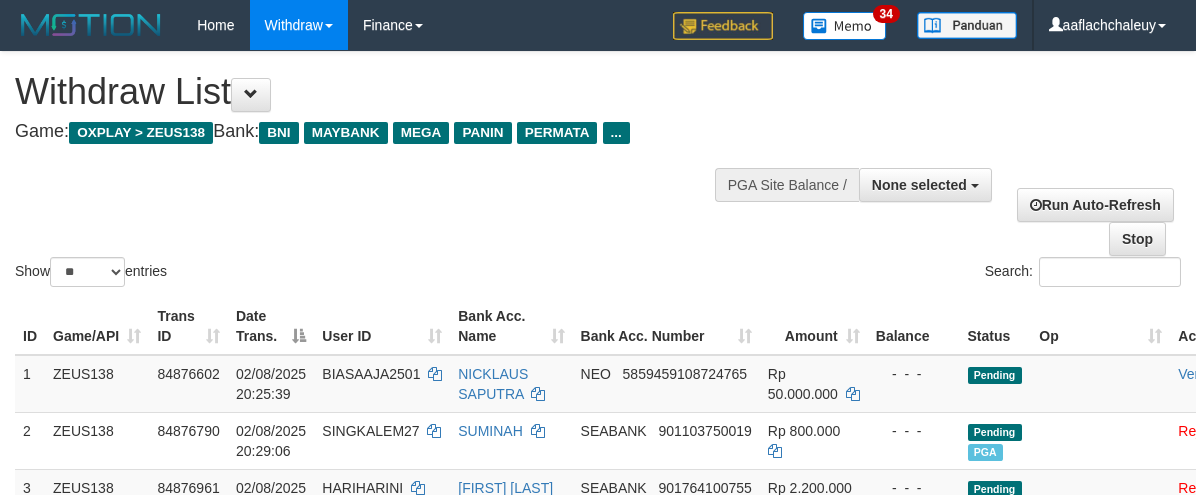 select 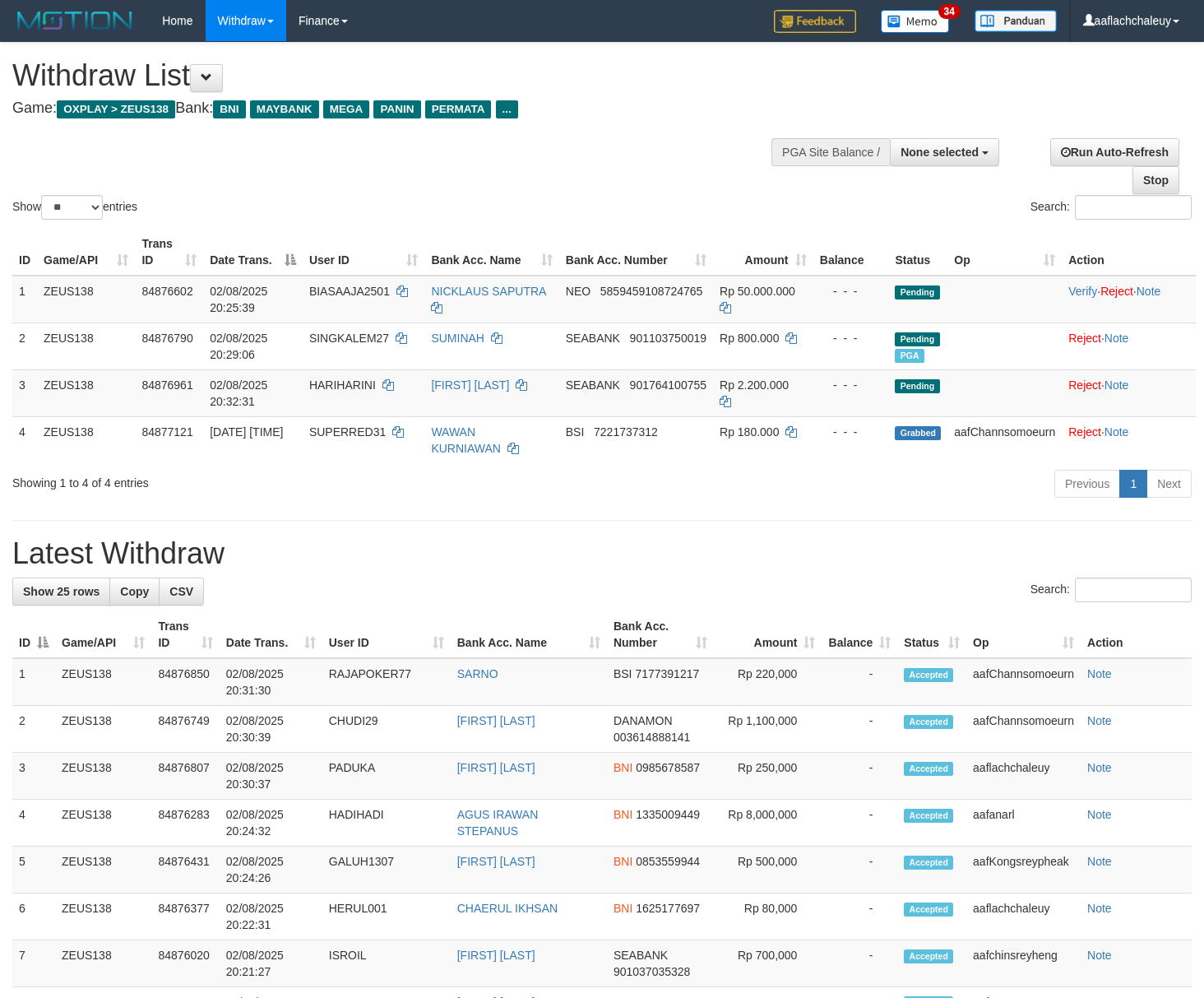 select 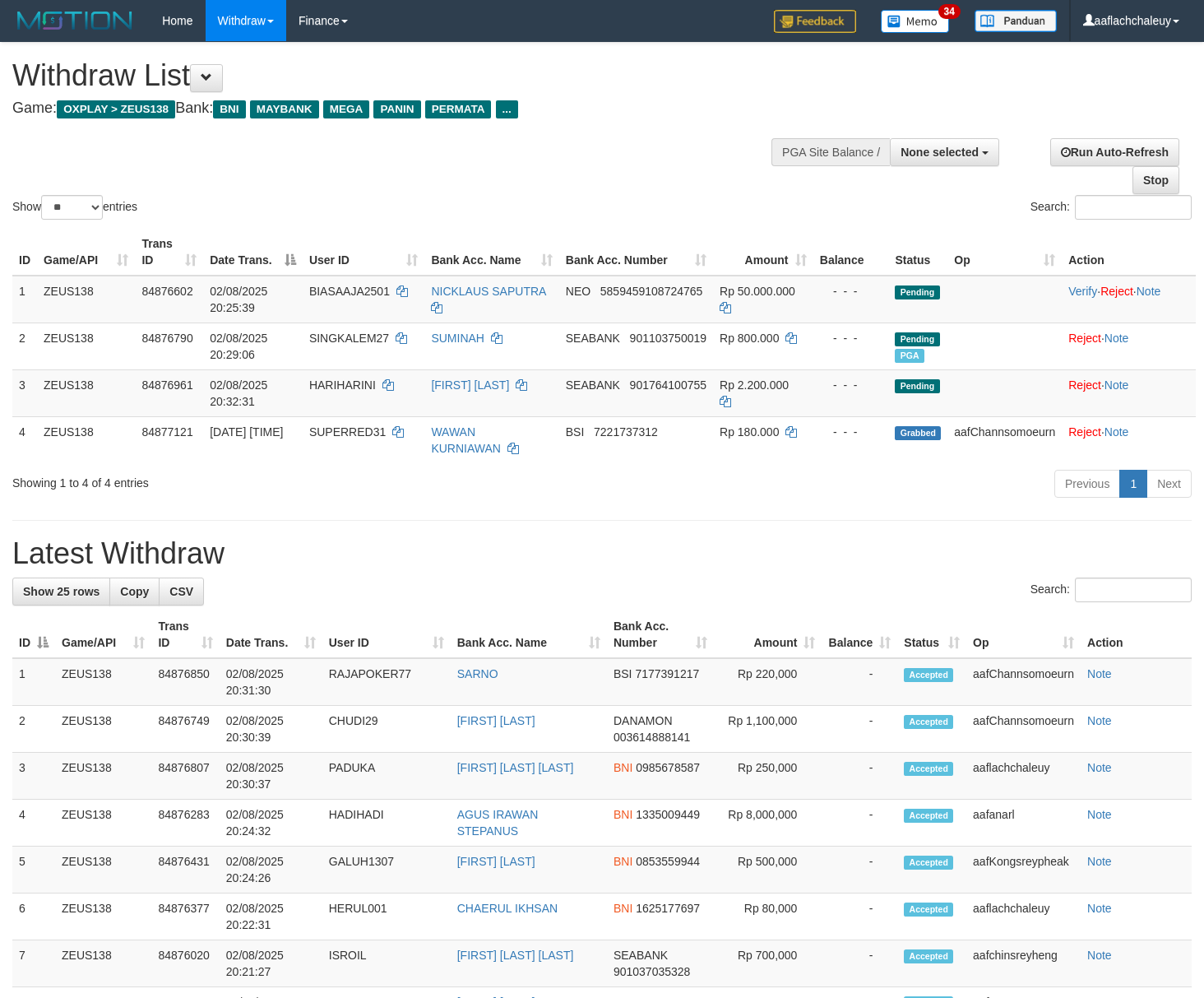 select 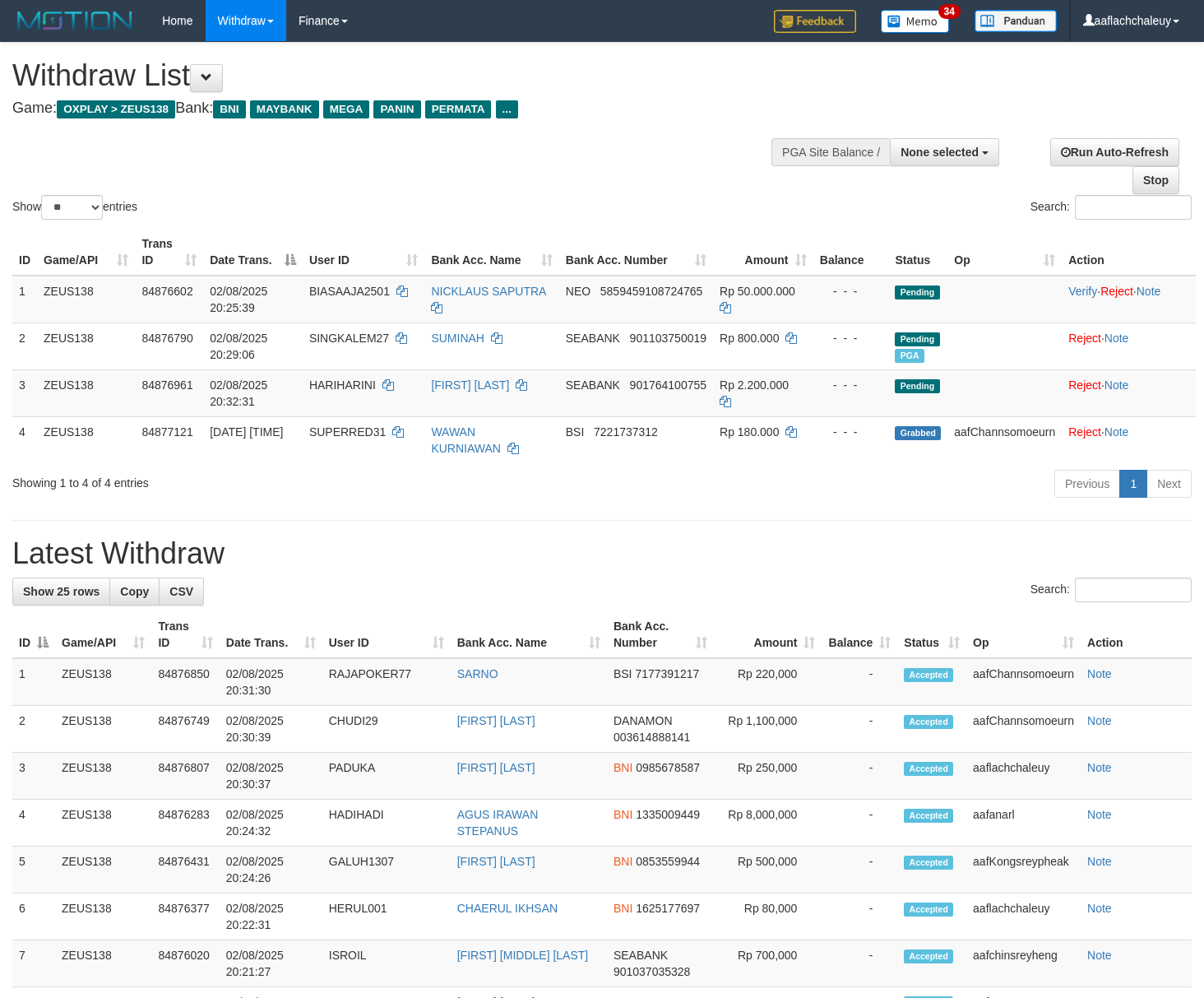 select 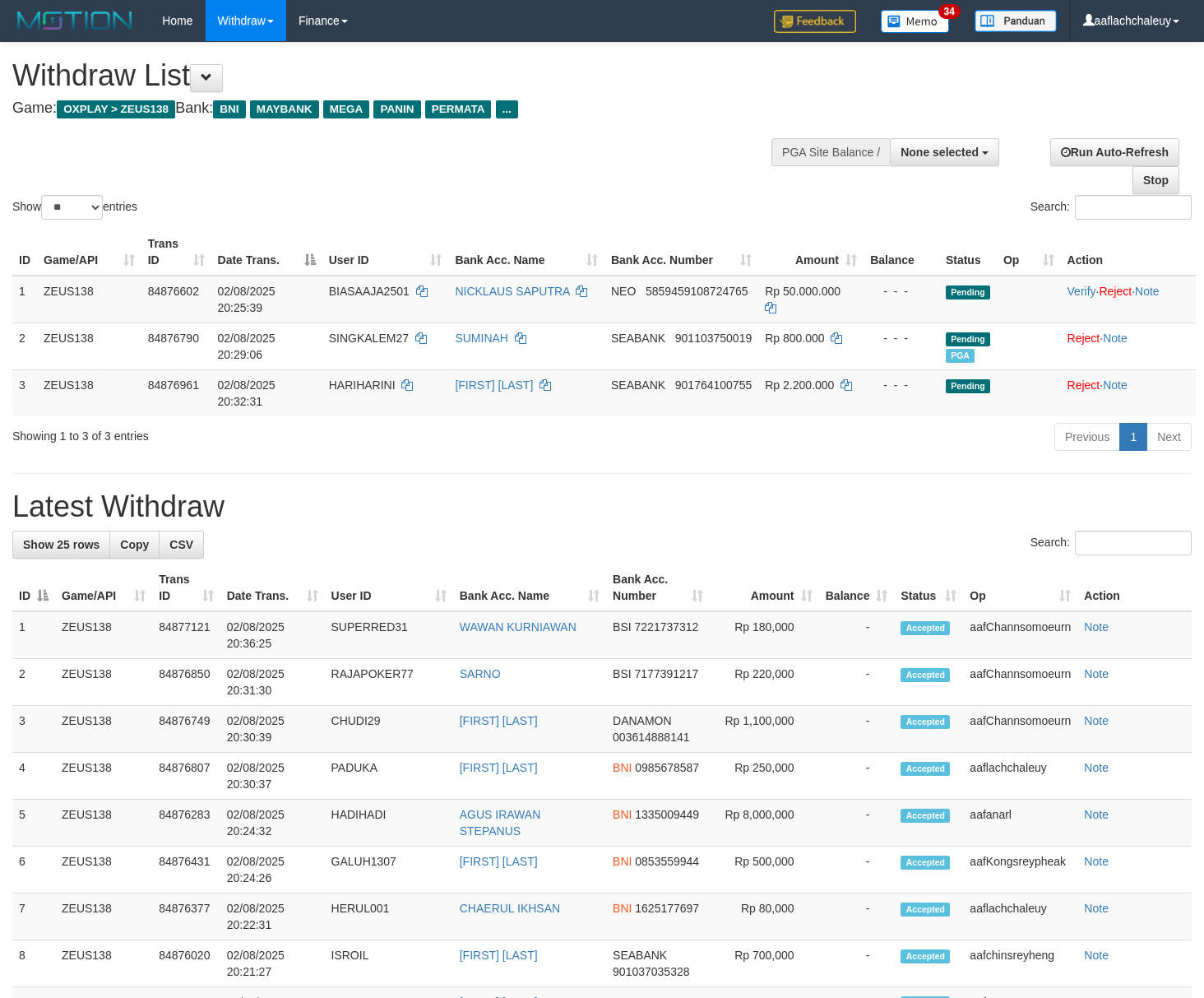 select 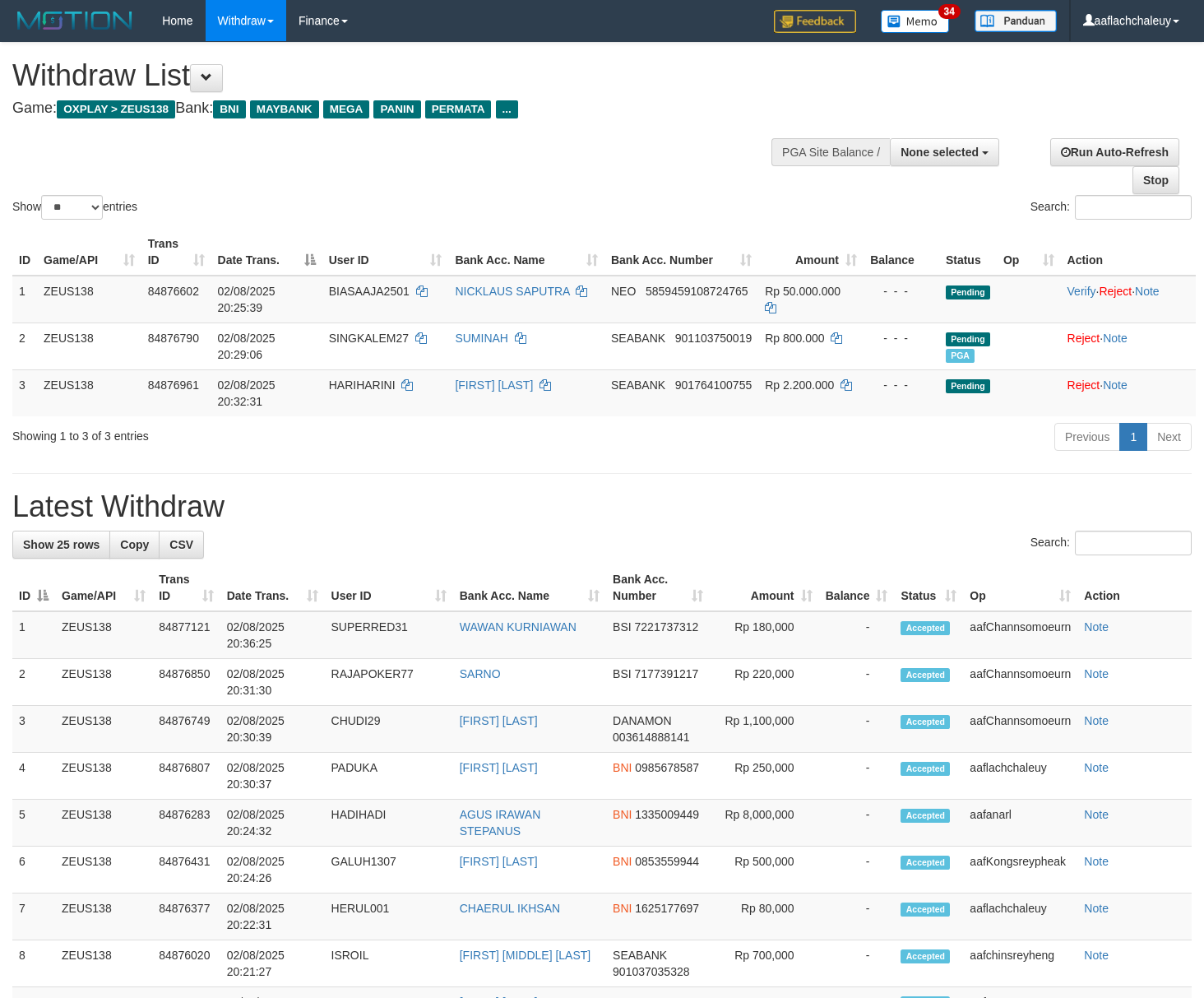 select 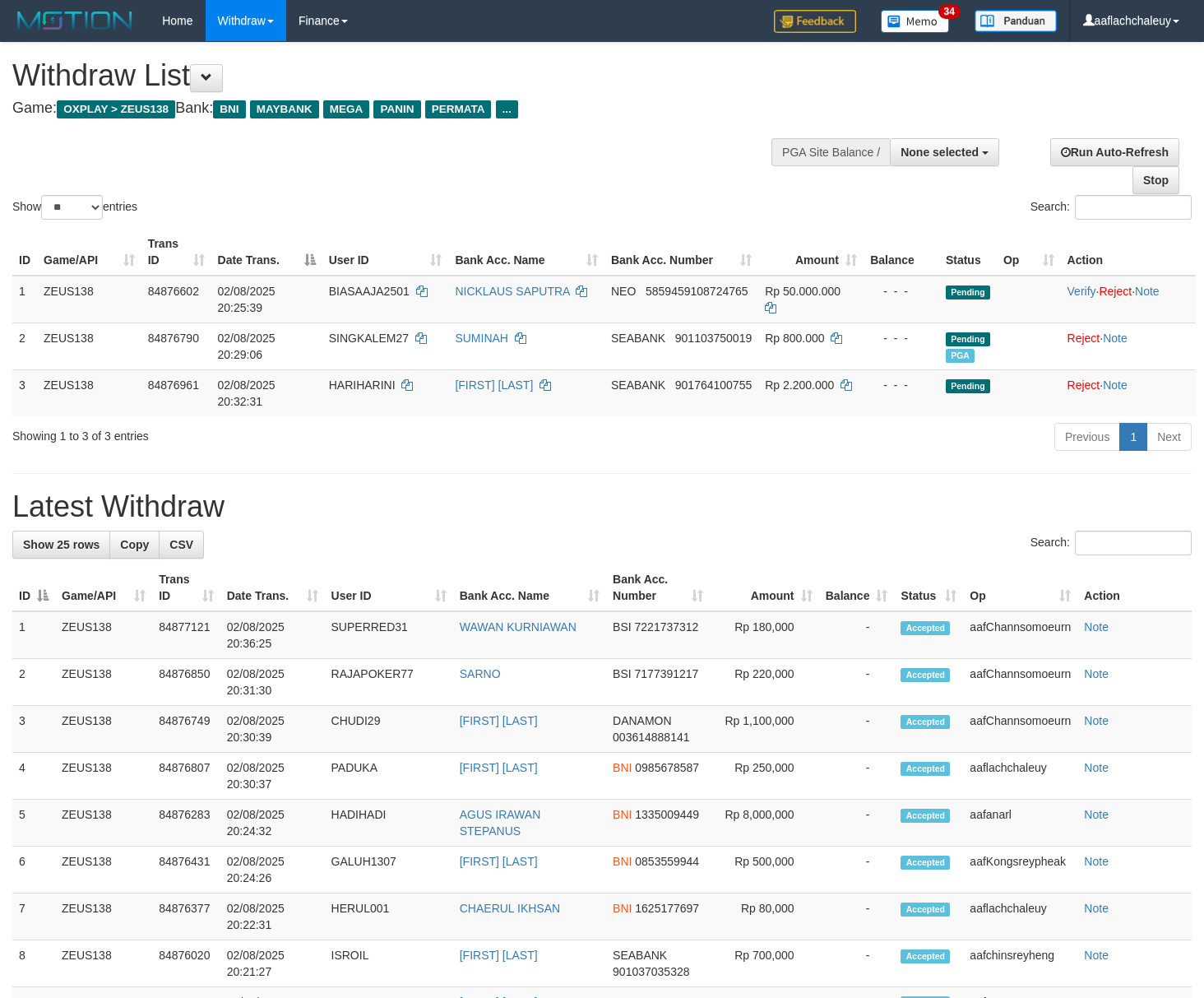 select 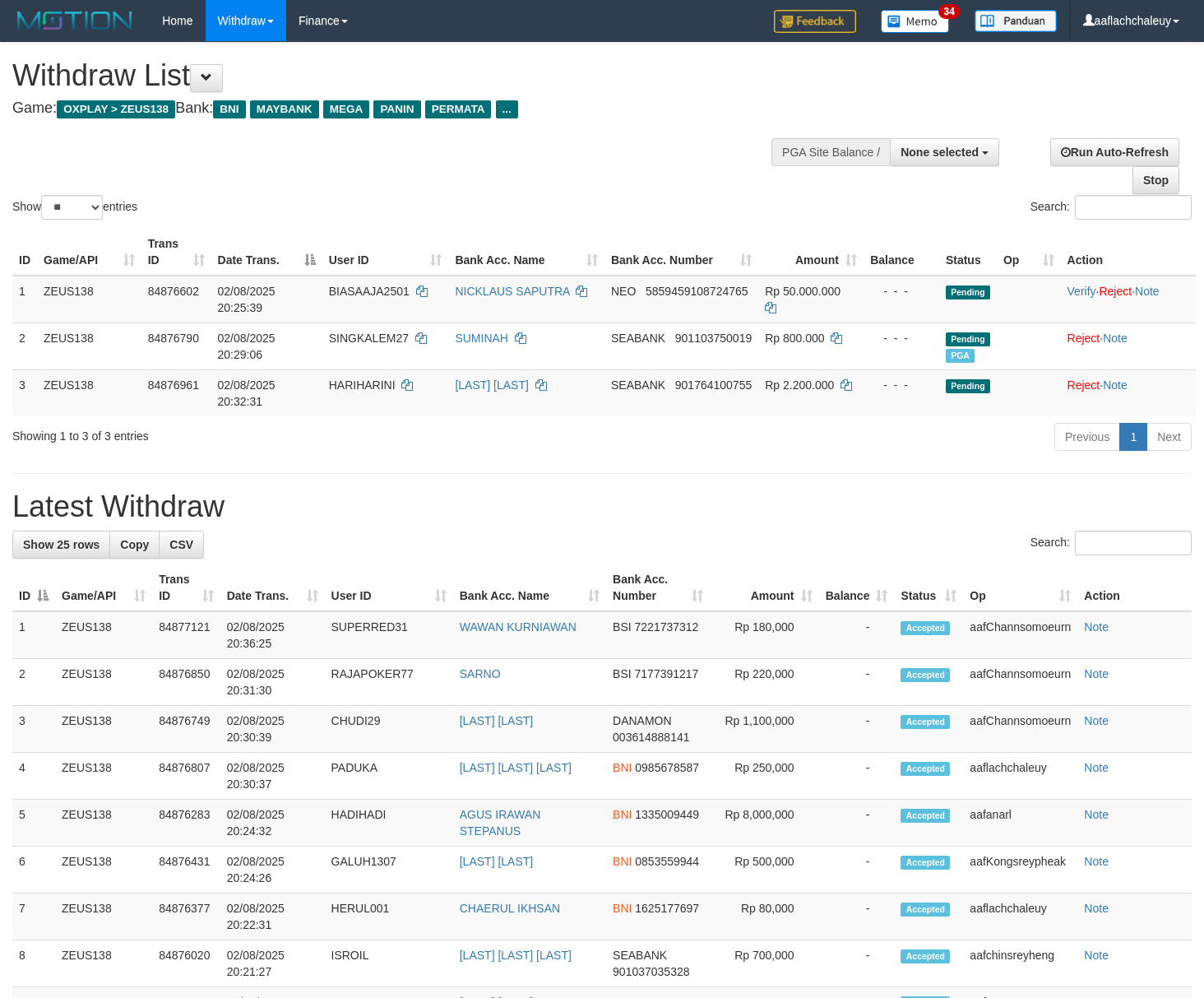 select 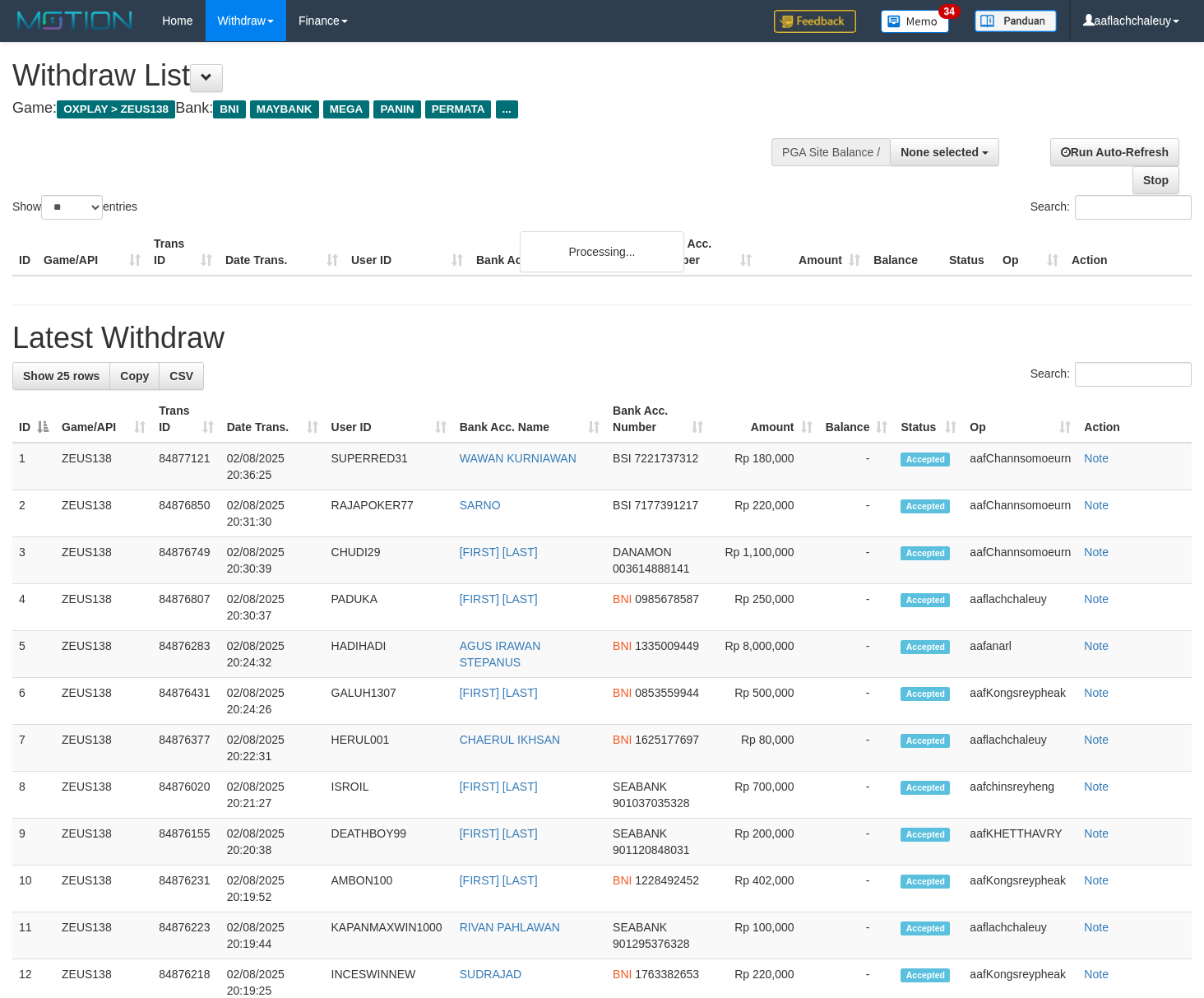 select 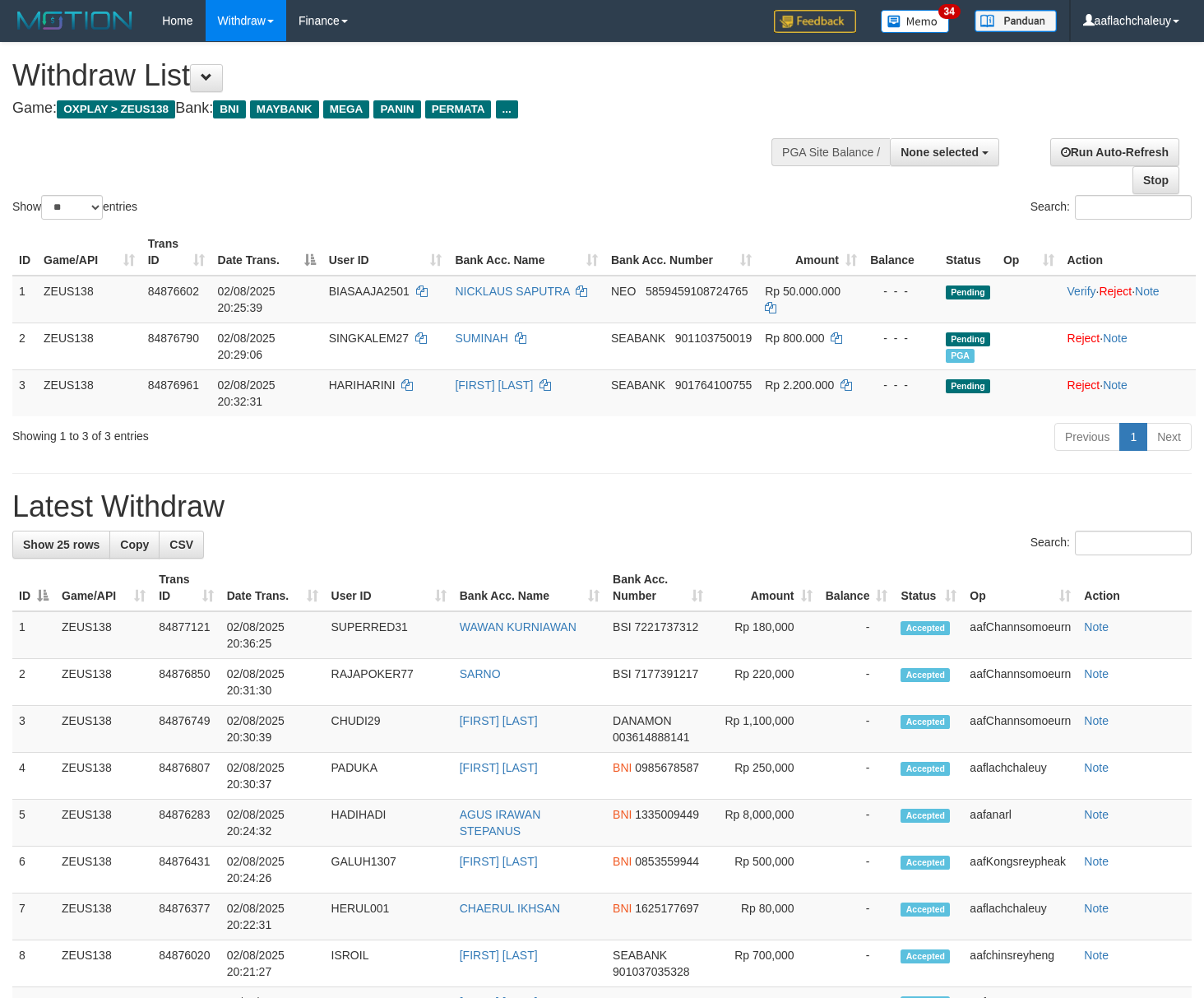 select 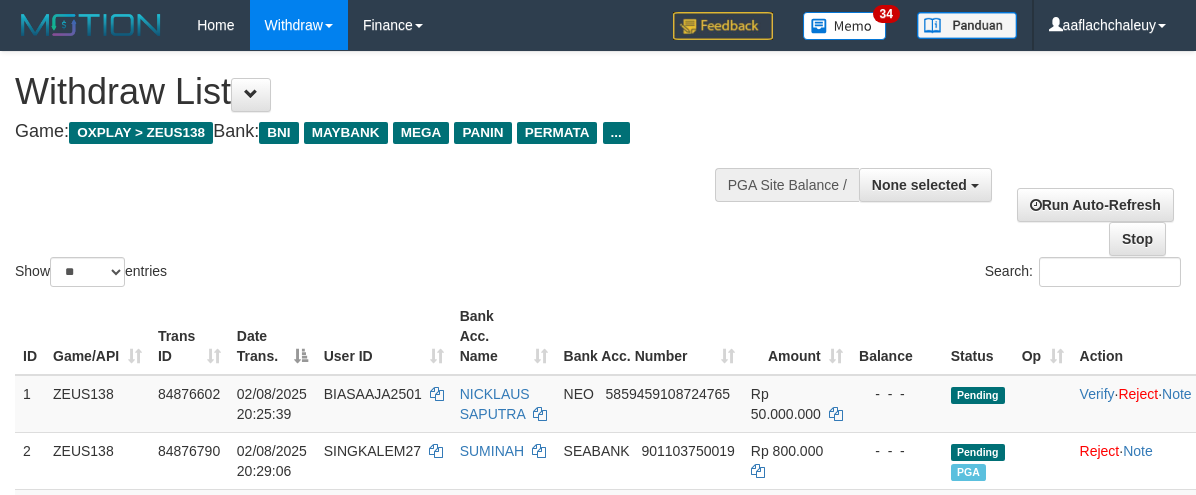 select 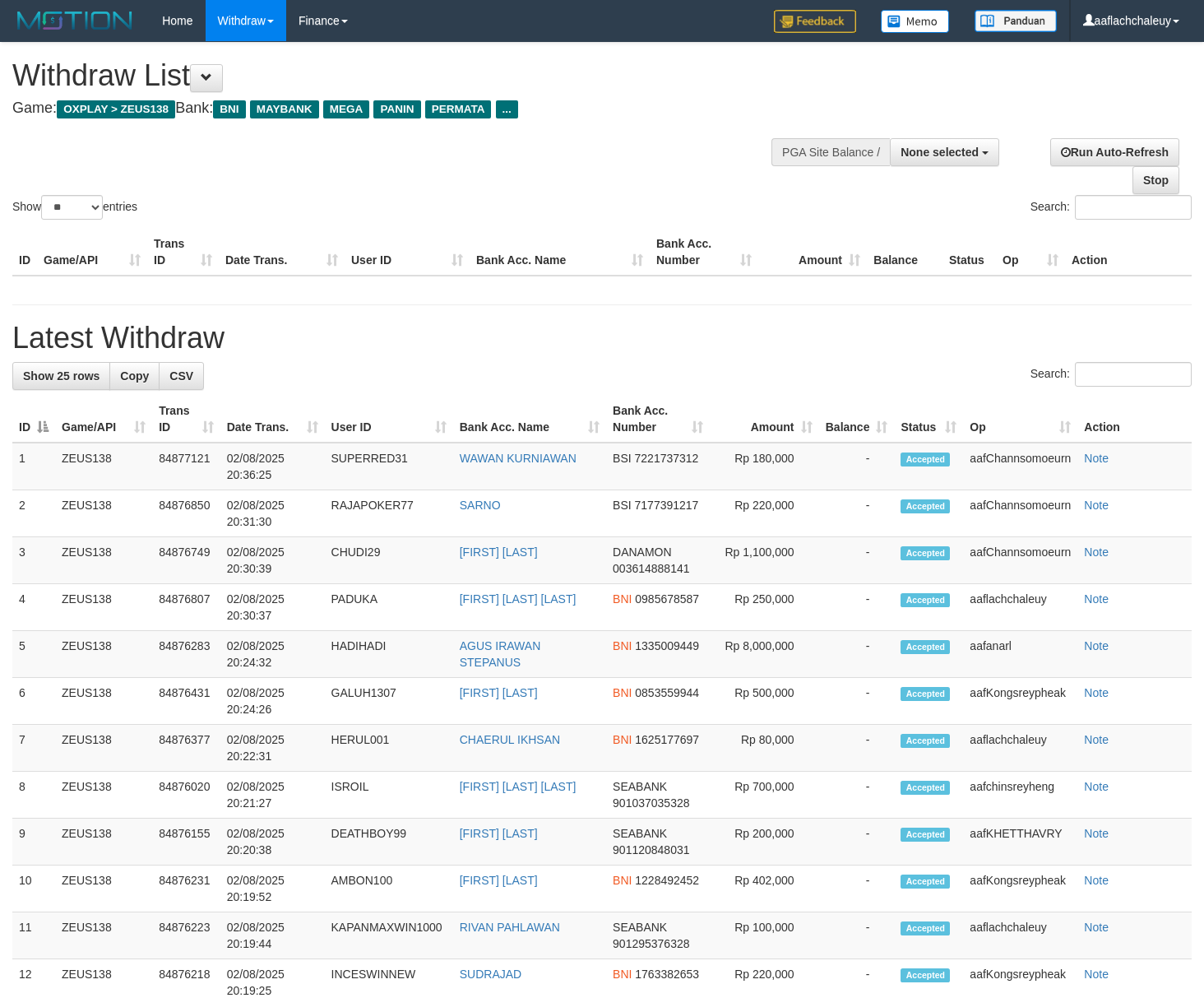 select 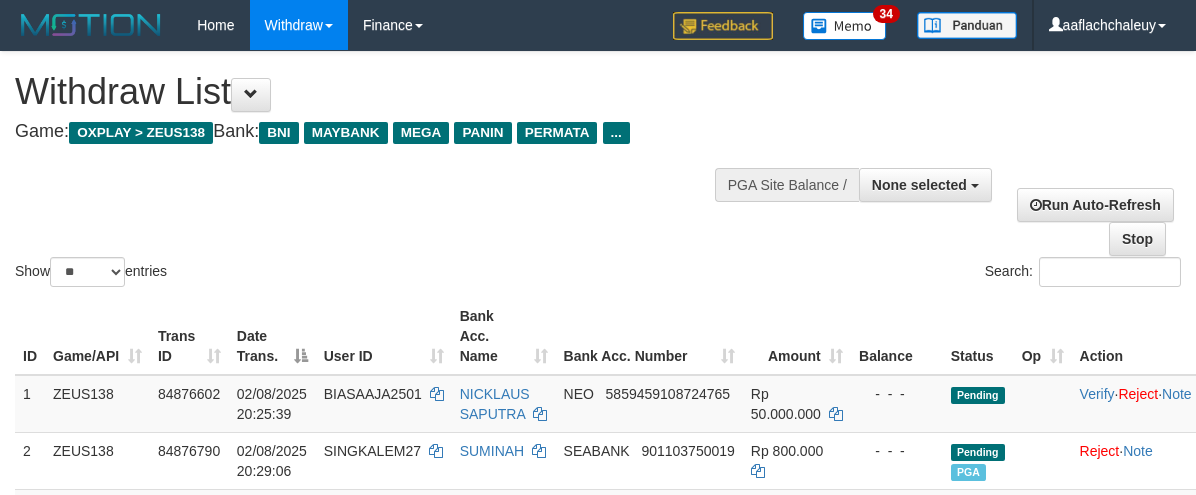 select 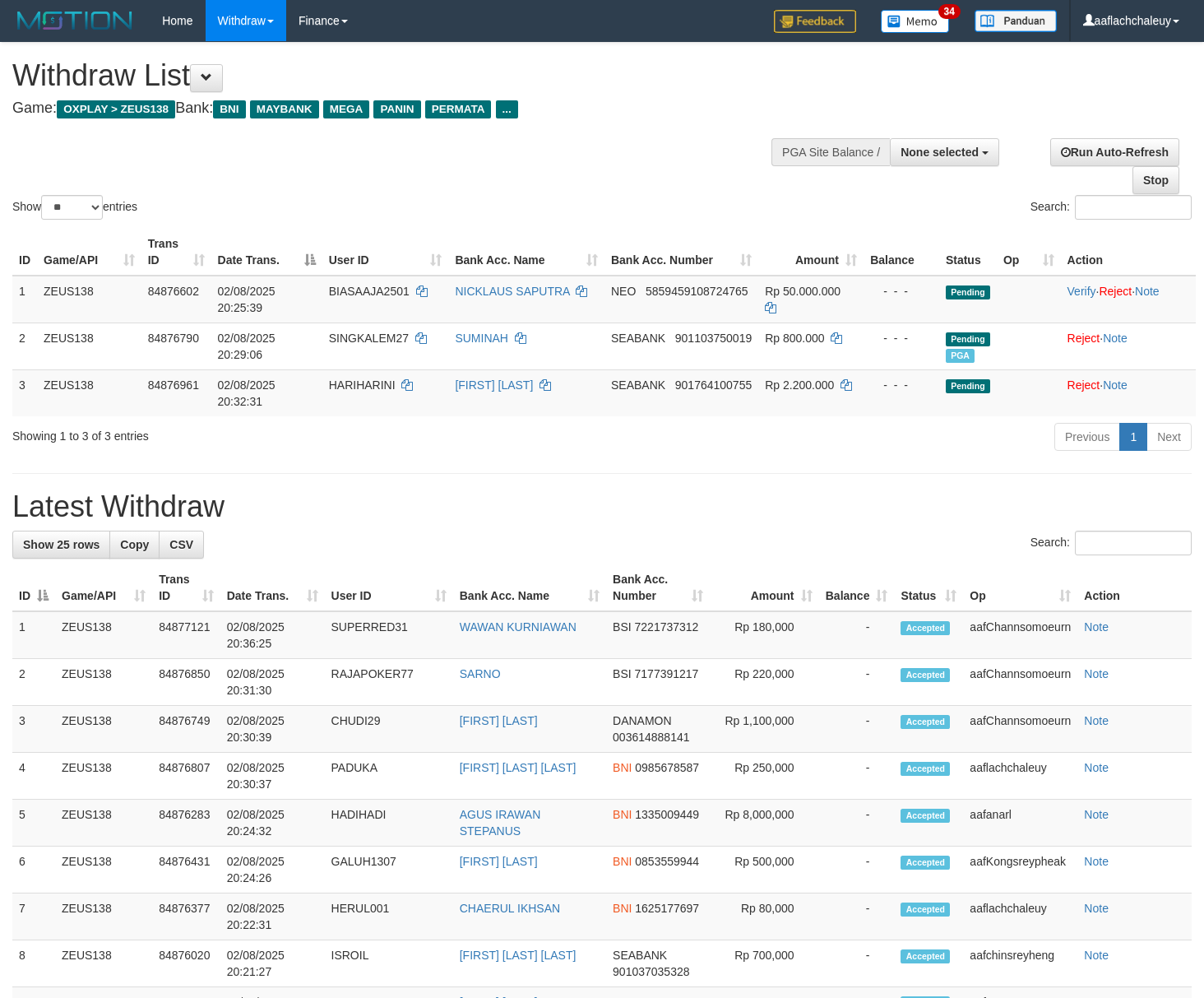 select 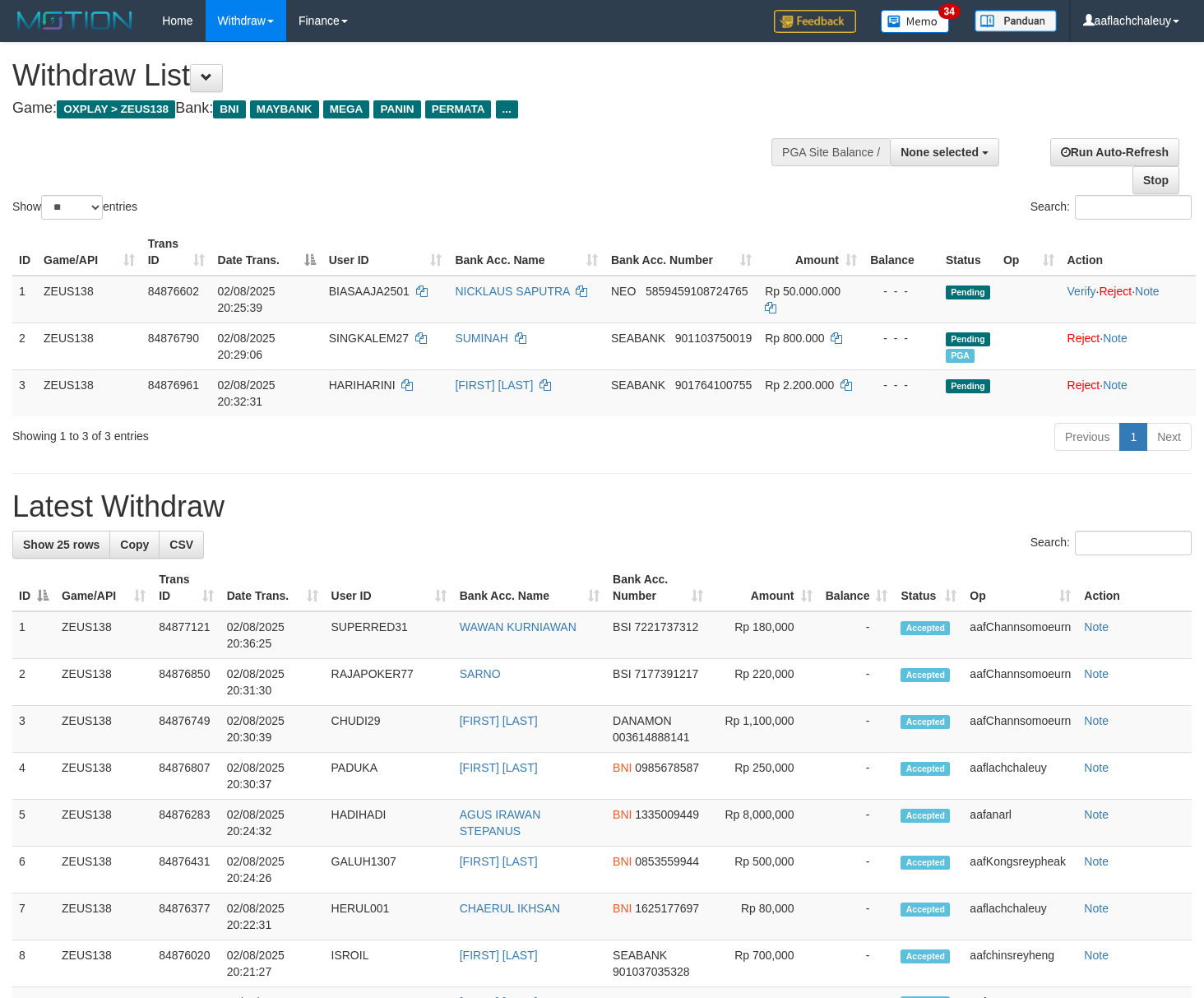 select 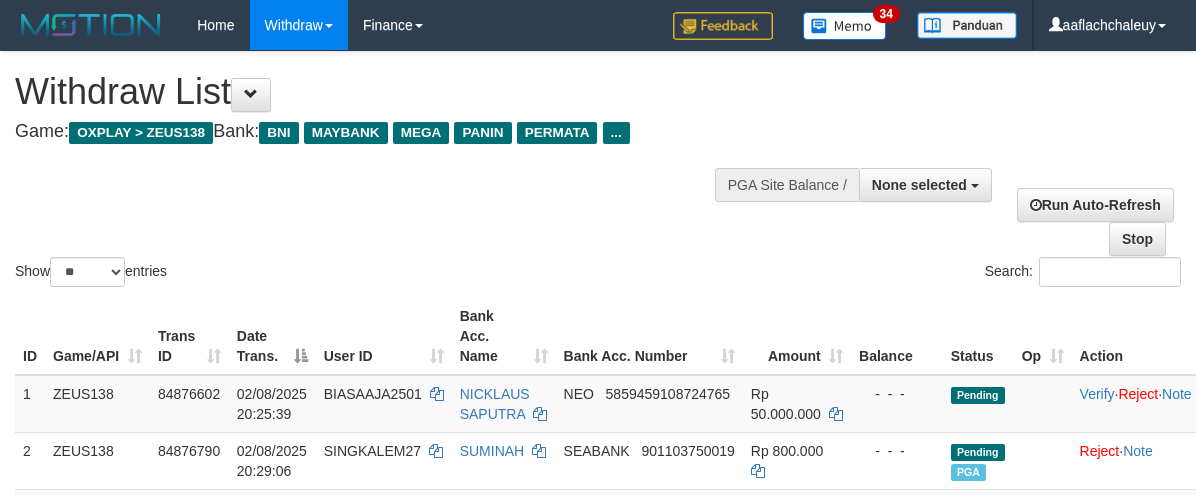 select 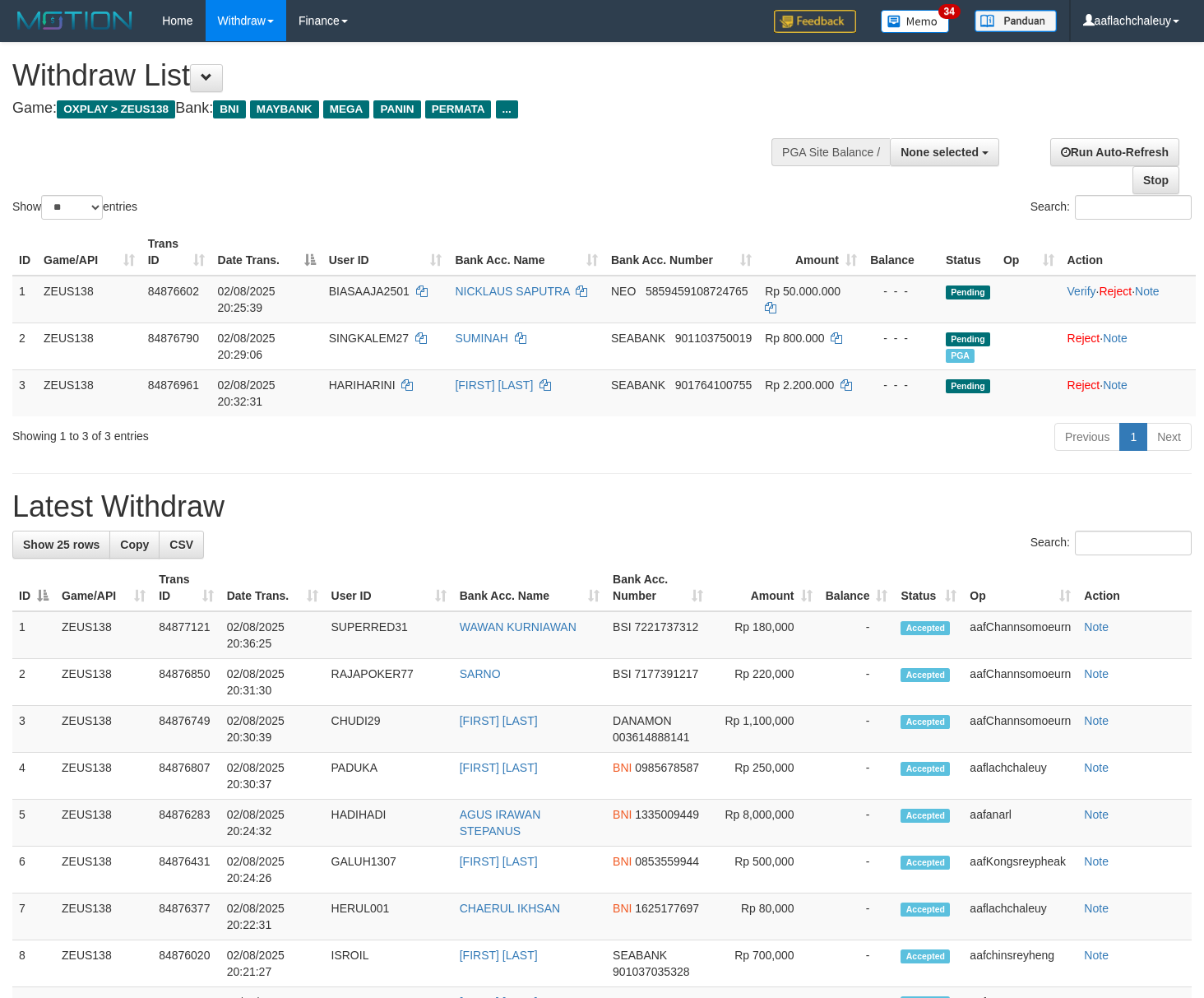select 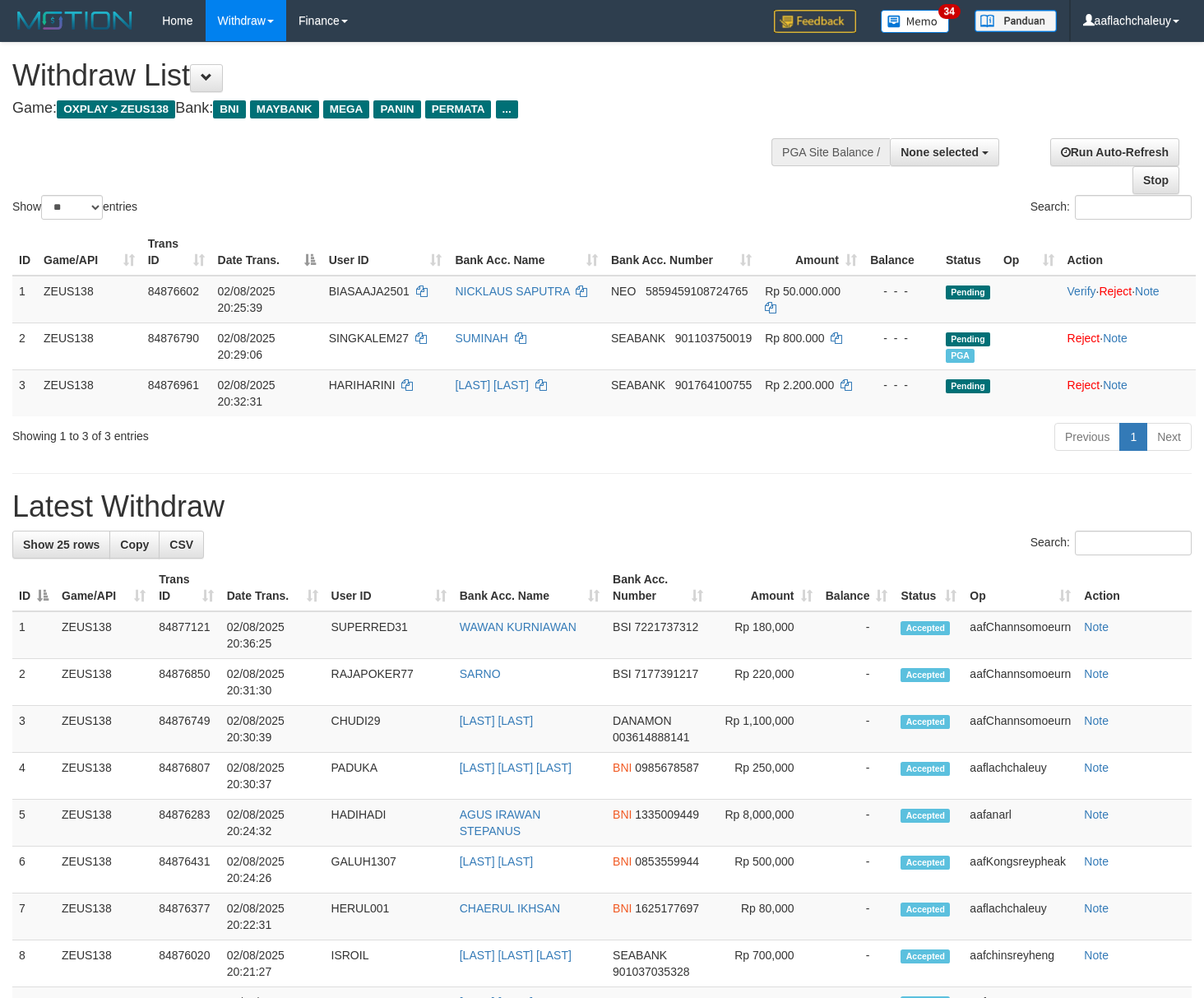 select 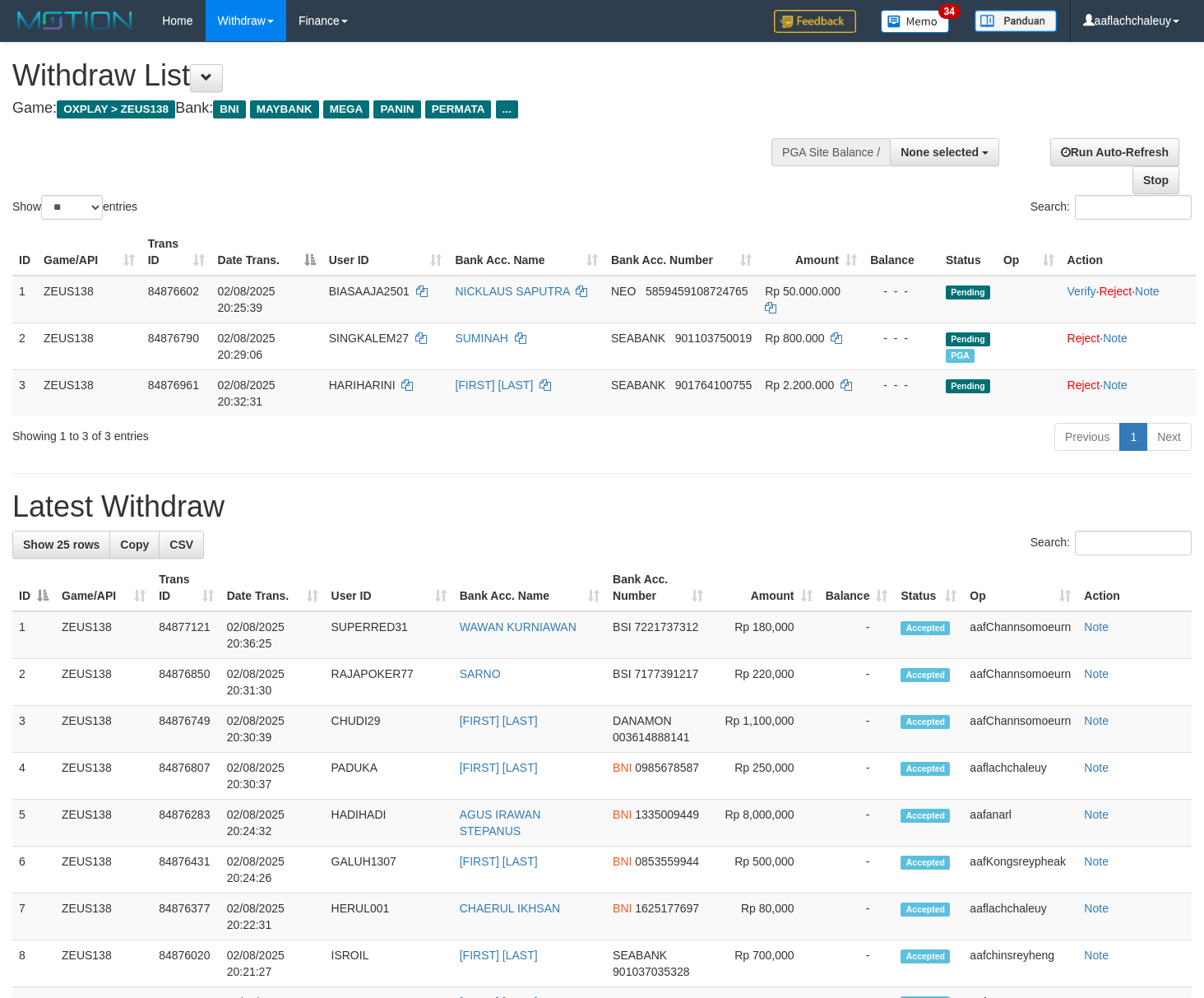 select 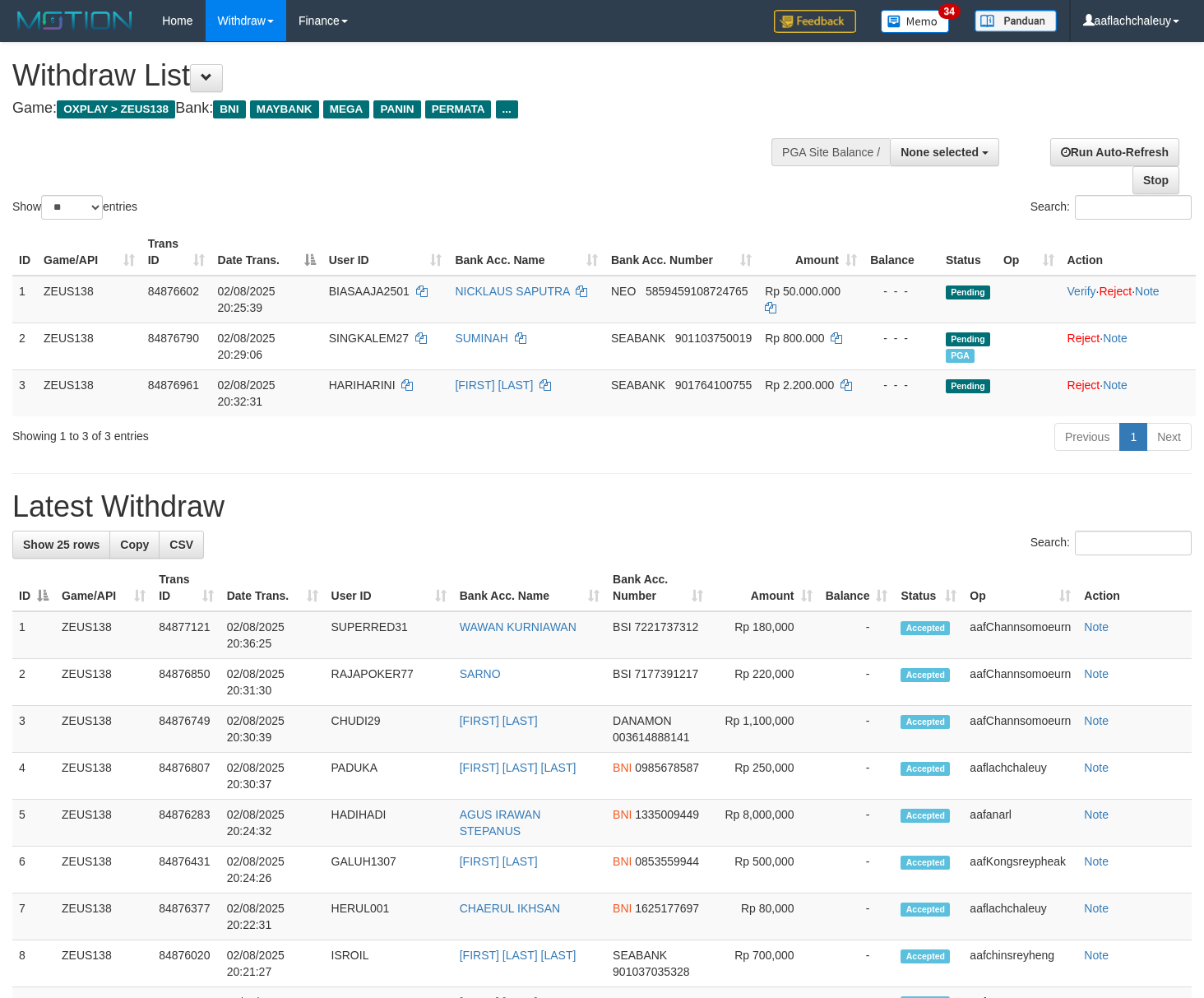 select 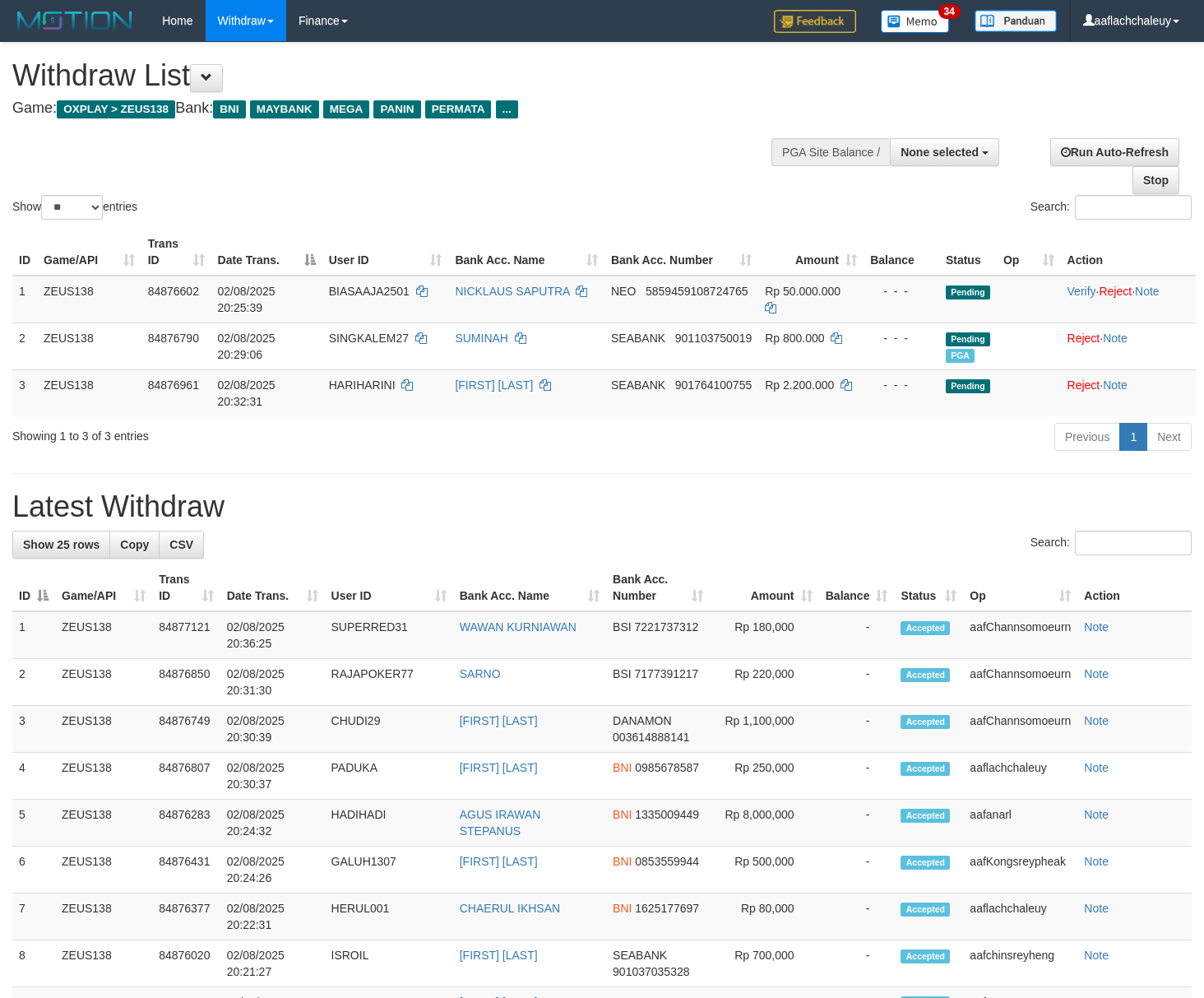 select 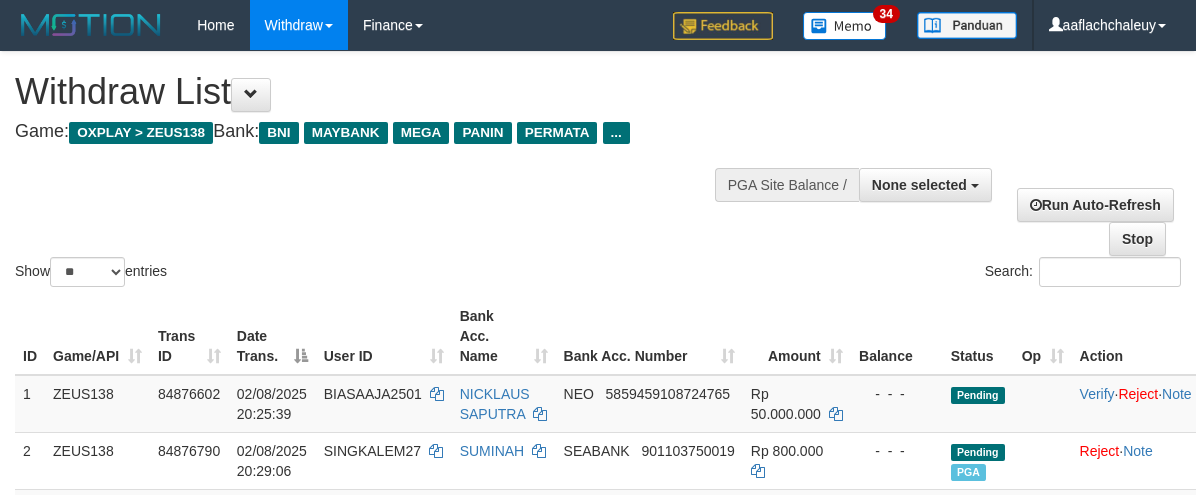 select 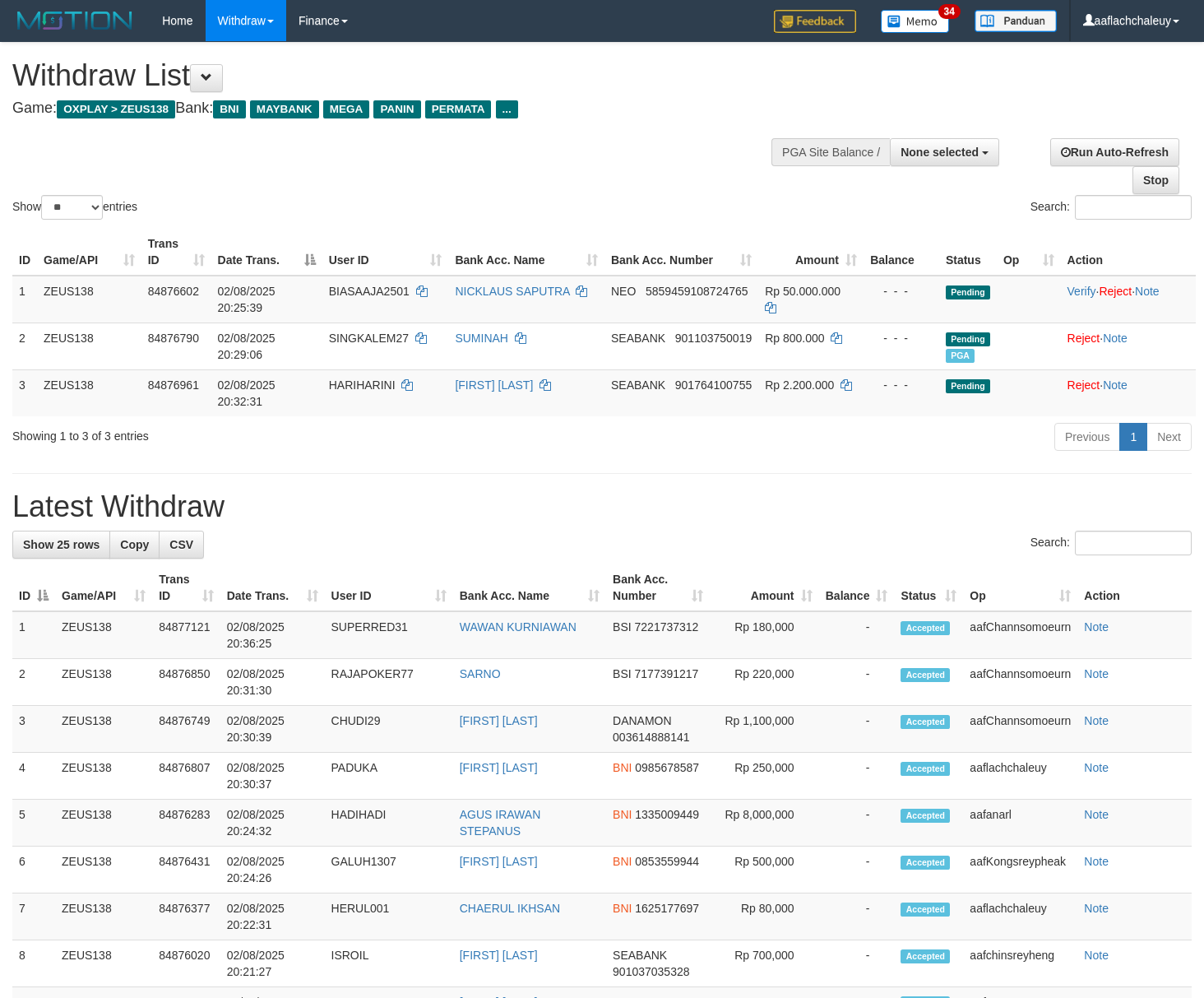 select 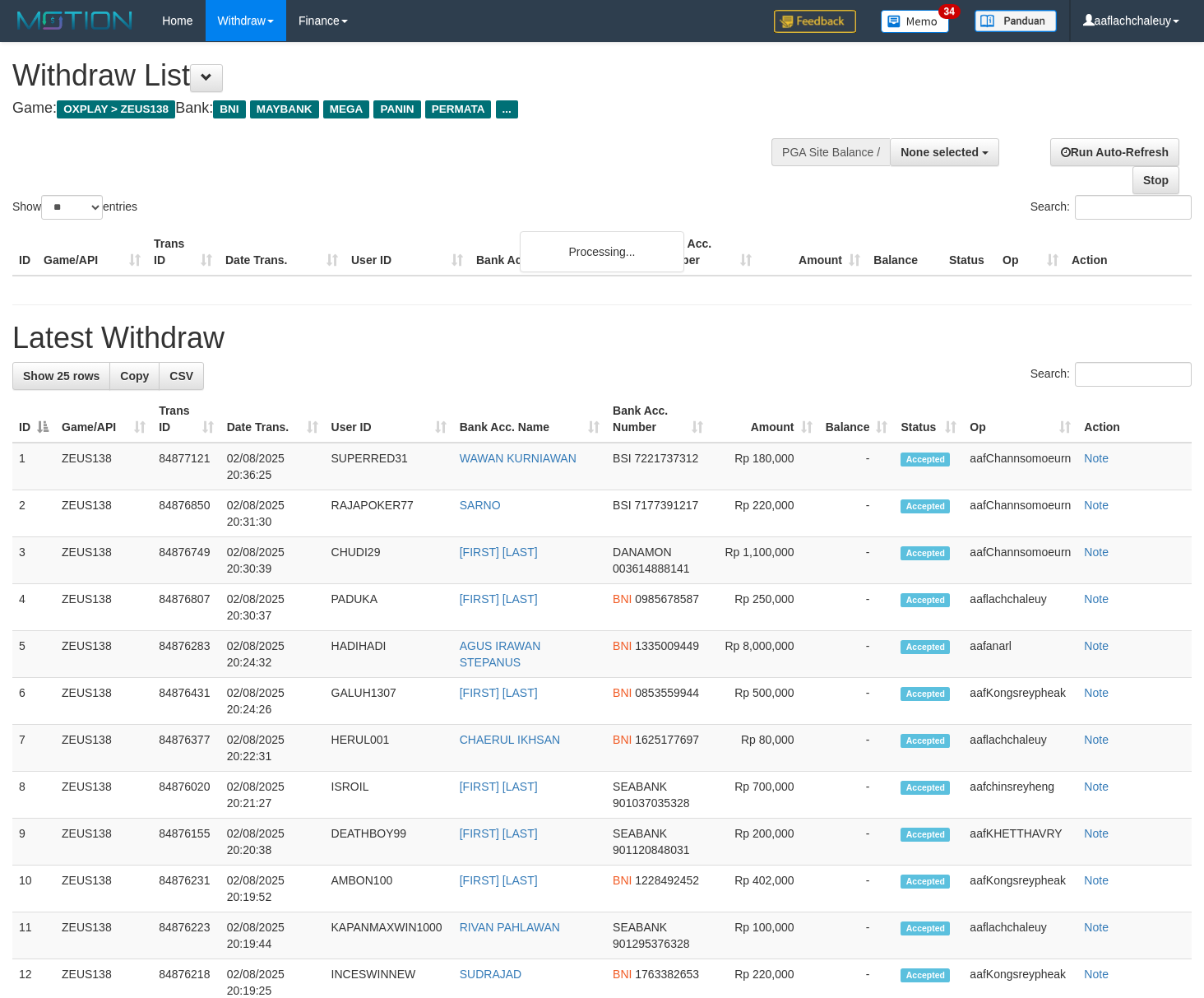 select 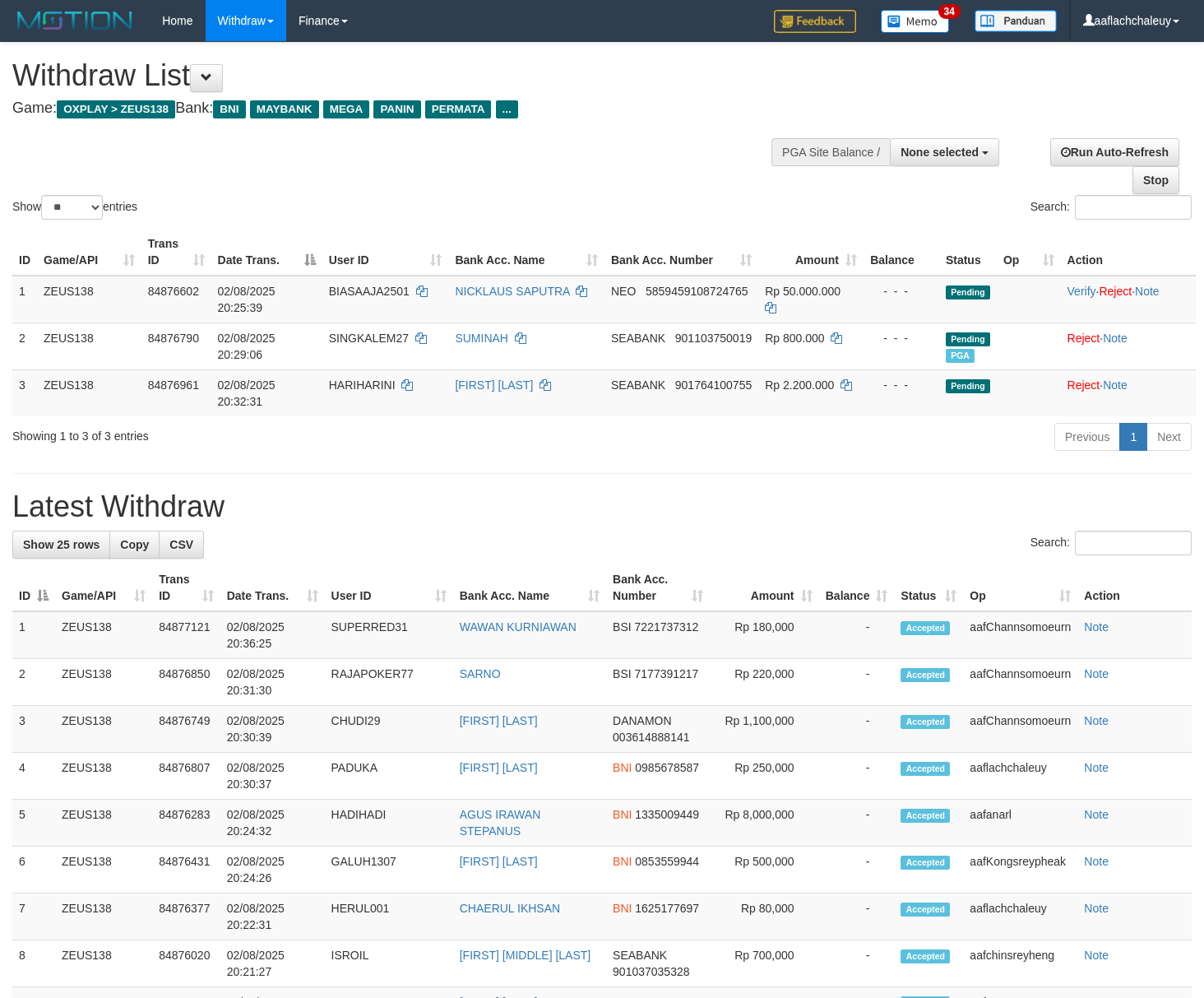 select 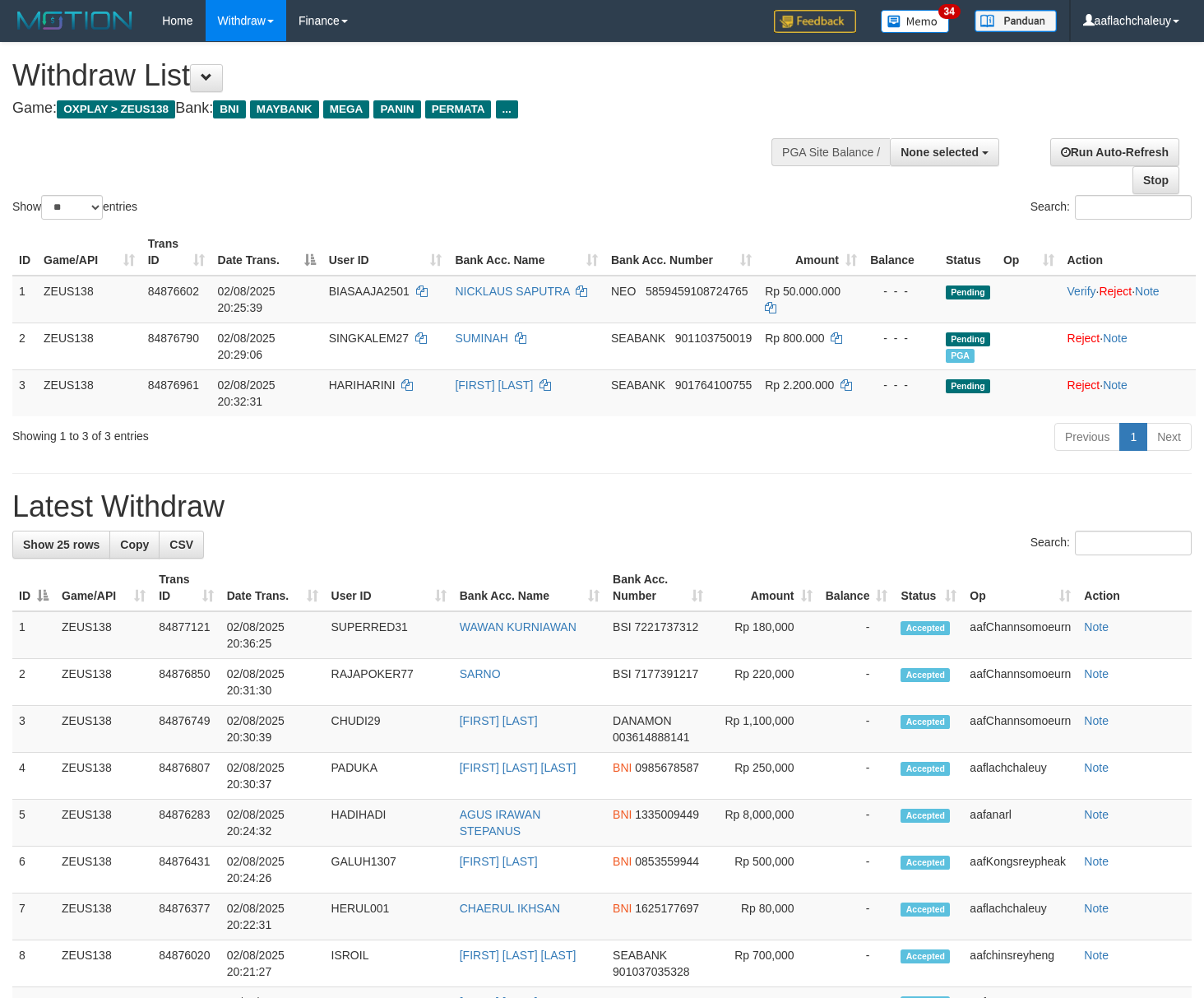 select 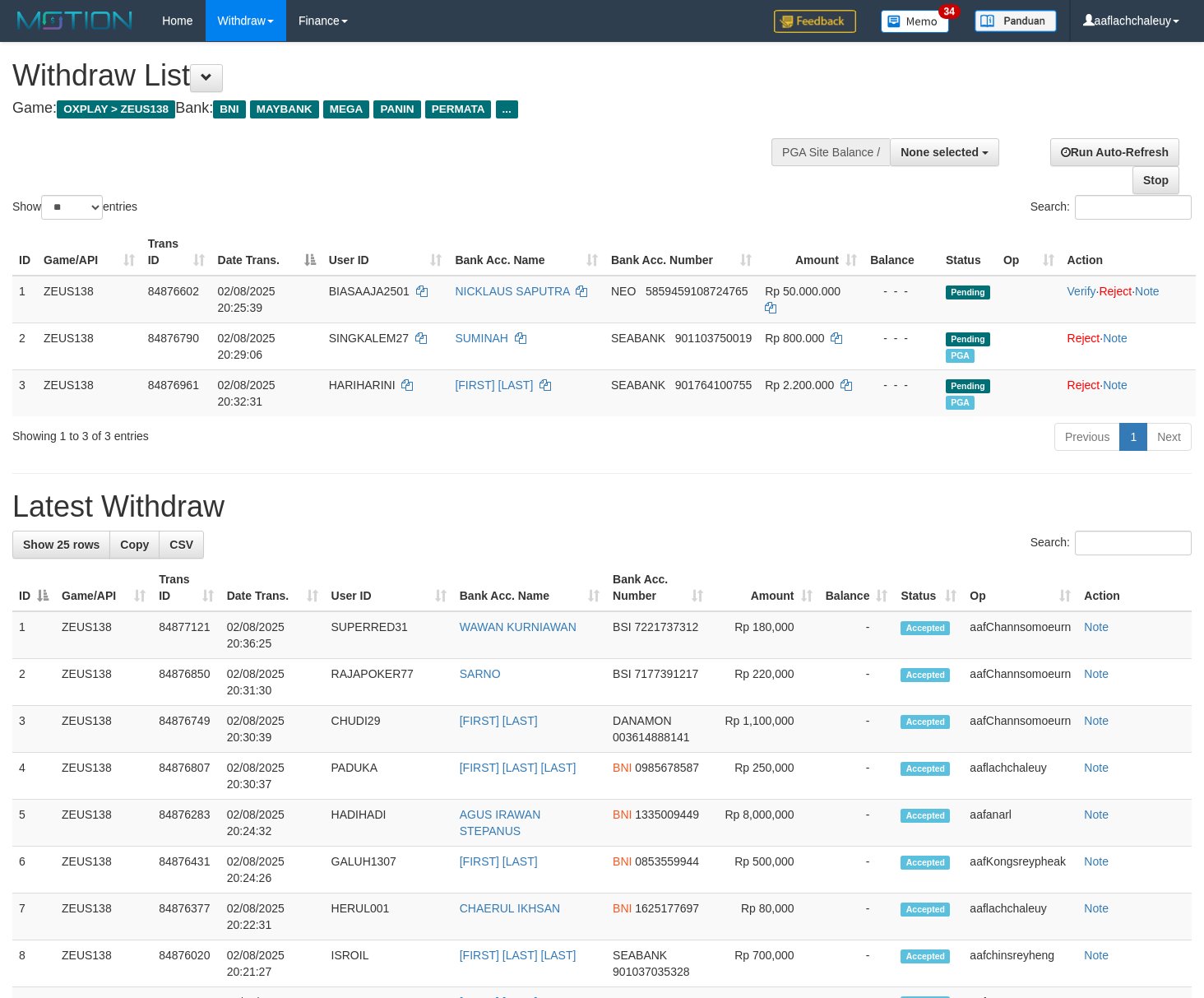 select 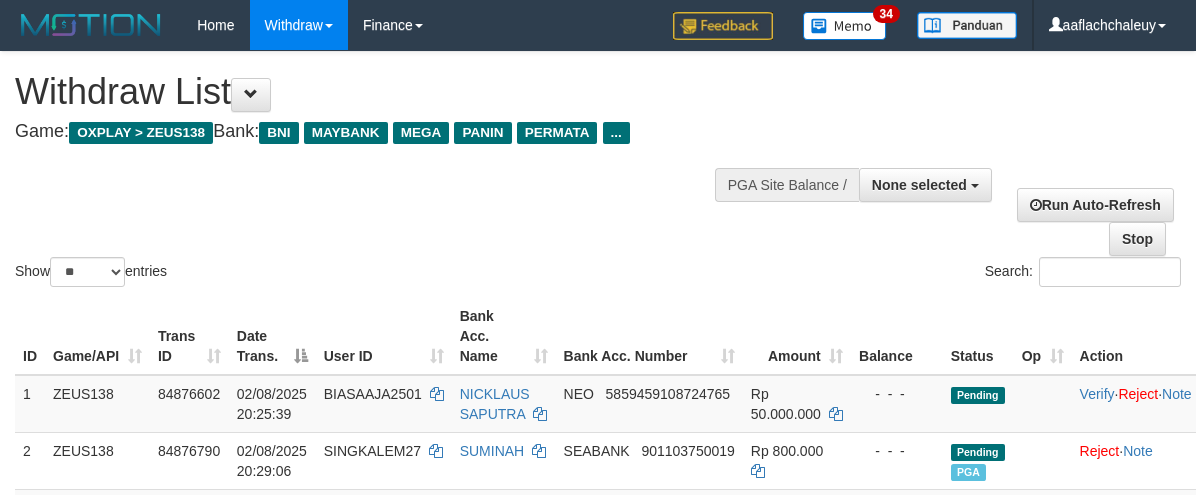 select 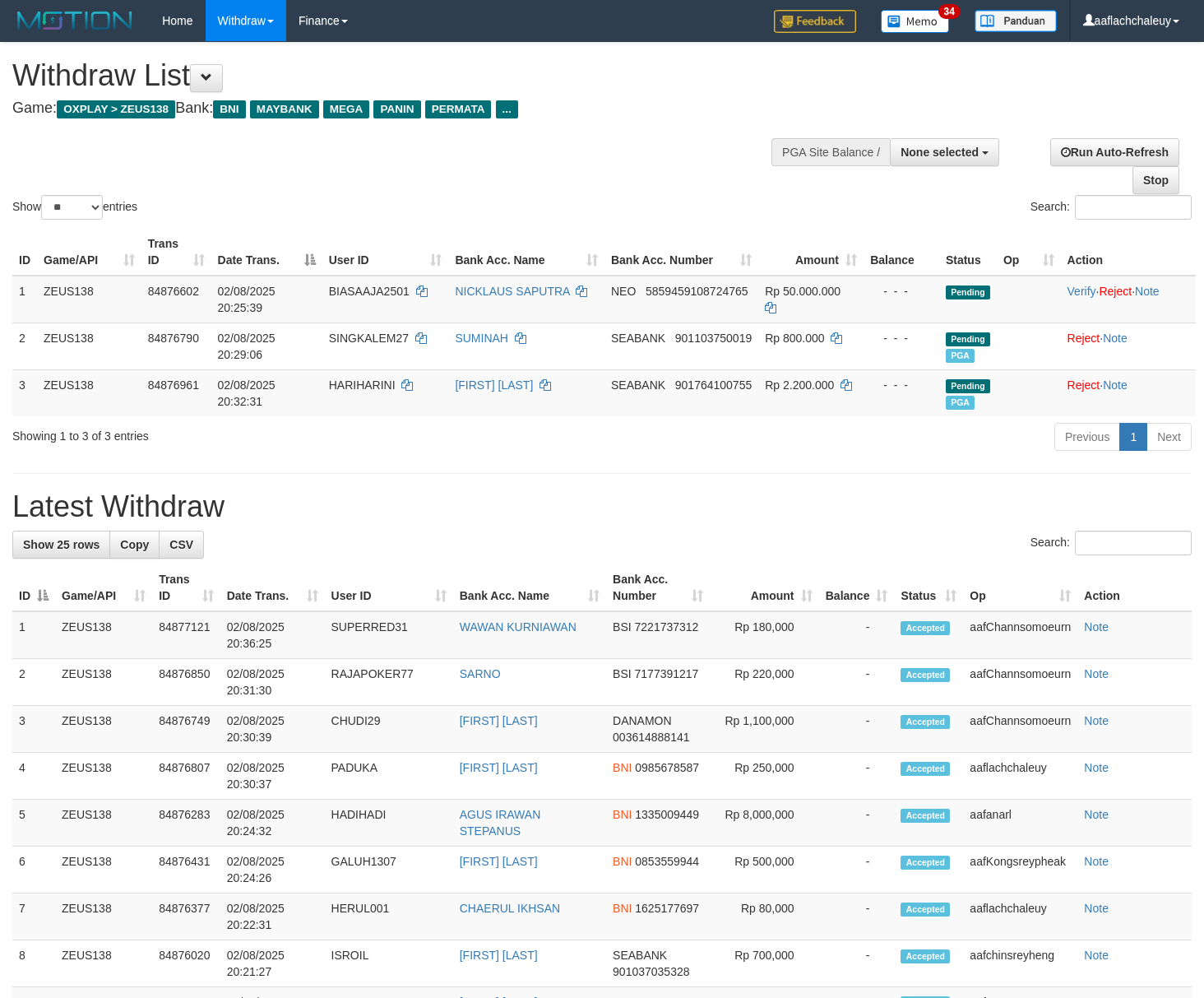 select 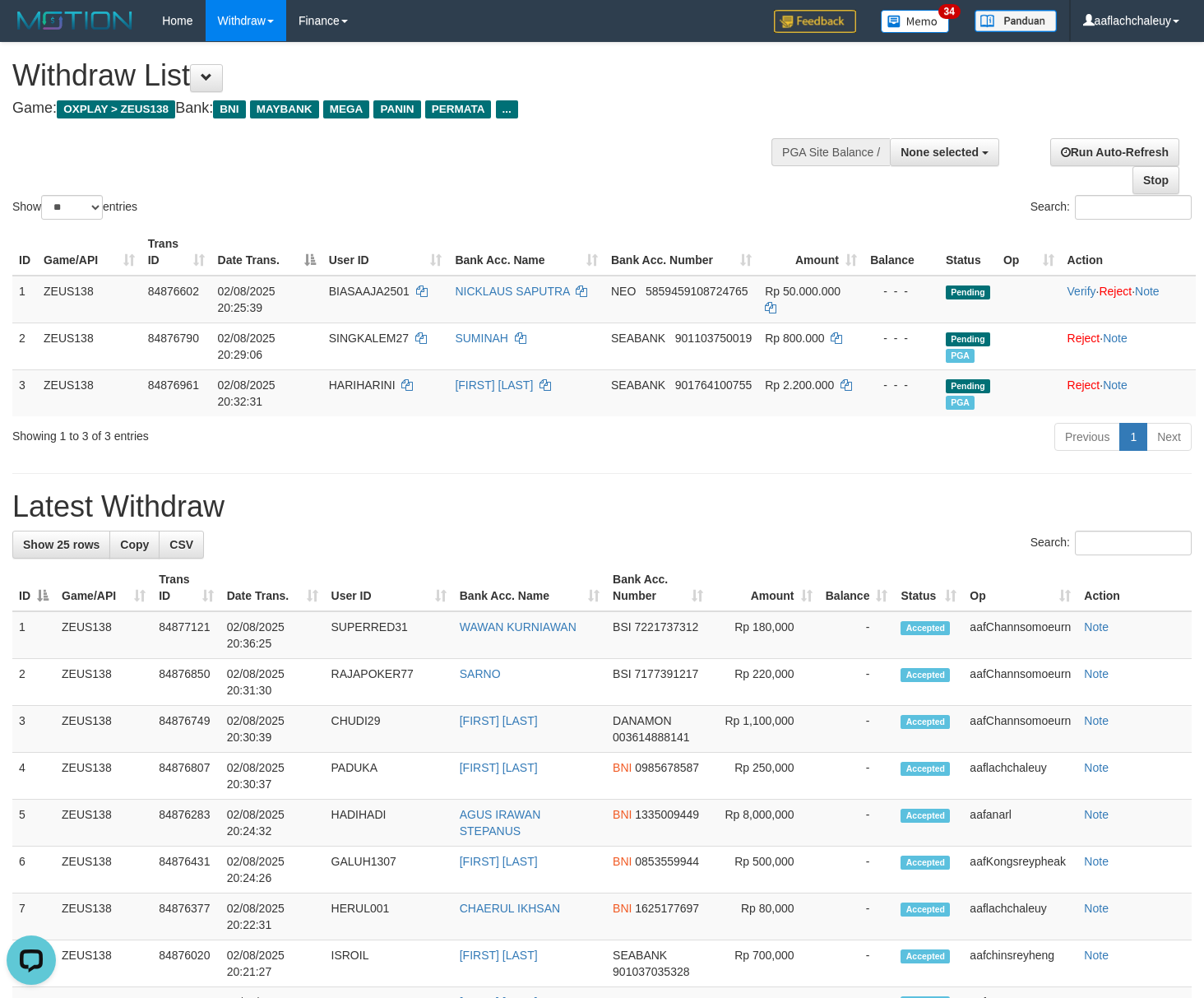 scroll, scrollTop: 0, scrollLeft: 0, axis: both 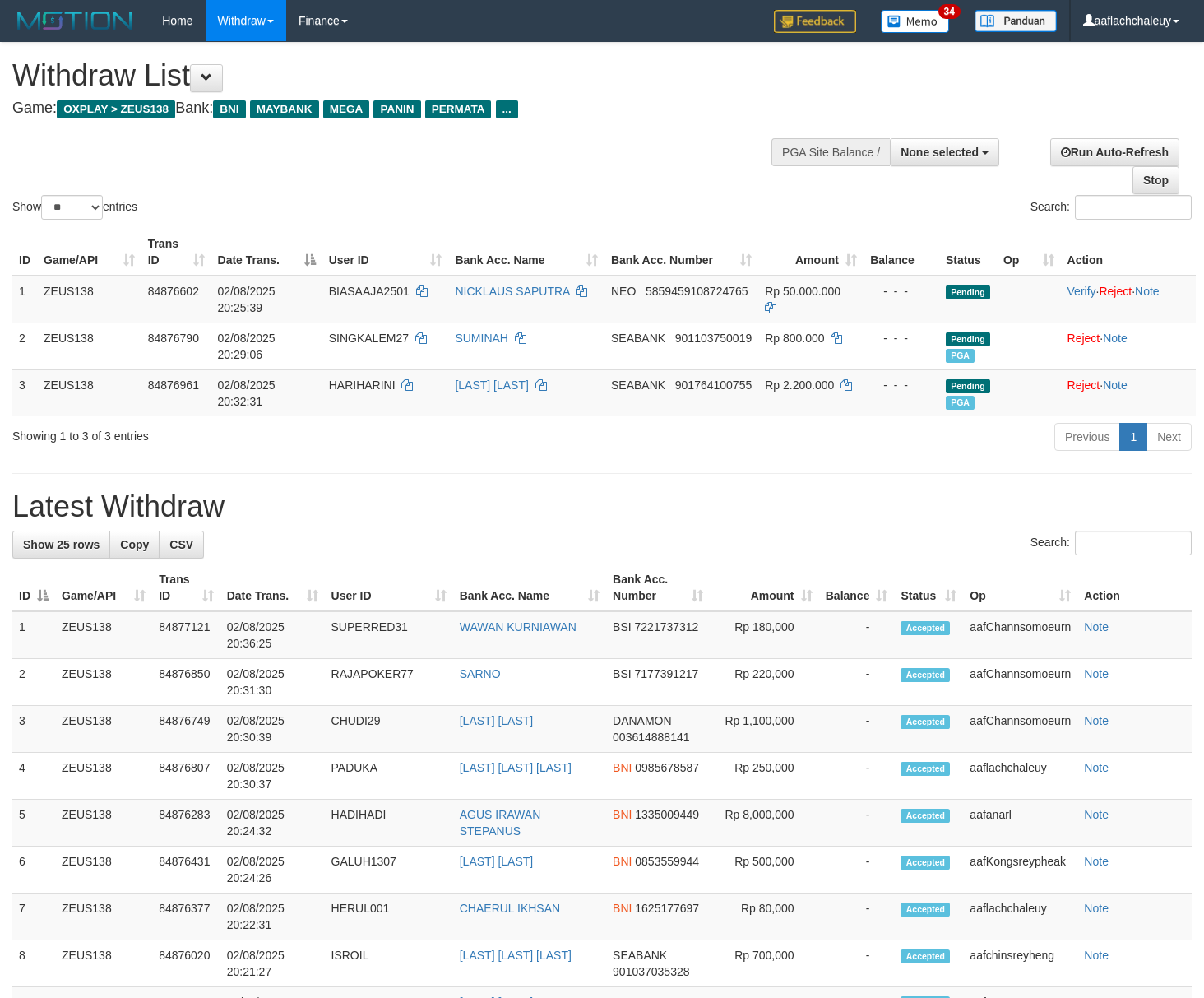 select 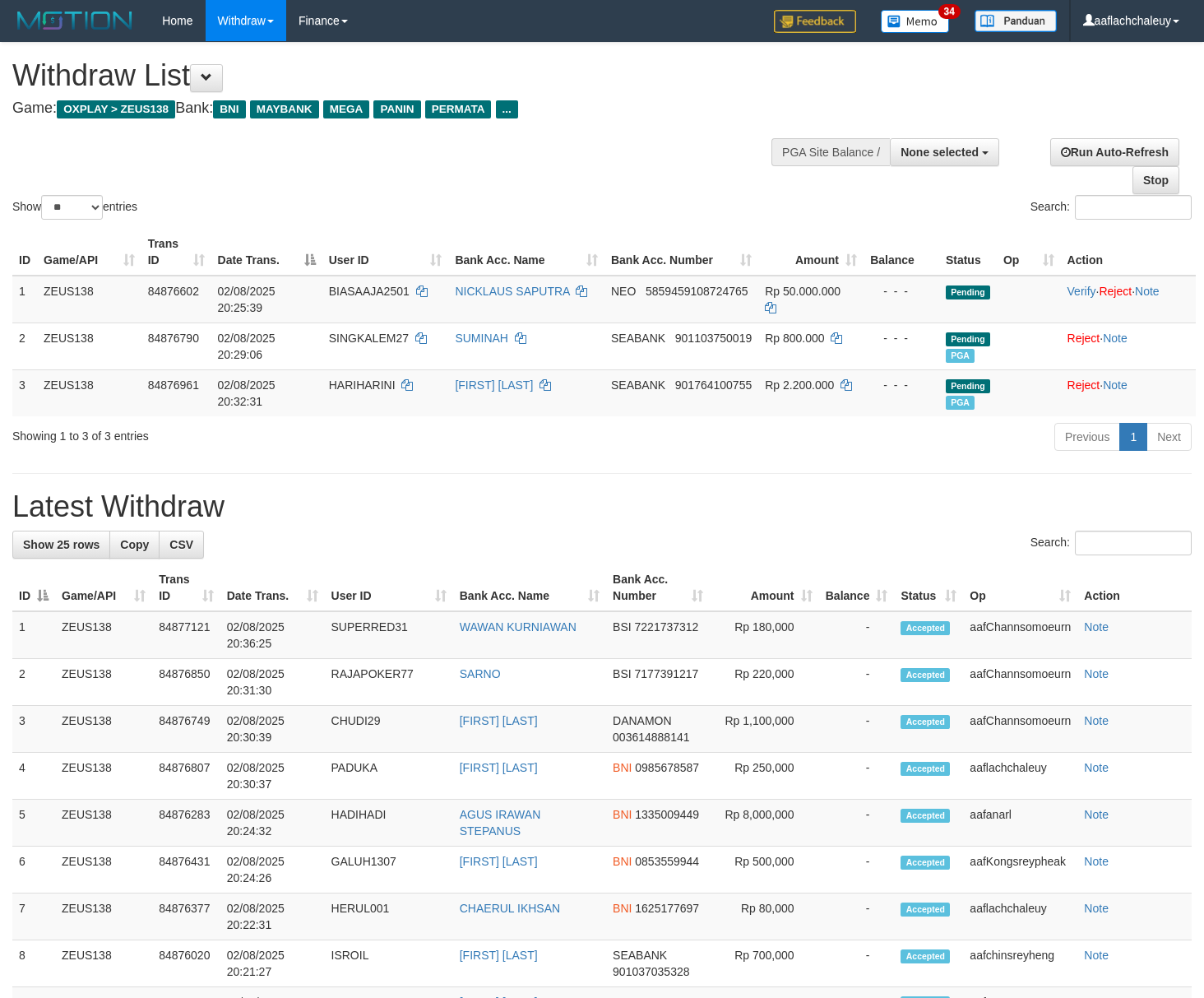 select 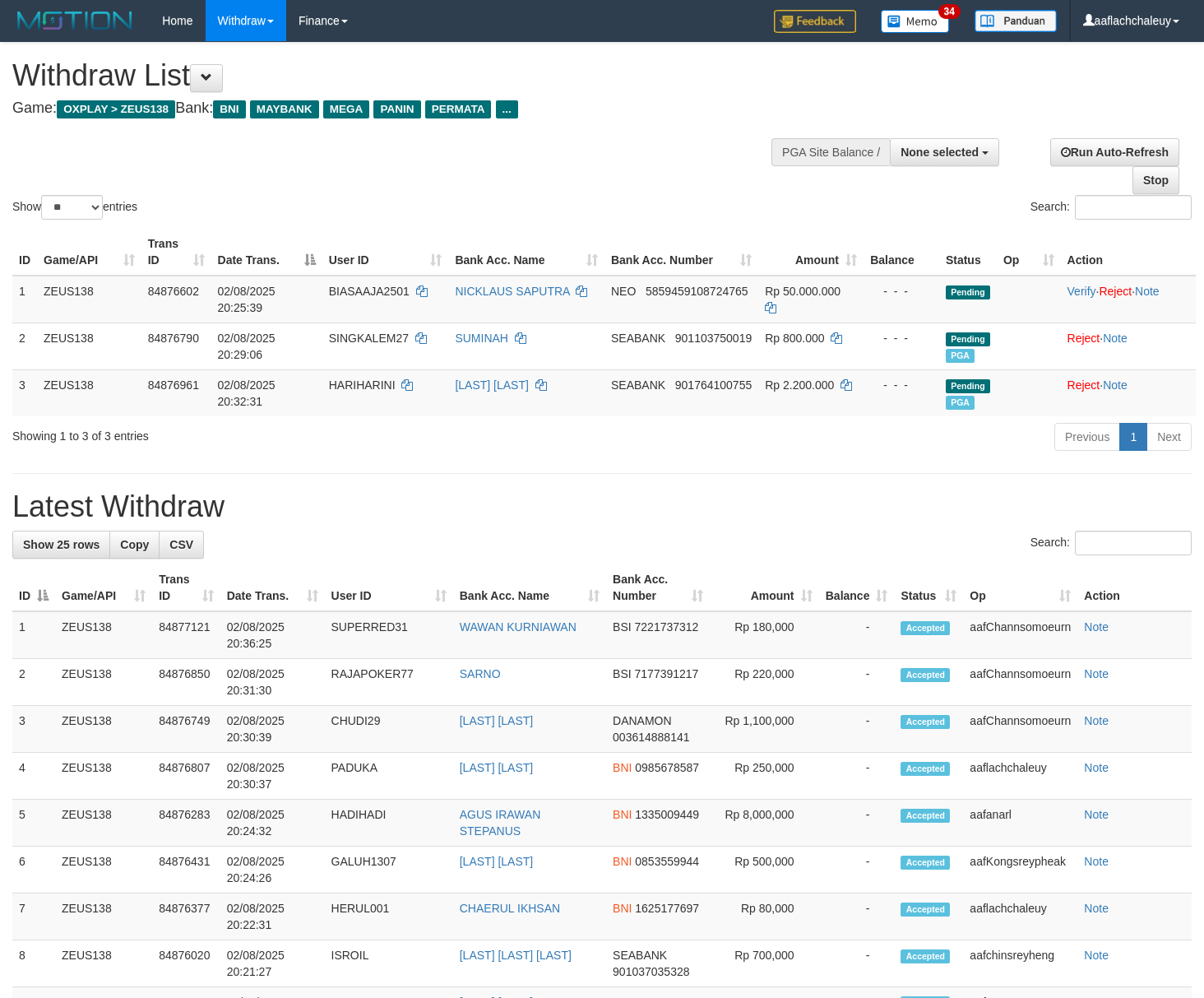 select 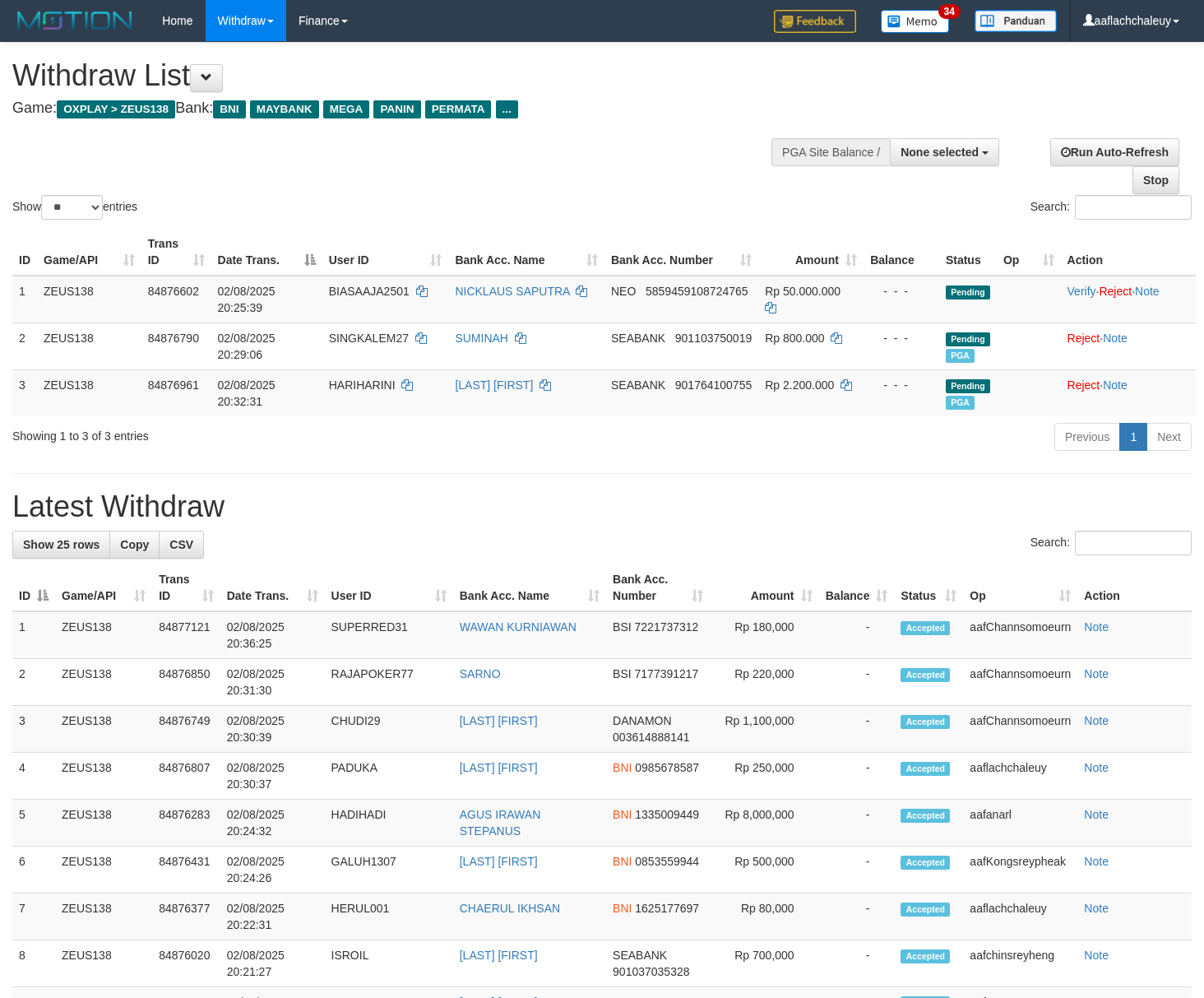 select 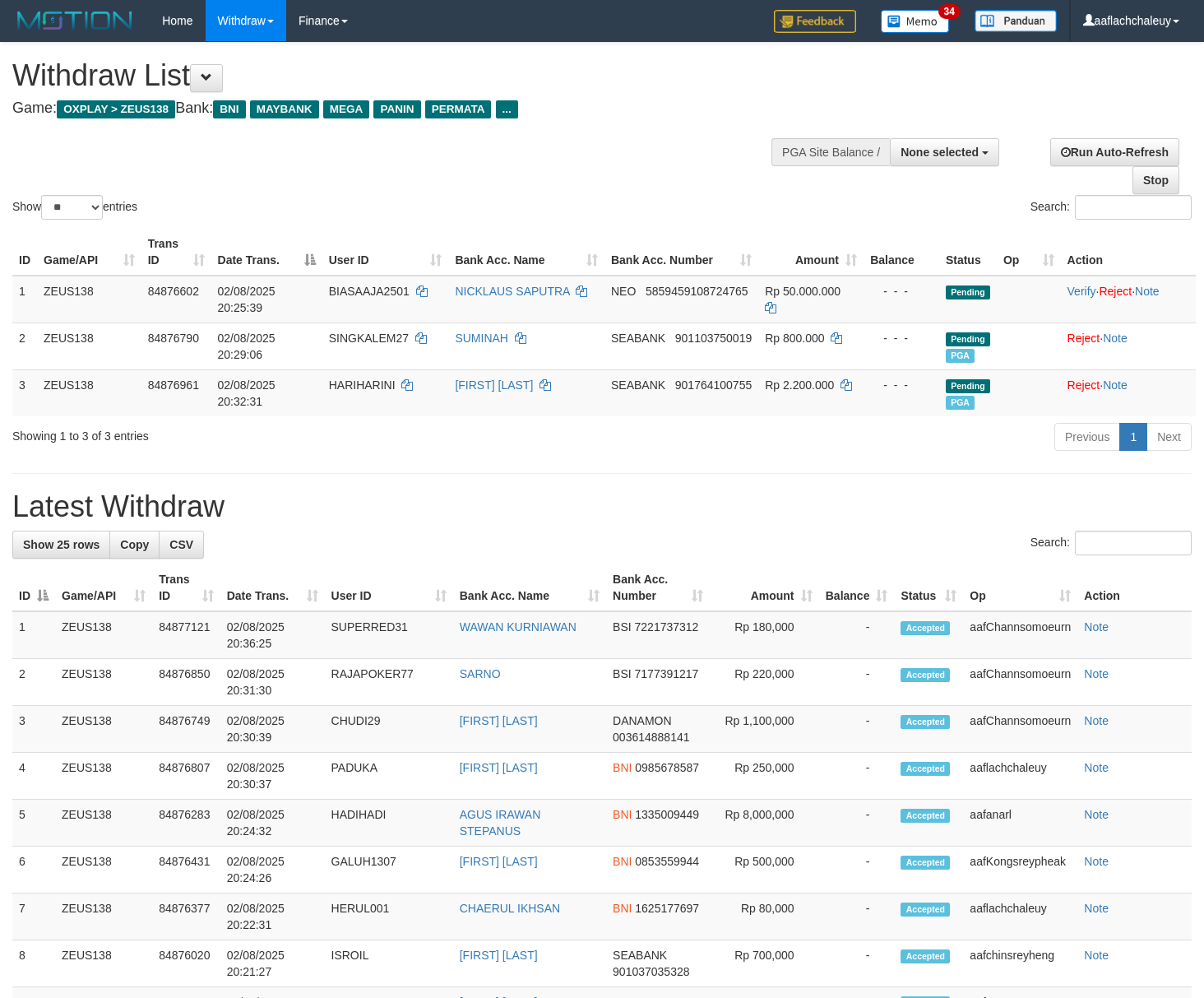 select 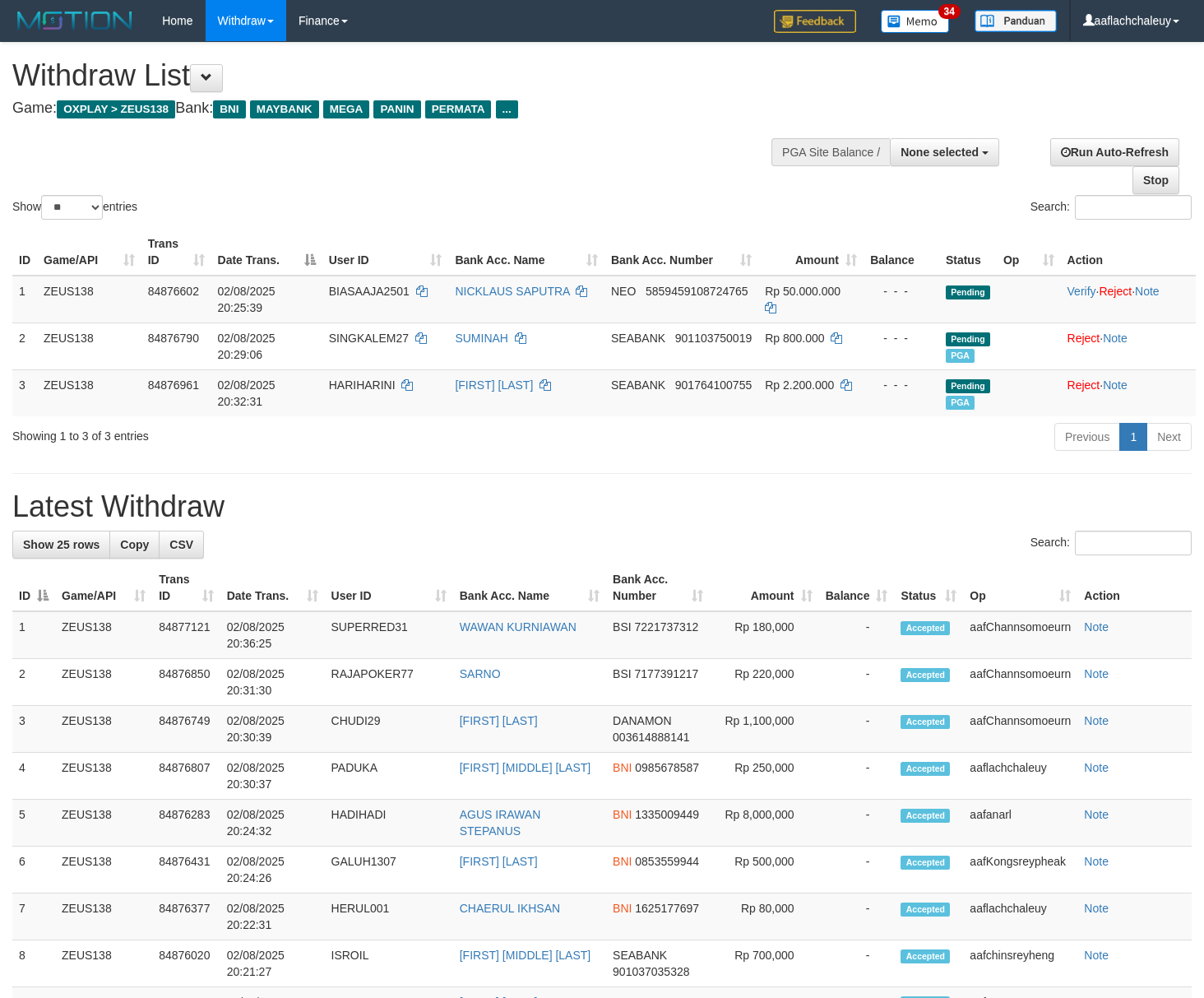 select 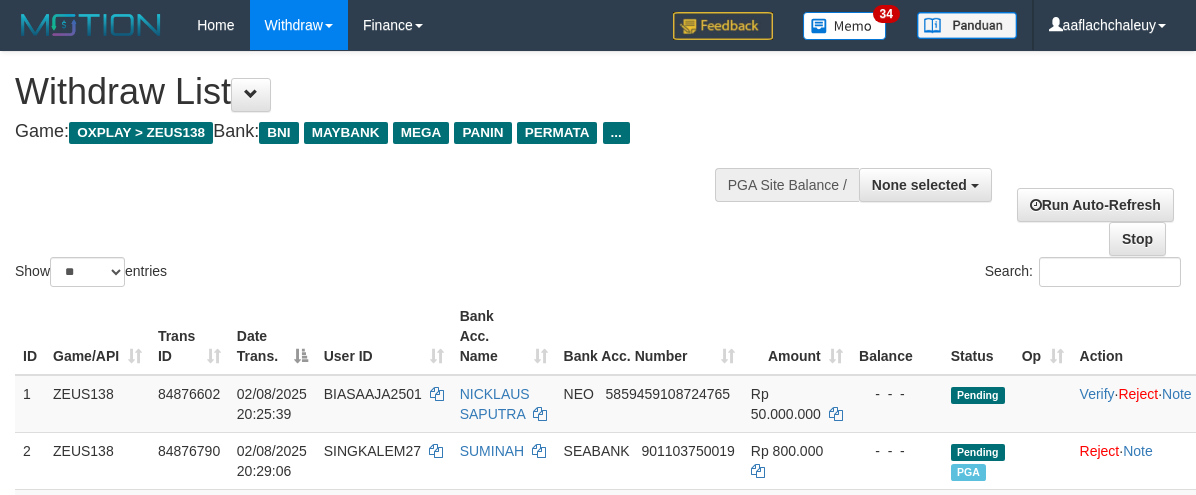 select 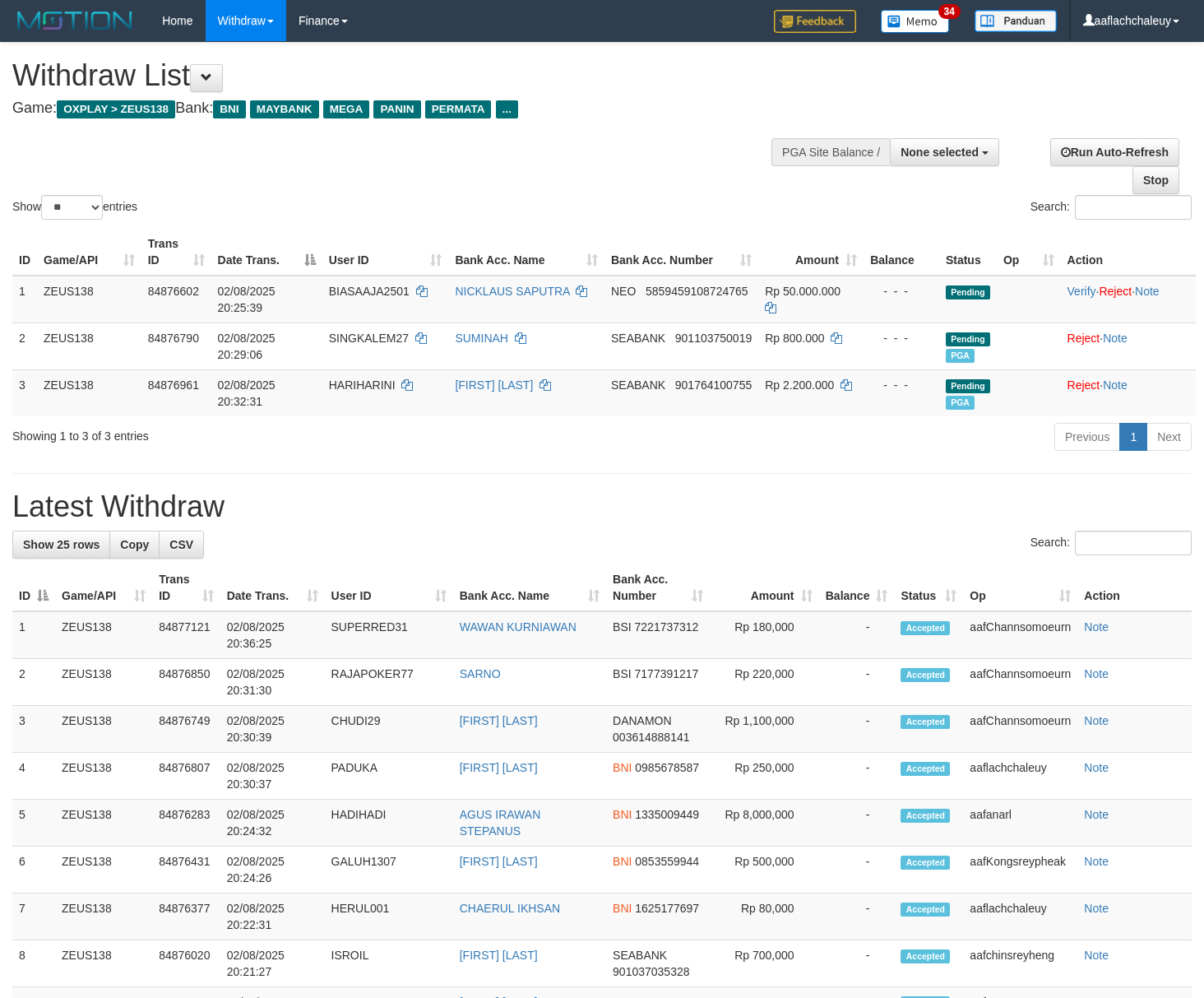 select 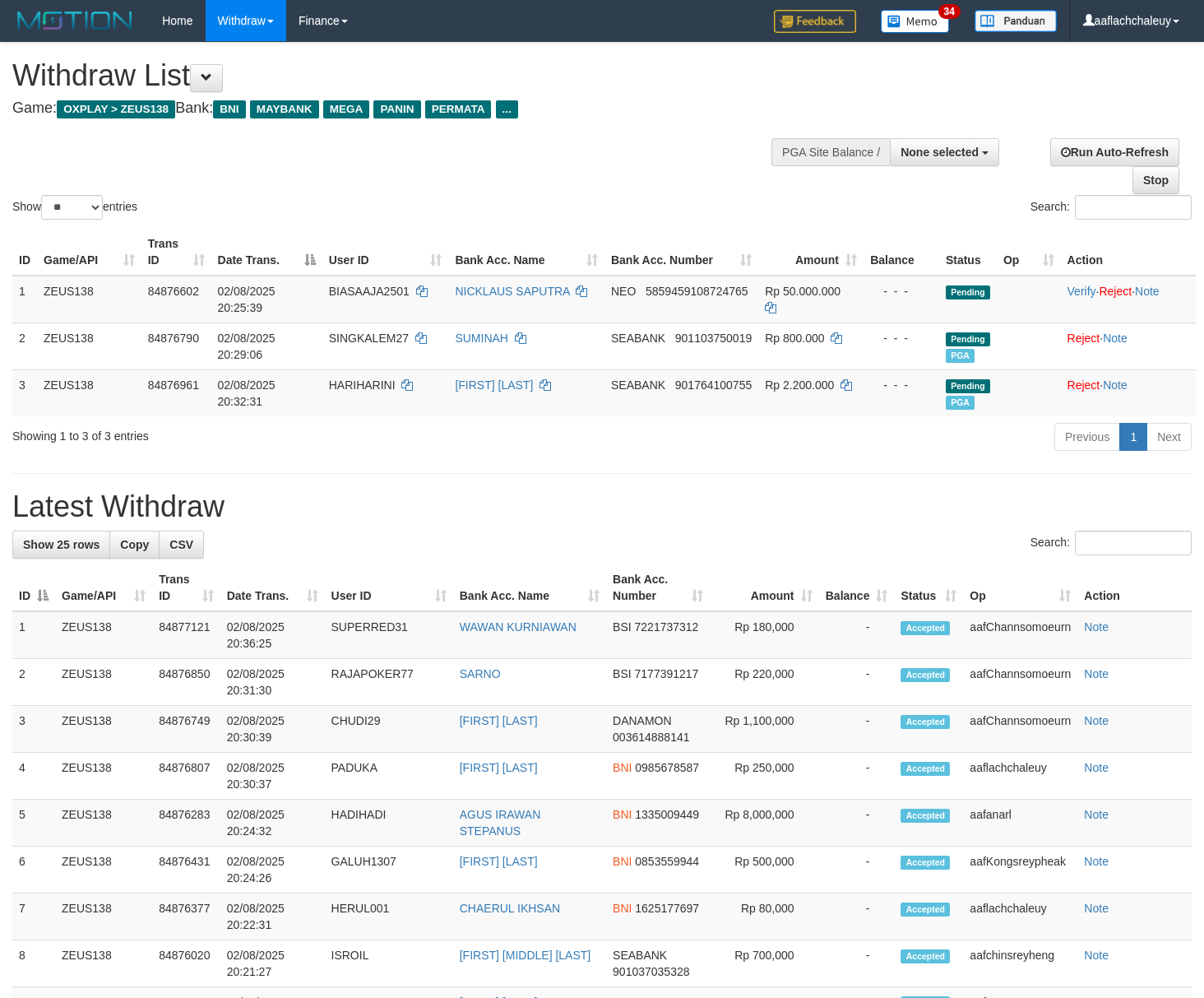 select 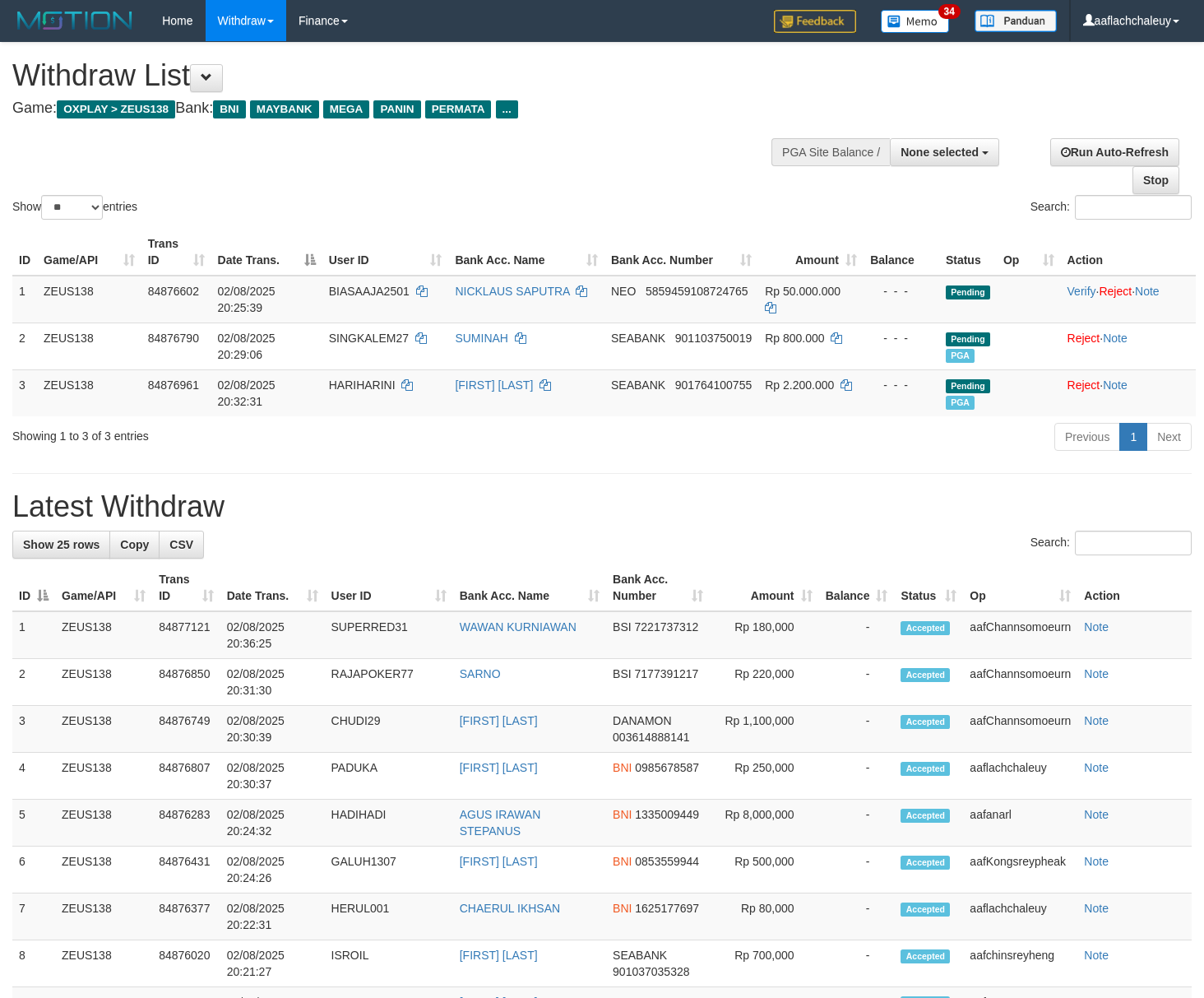 select 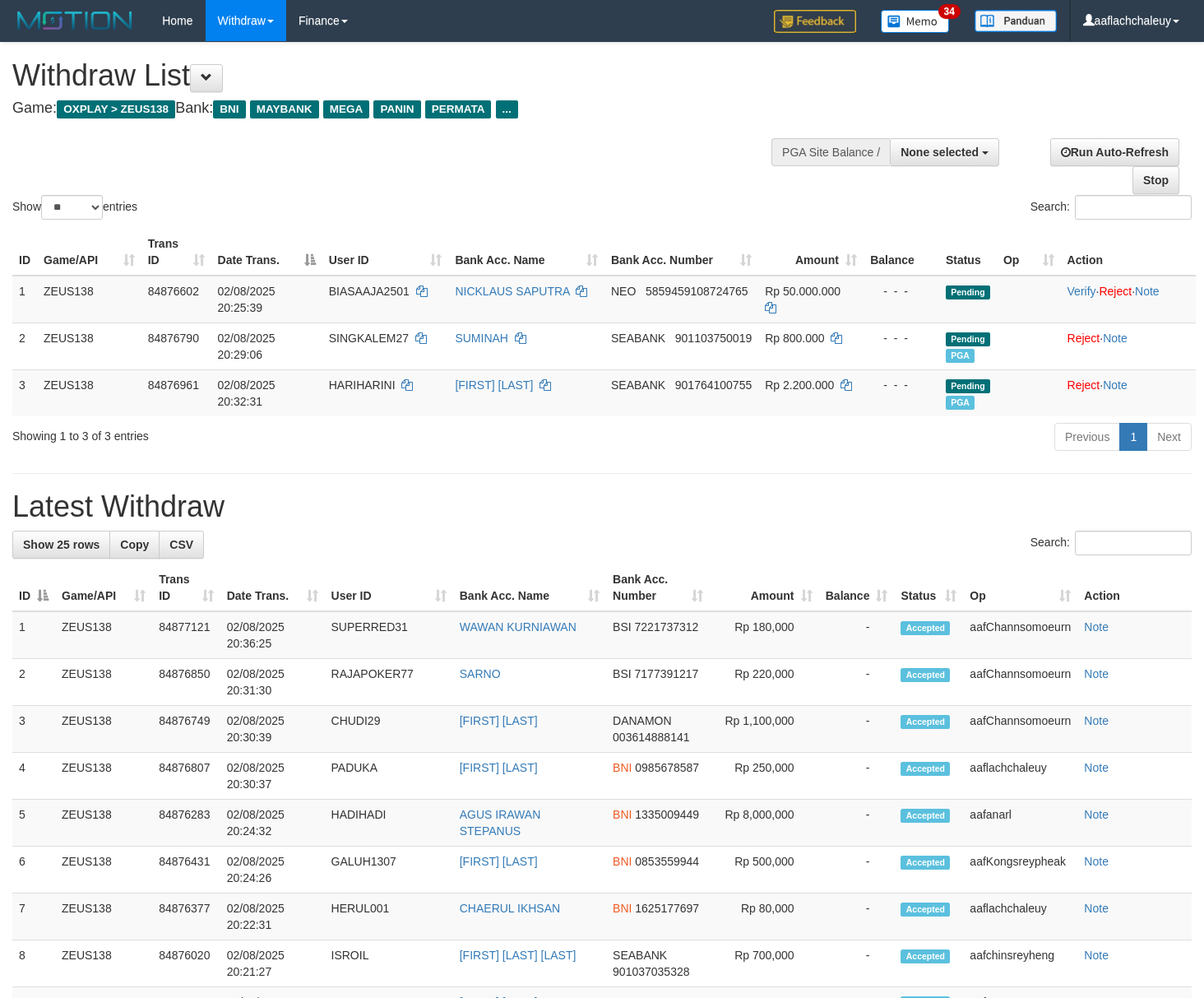 select 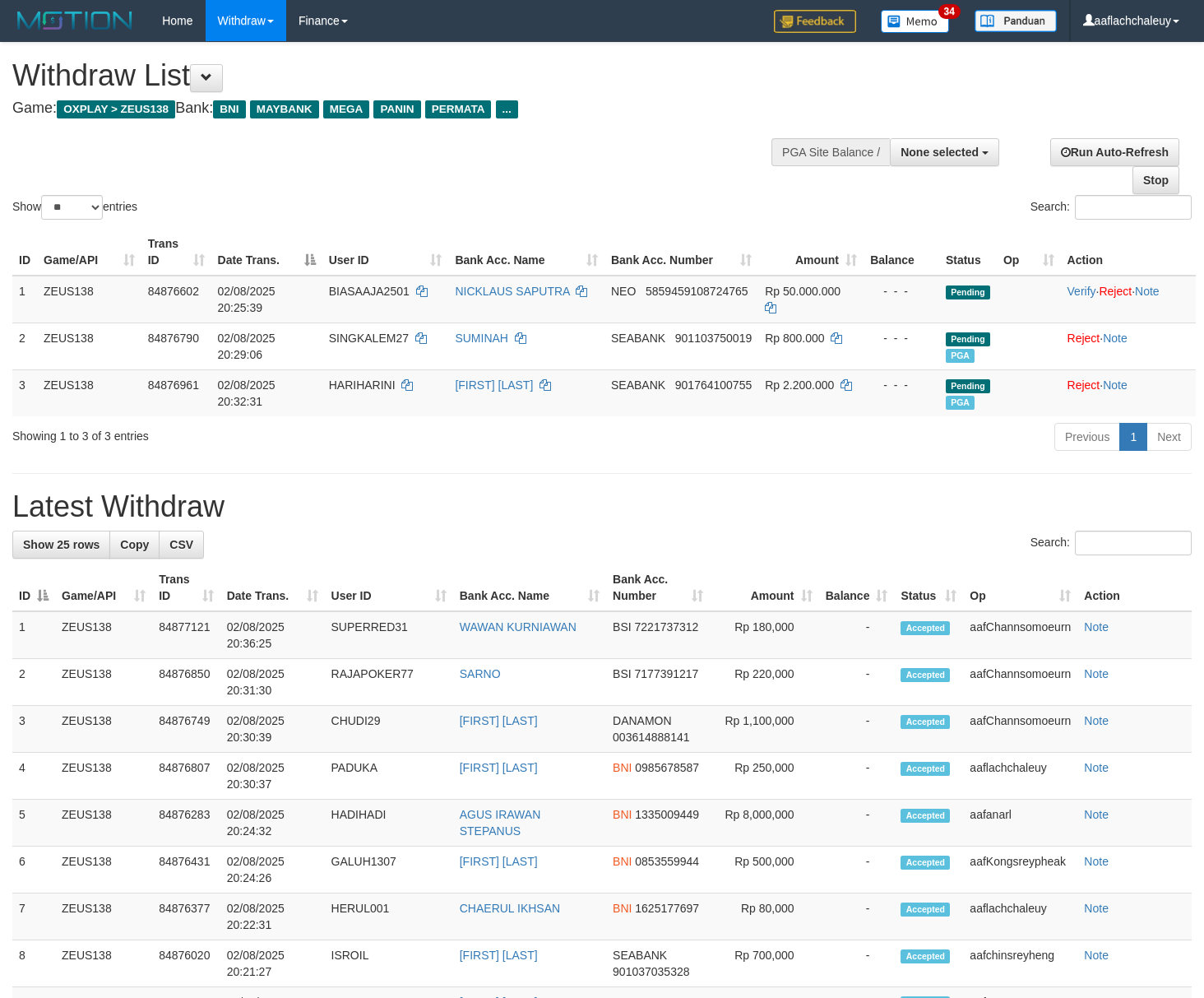 select 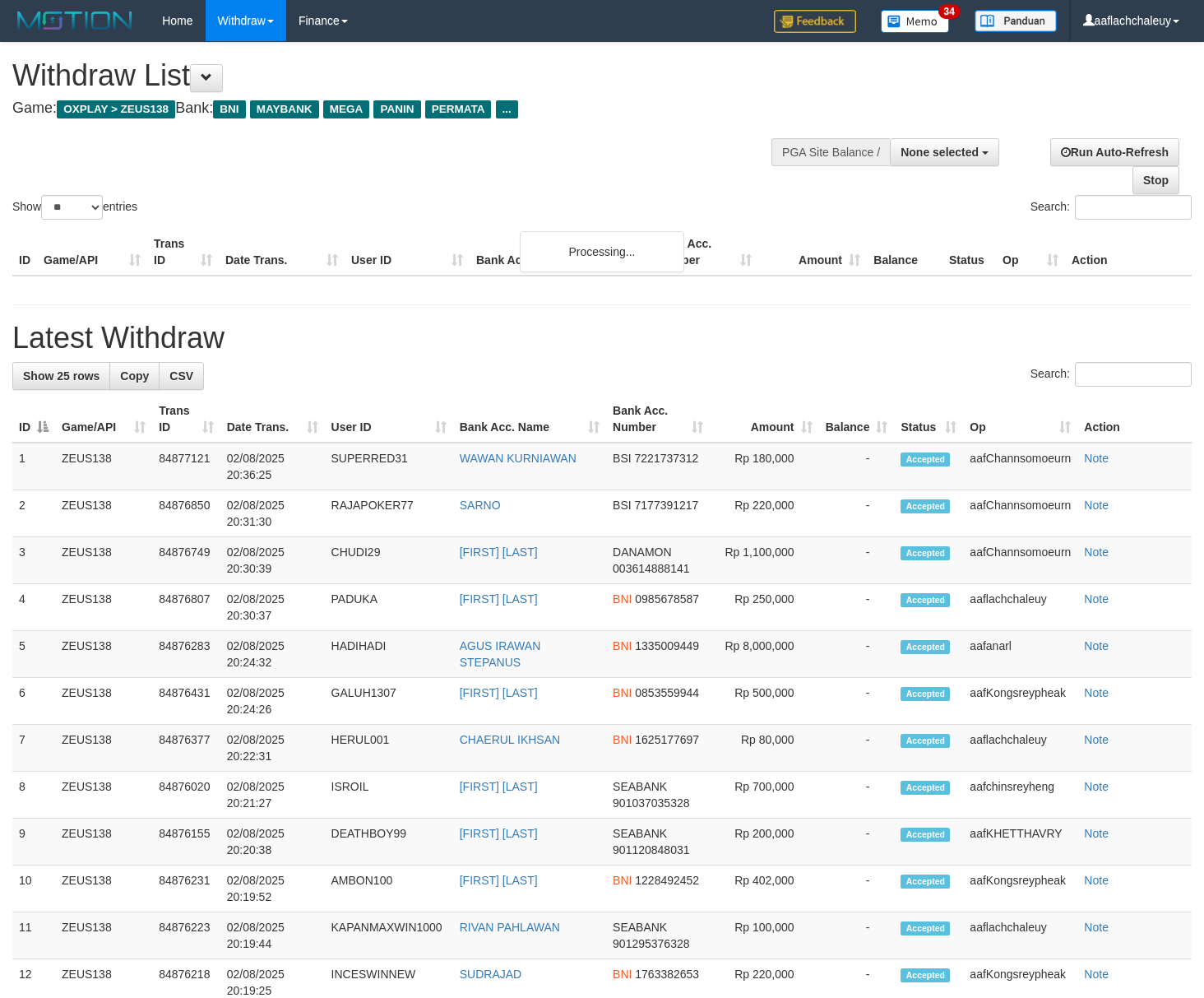 select 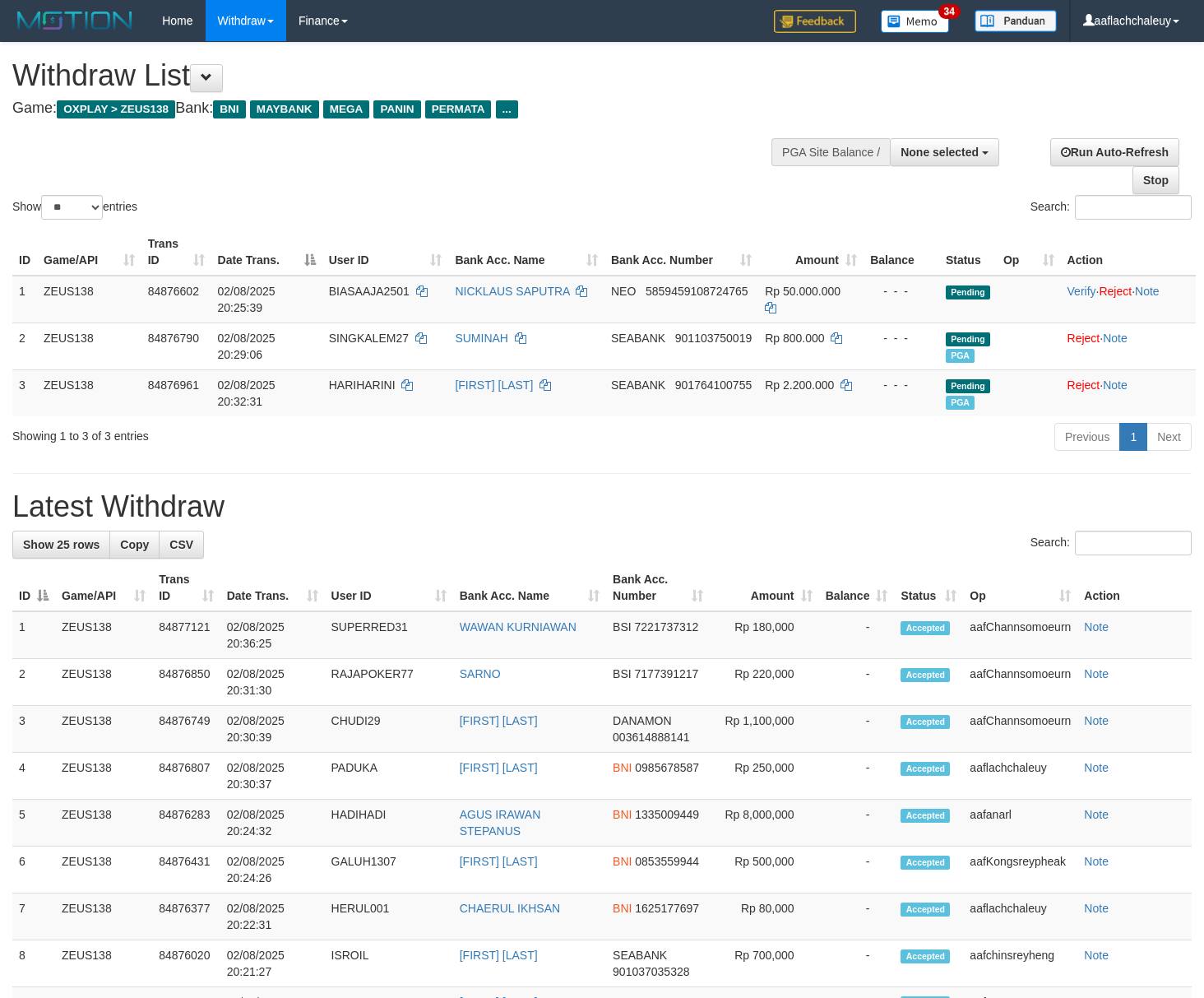 select 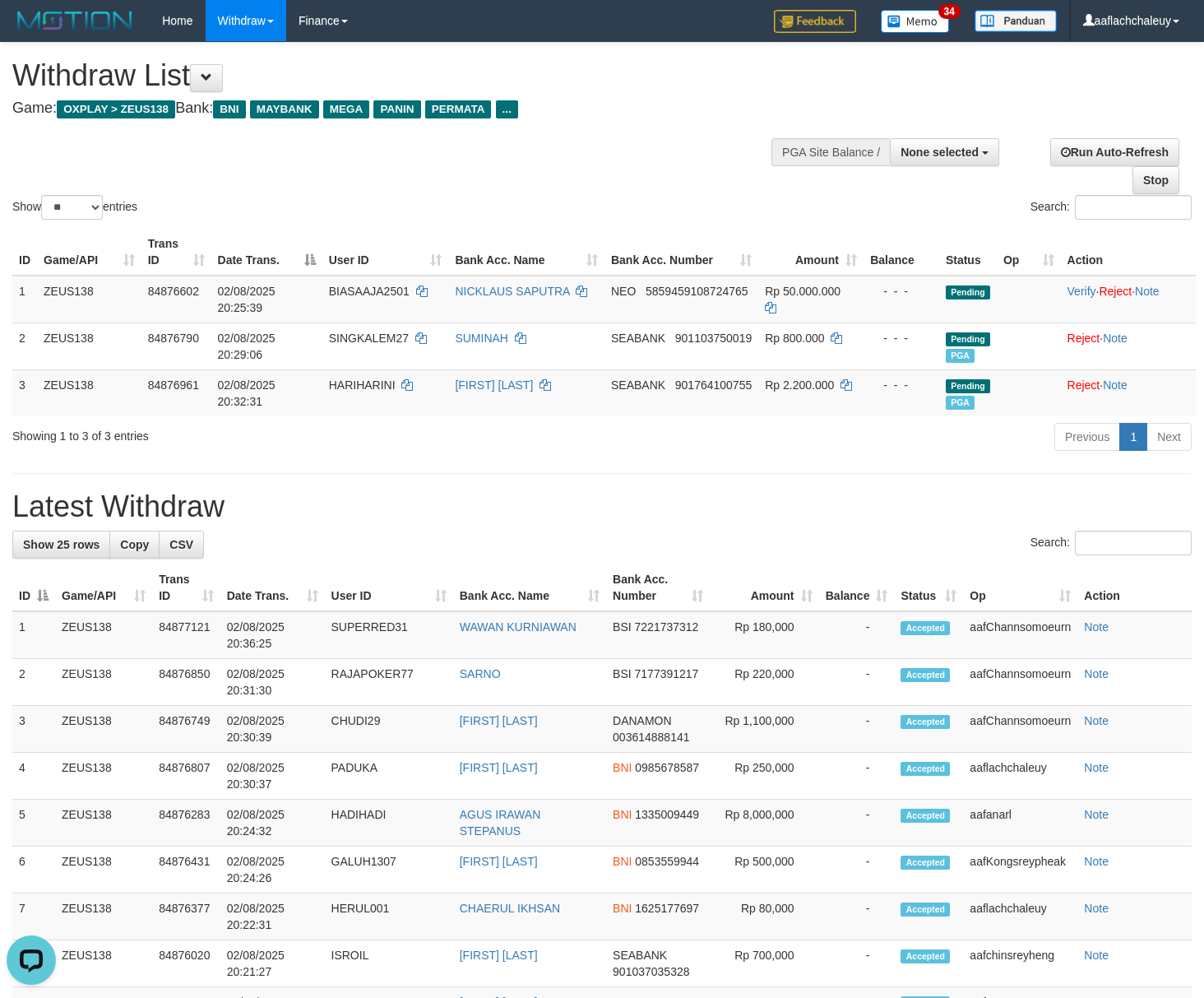 scroll, scrollTop: 0, scrollLeft: 0, axis: both 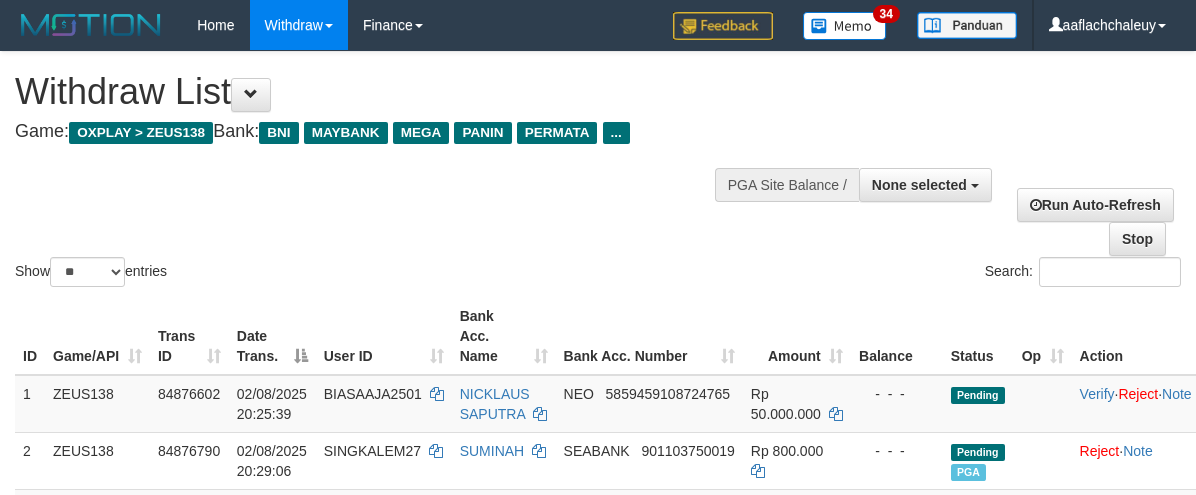 select 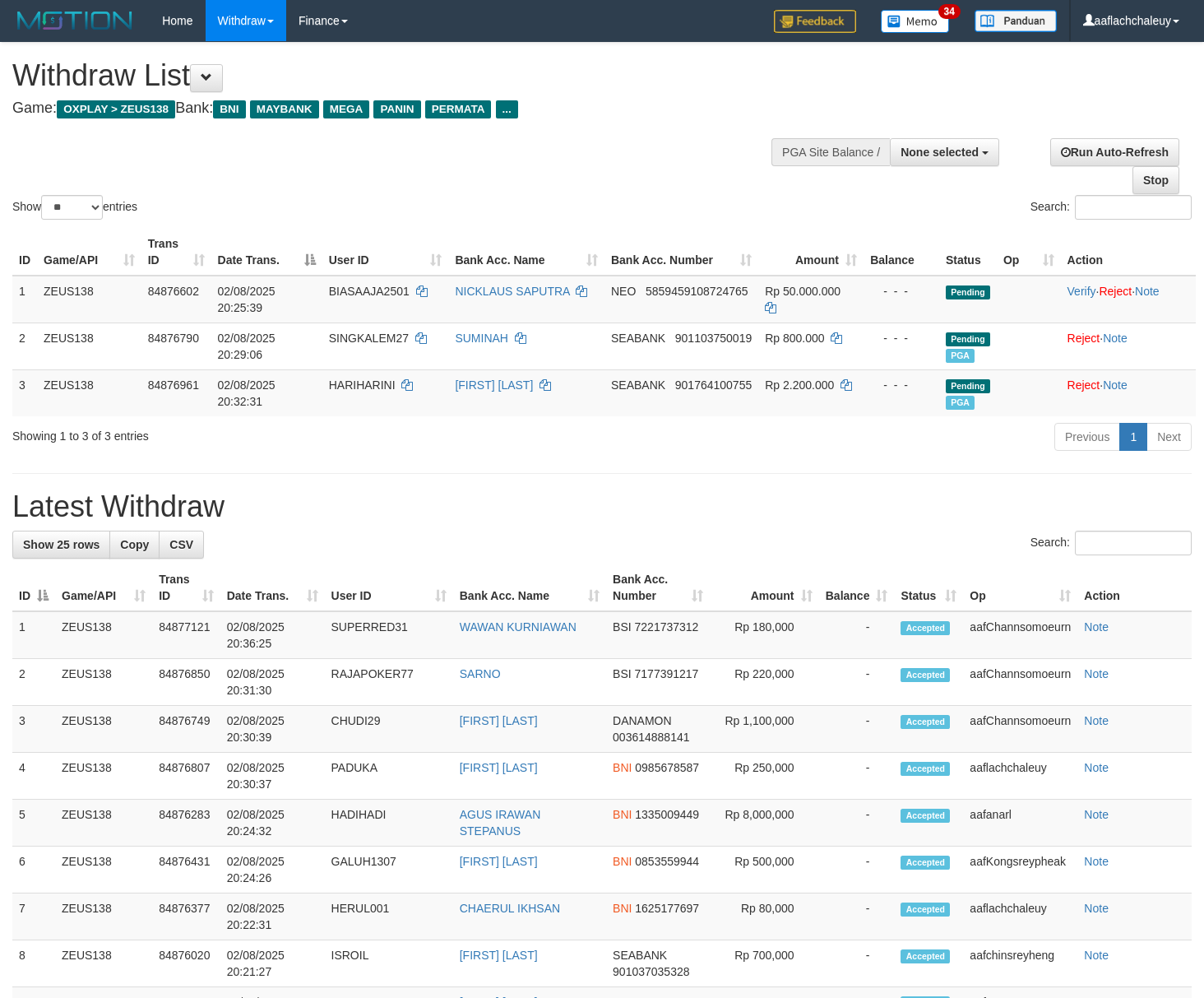 select 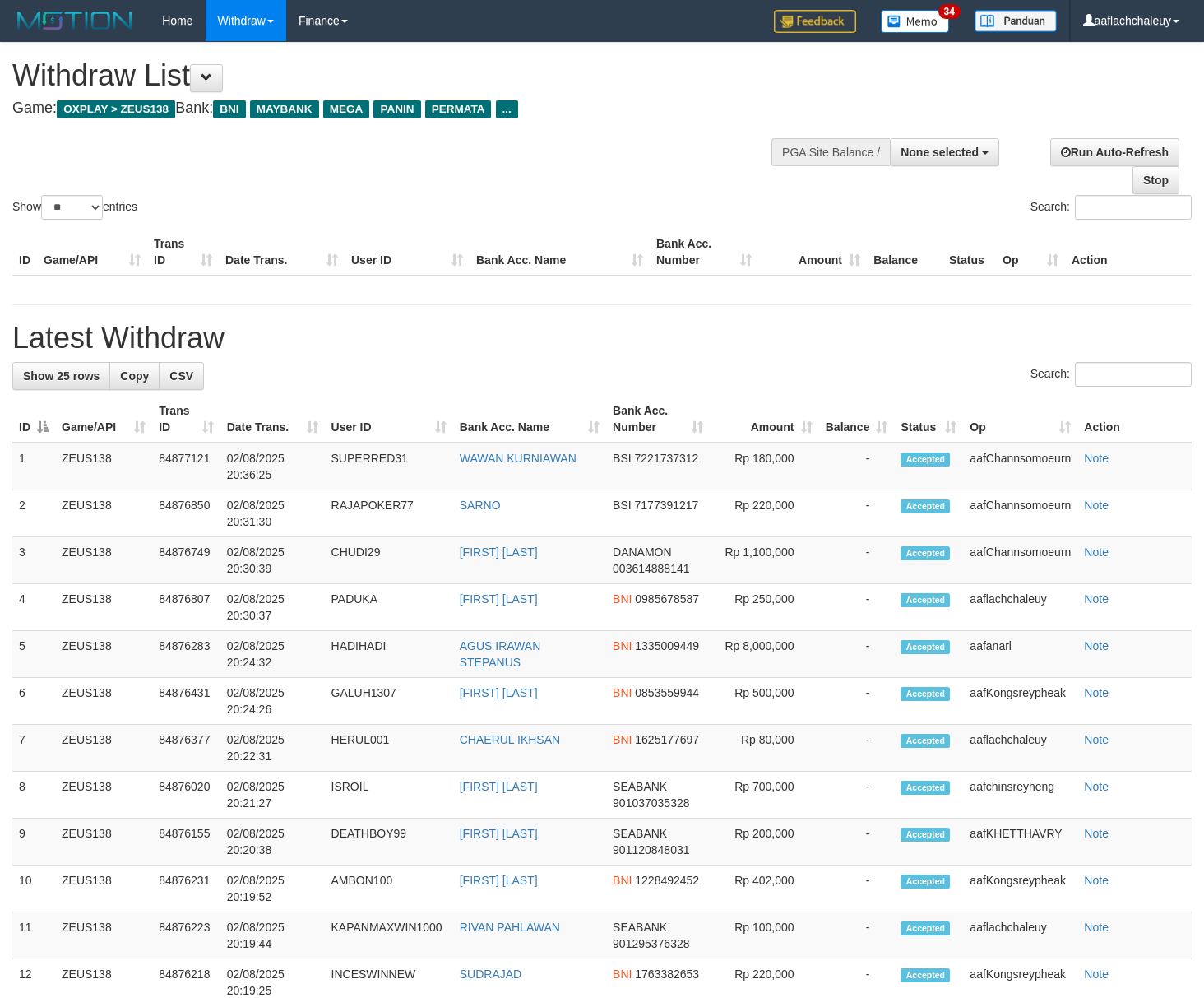 select 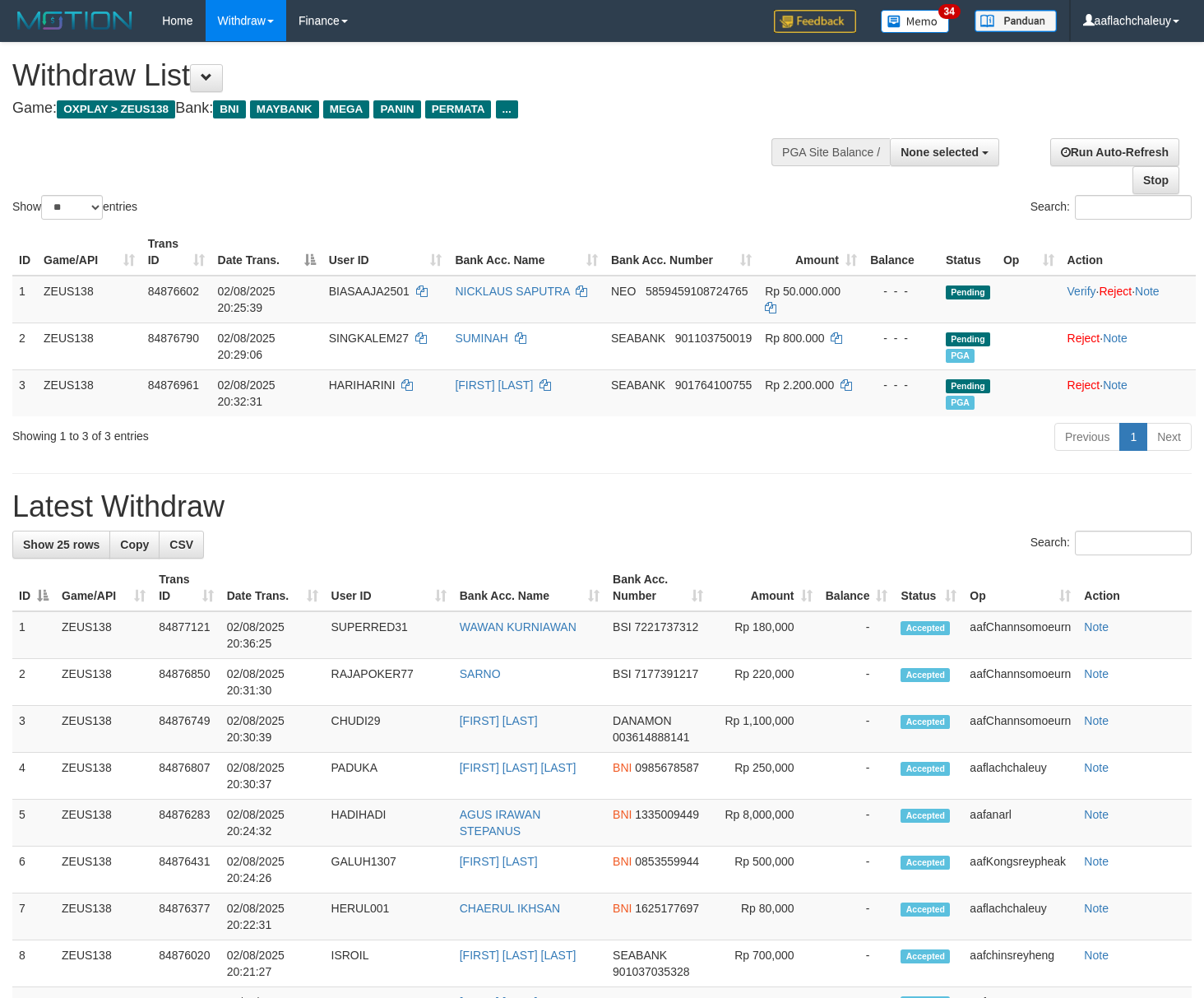 select 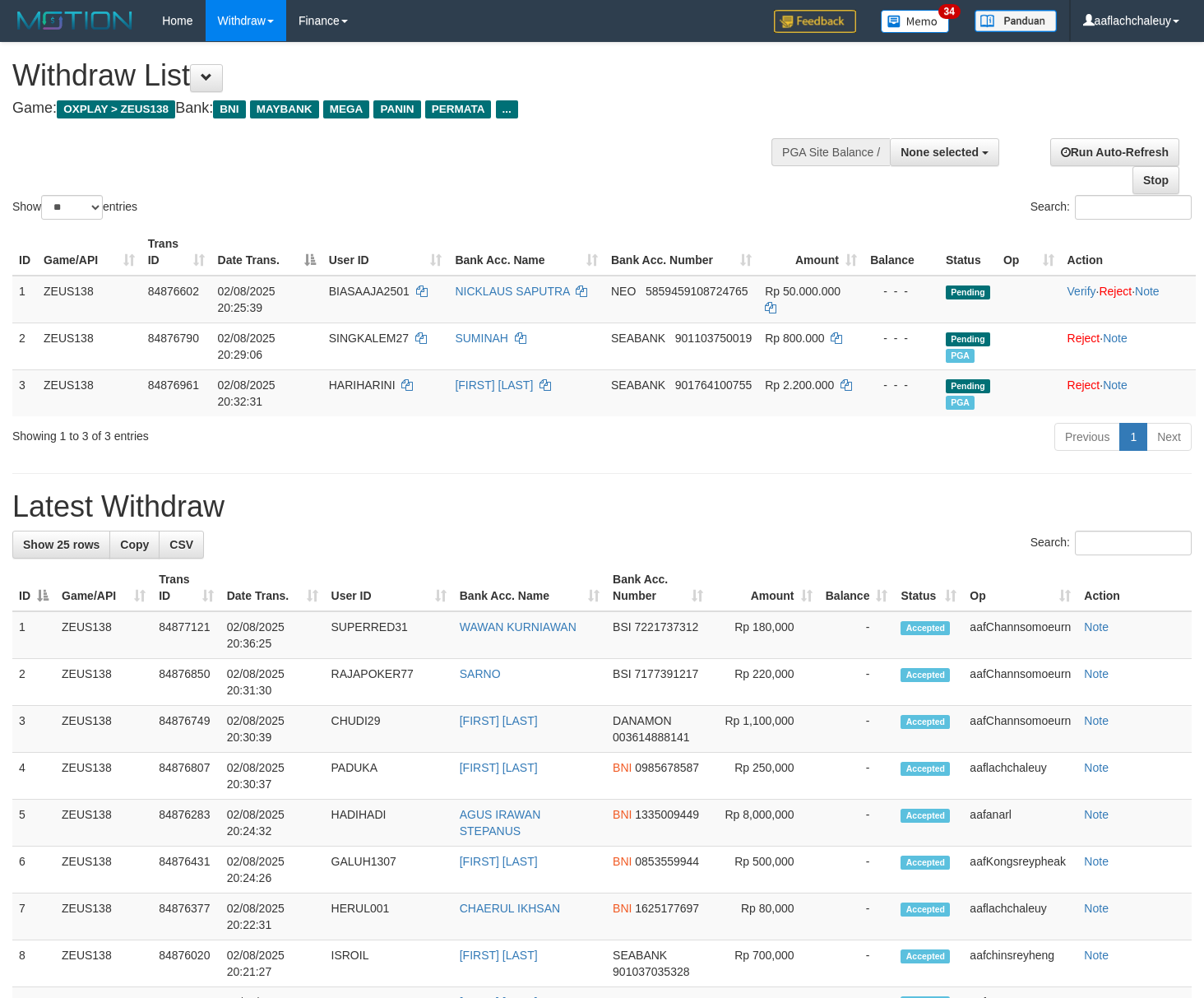 select 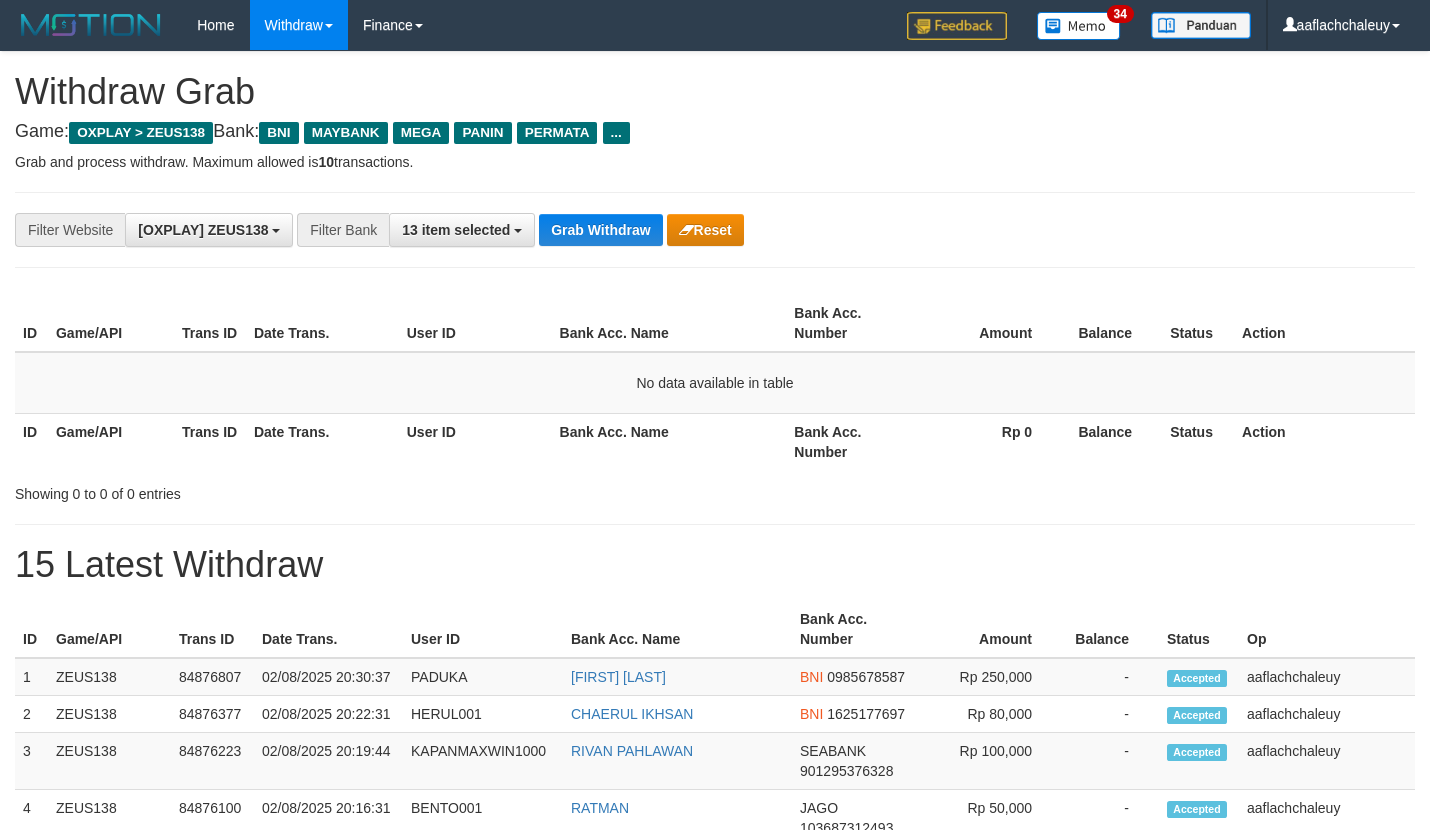 scroll, scrollTop: 0, scrollLeft: 0, axis: both 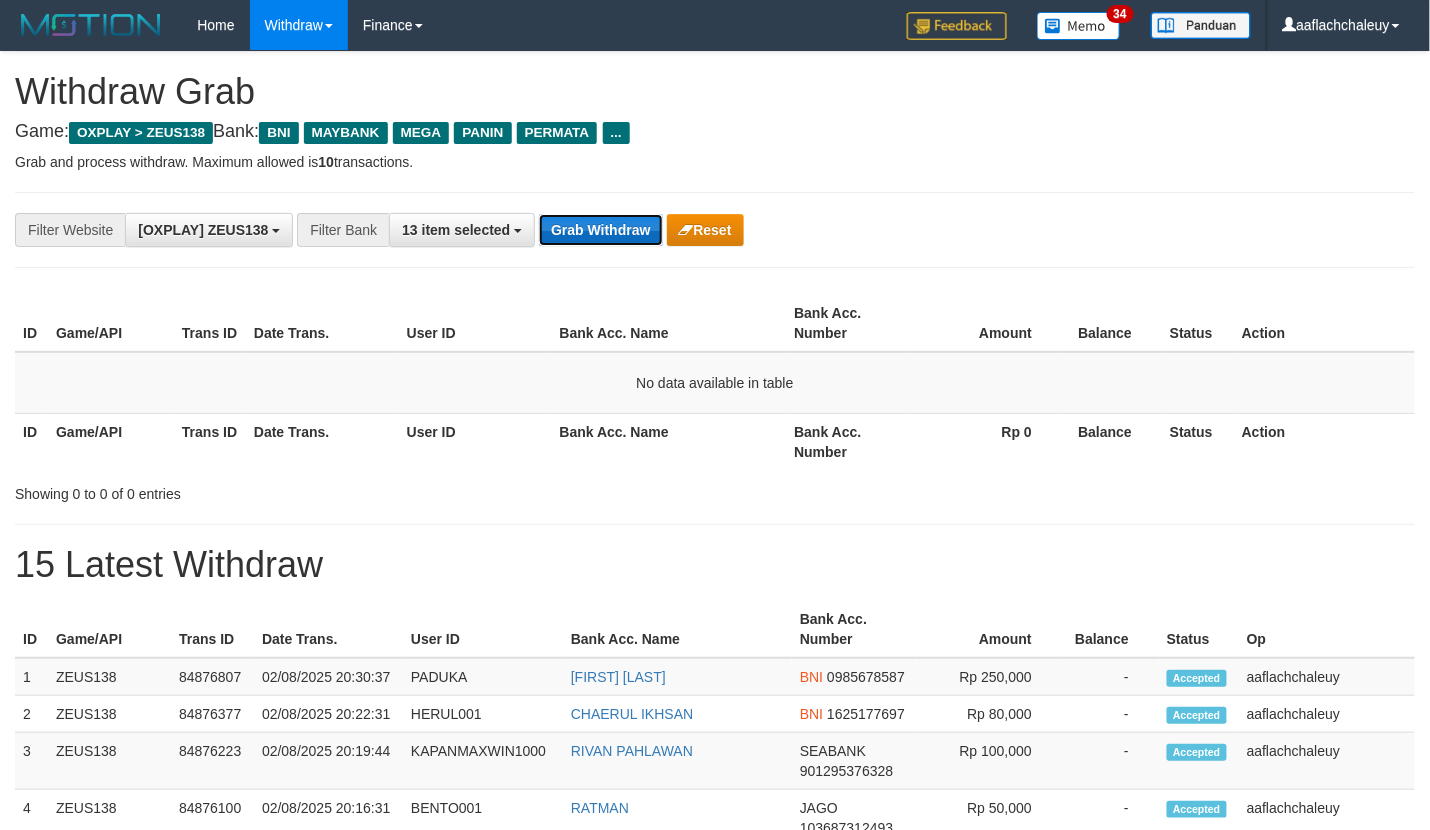 click on "Grab Withdraw" at bounding box center (600, 230) 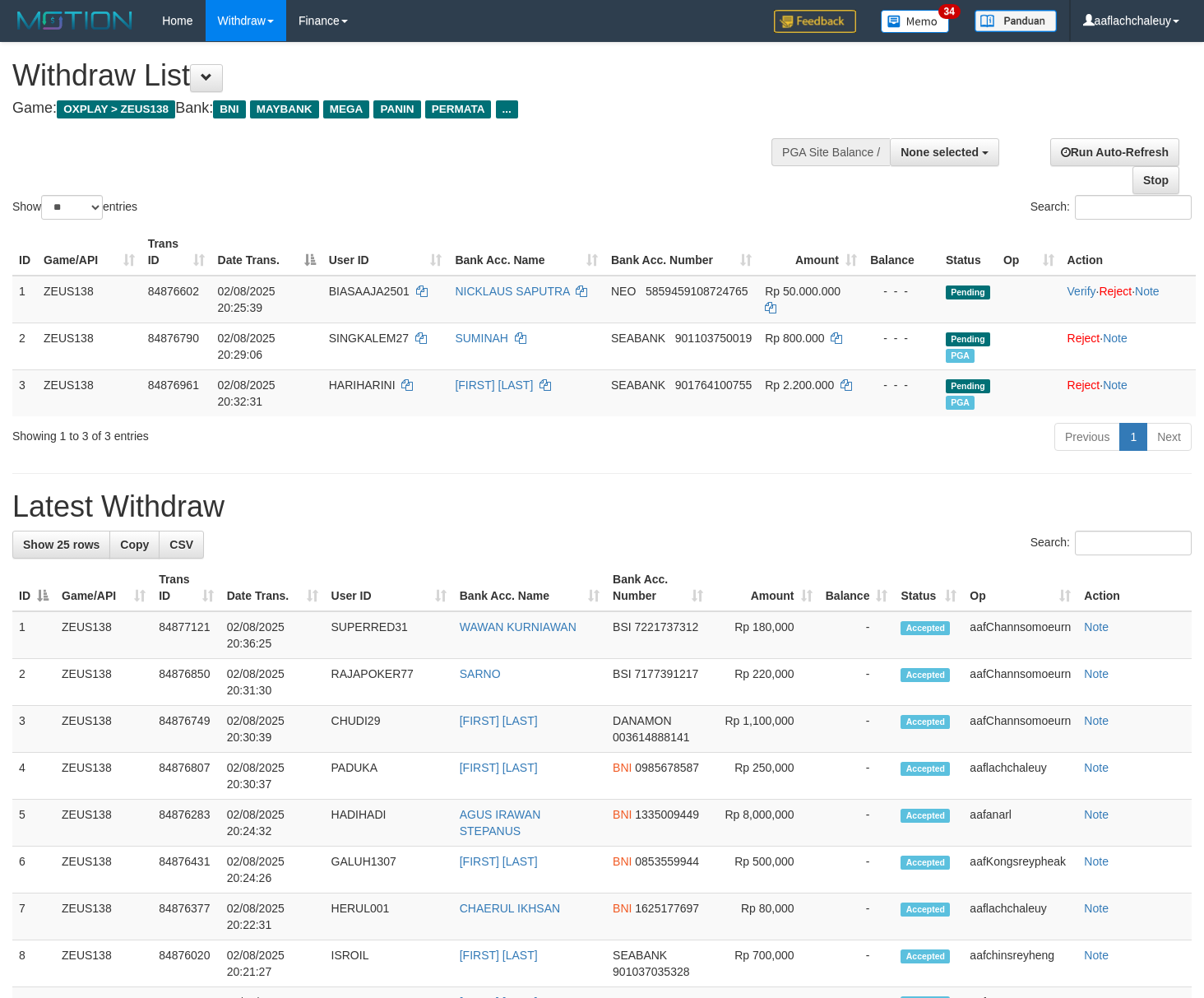 select 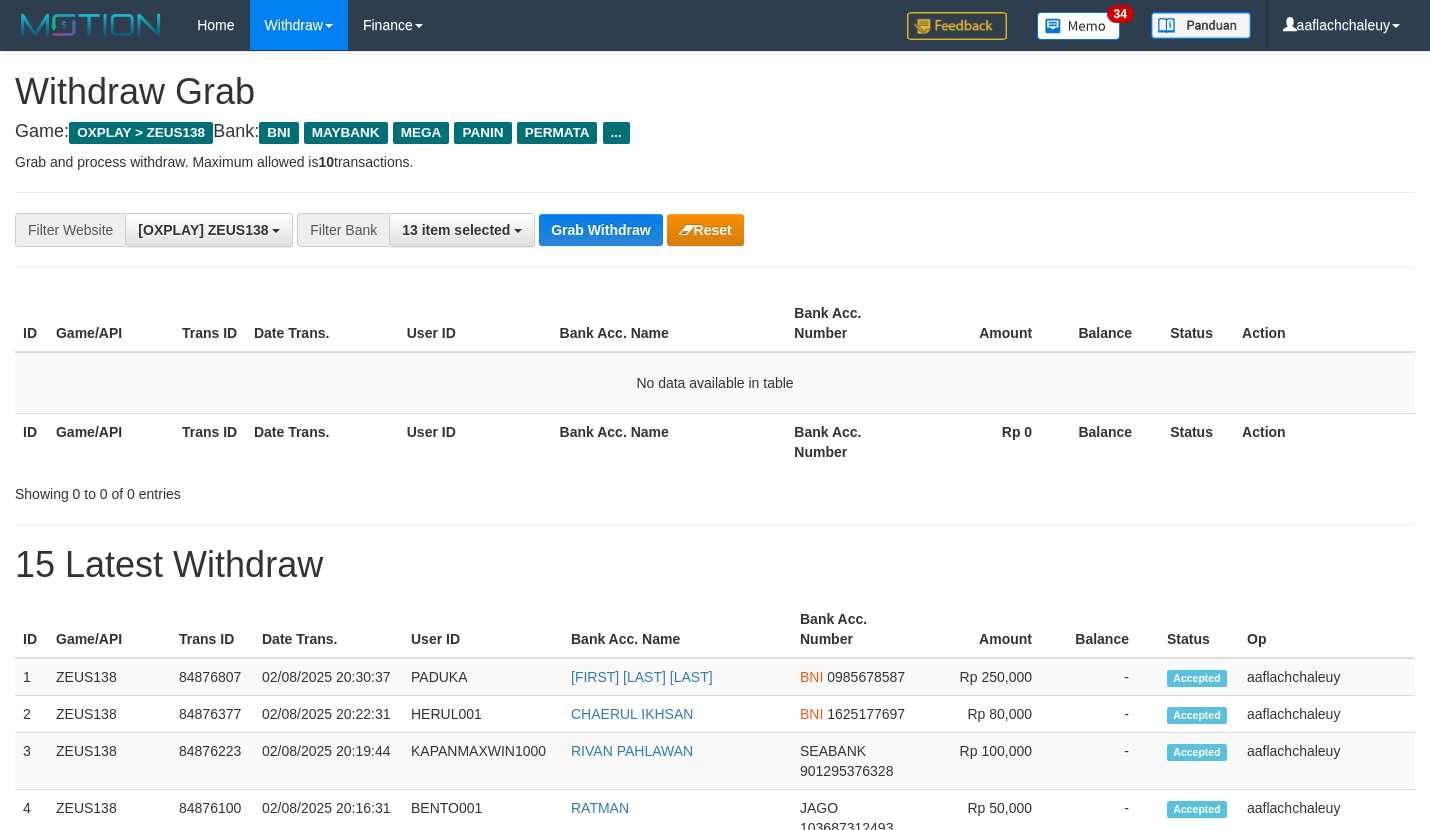 scroll, scrollTop: 0, scrollLeft: 0, axis: both 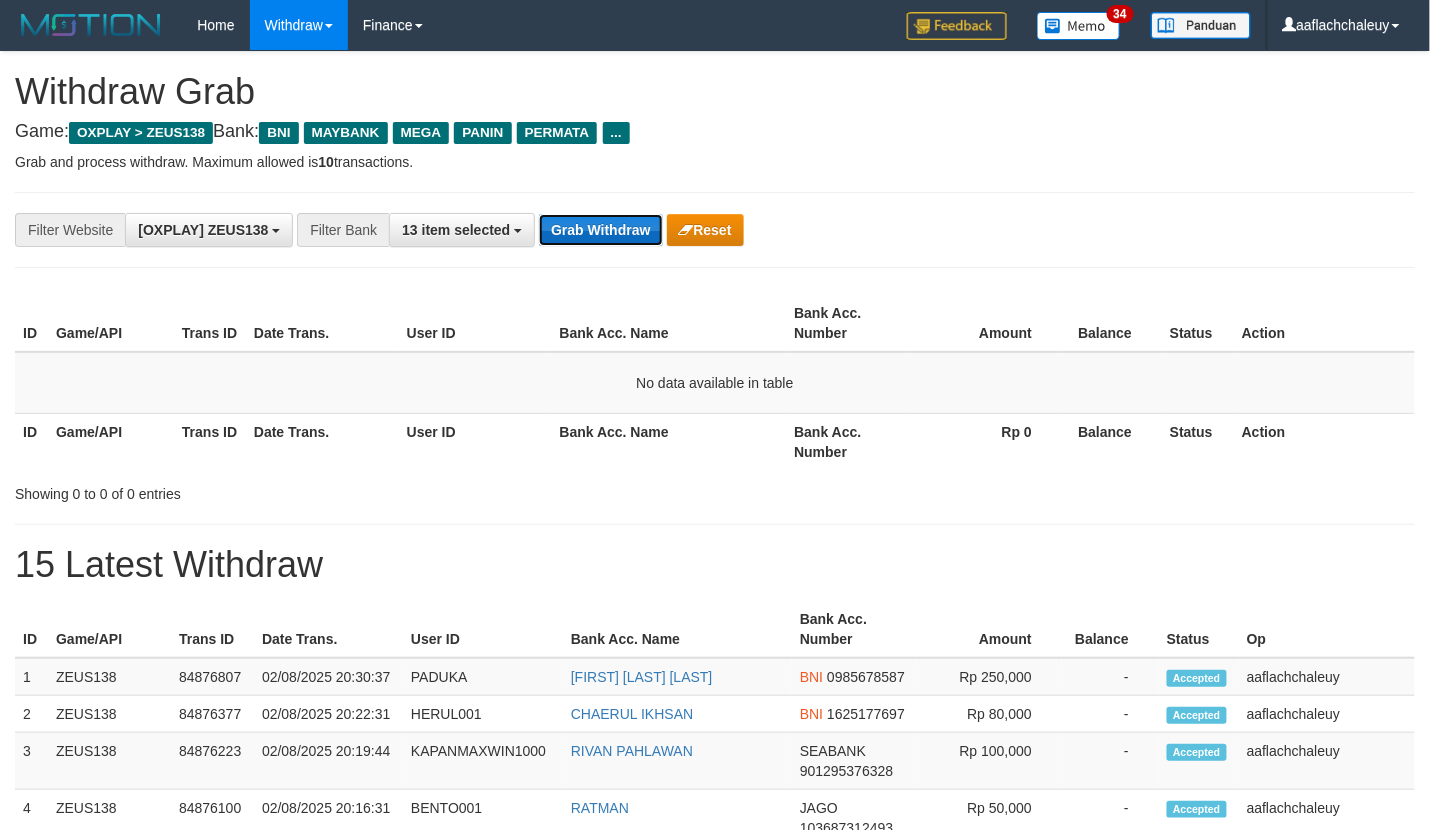click on "Grab Withdraw" at bounding box center [600, 230] 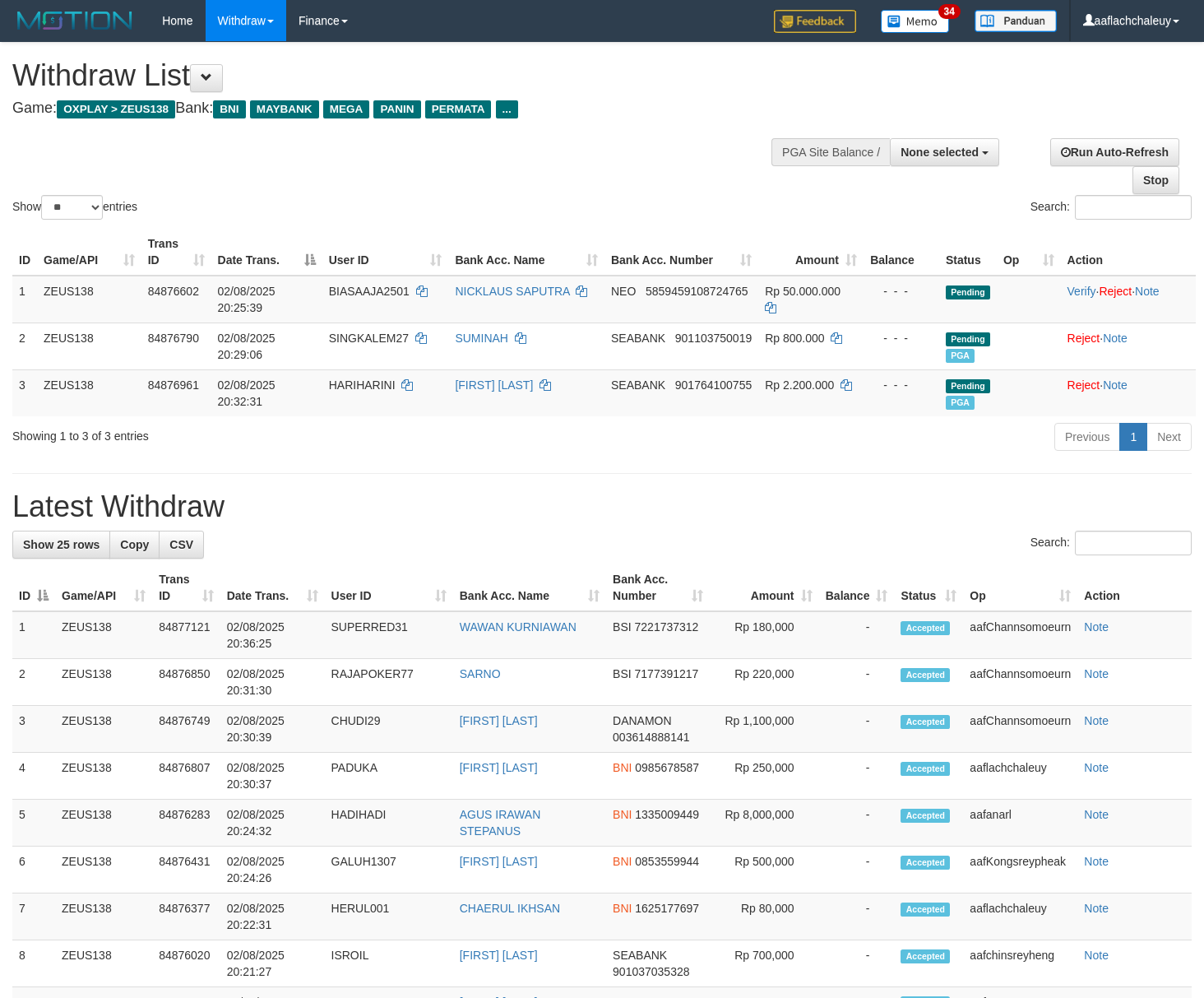 select 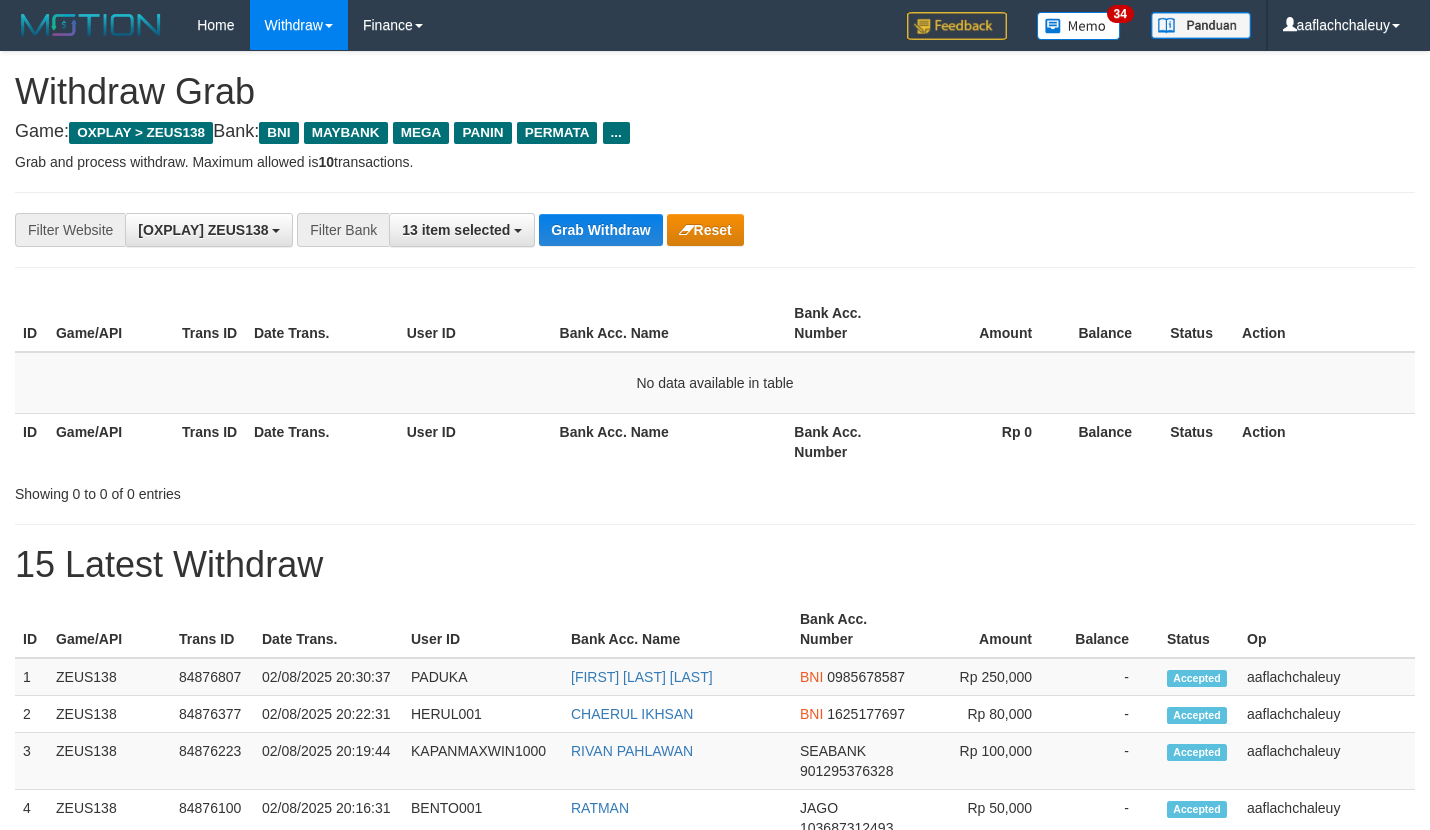 scroll, scrollTop: 0, scrollLeft: 0, axis: both 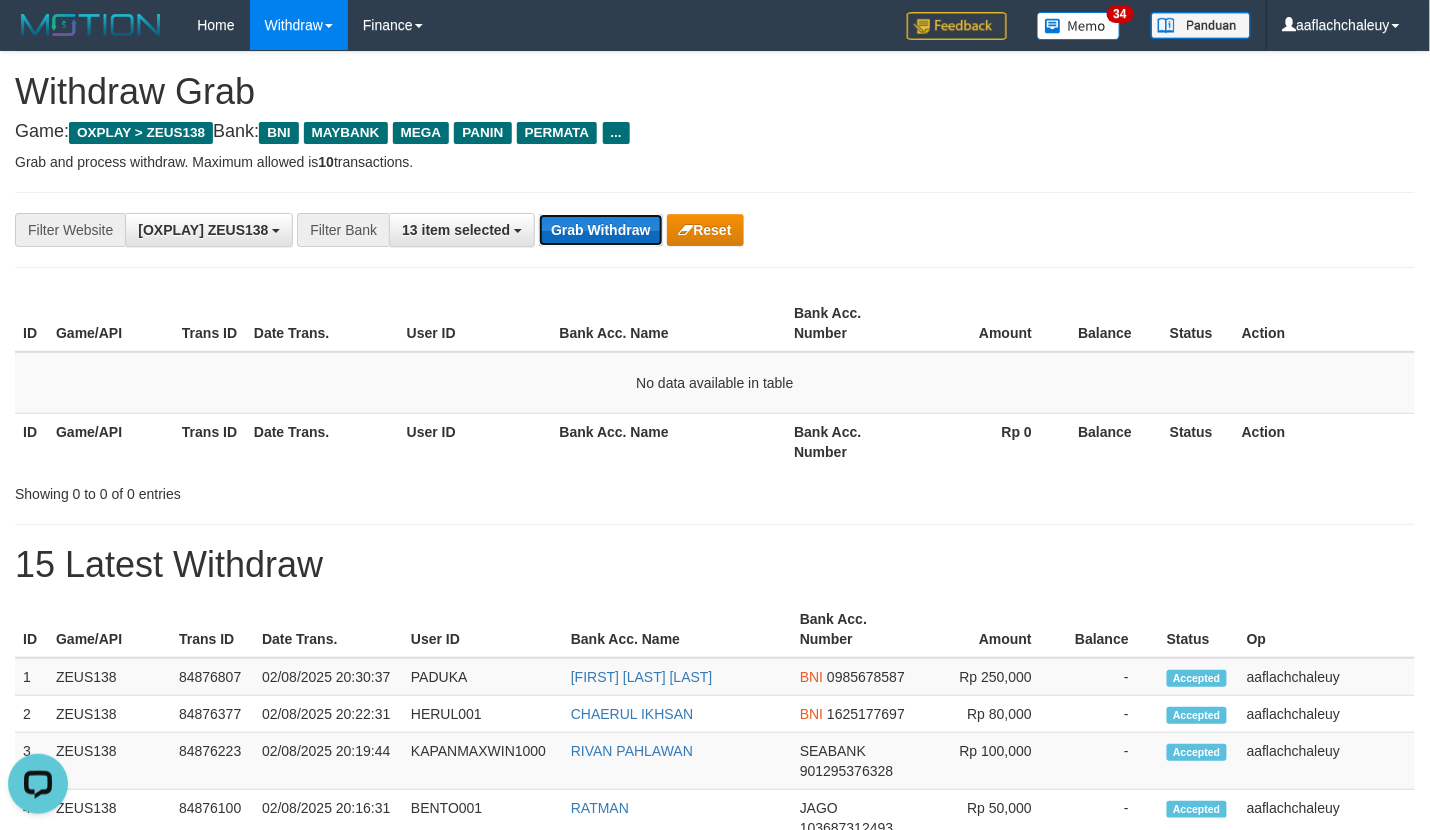 click on "Grab Withdraw" at bounding box center [600, 230] 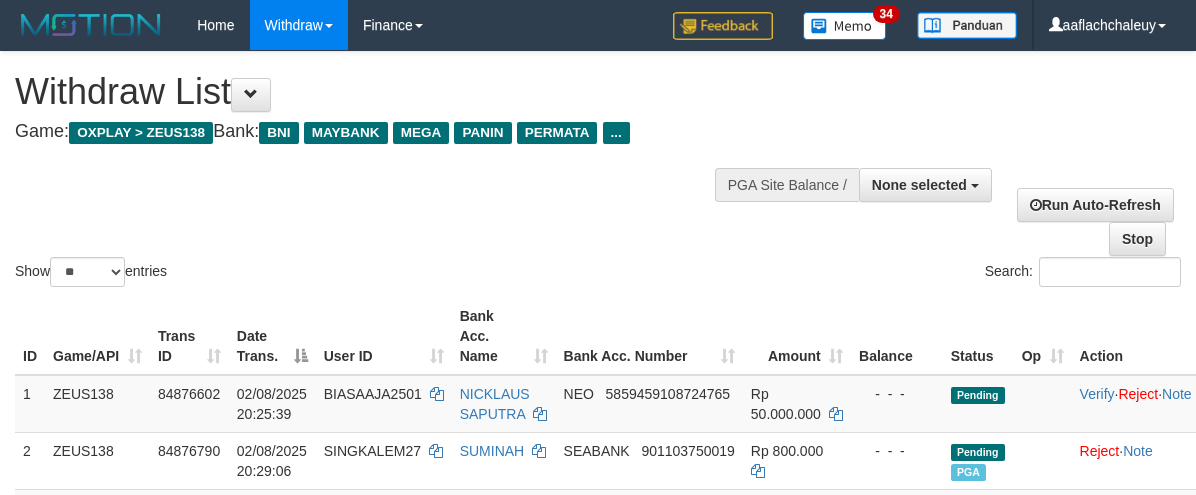 select 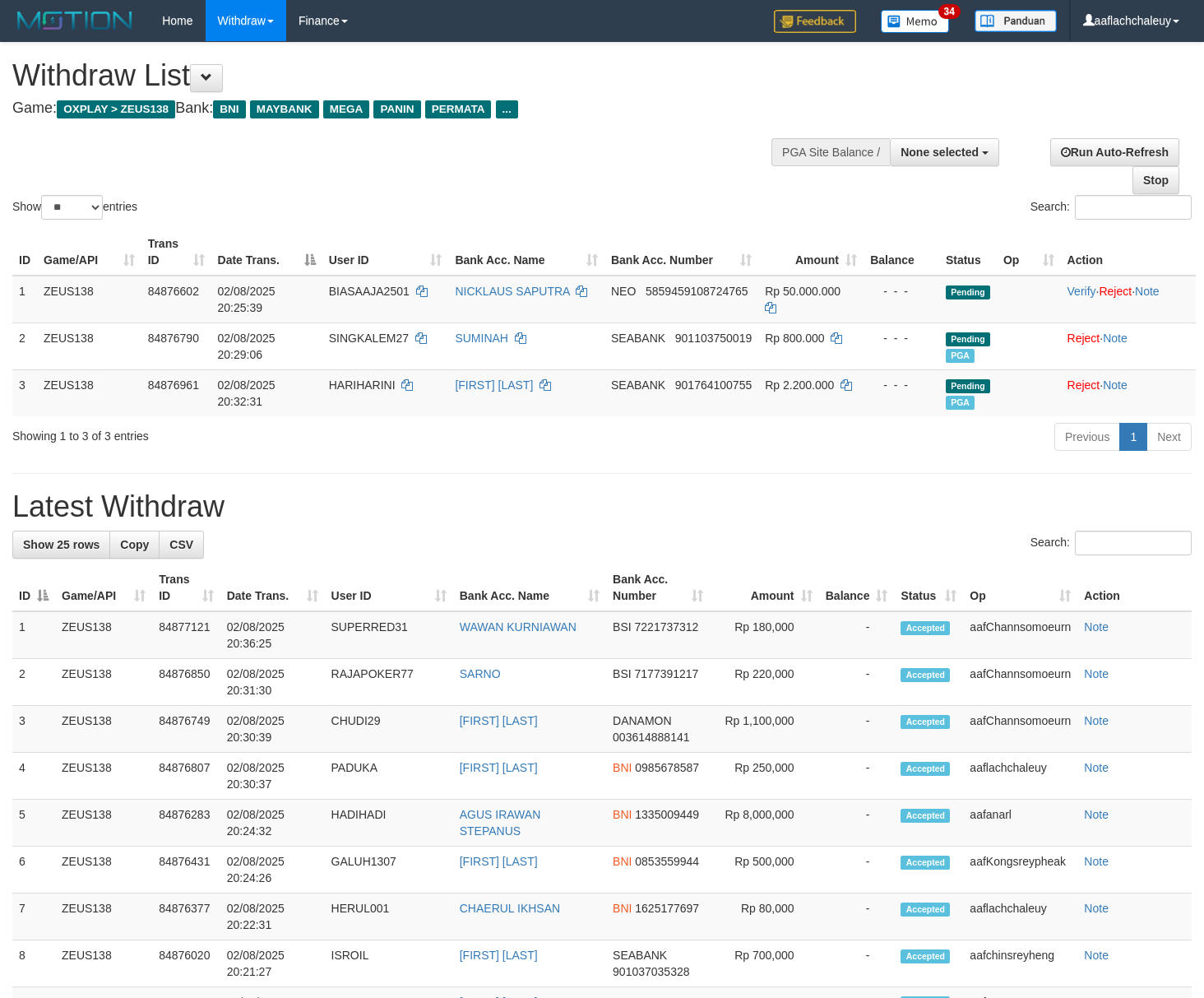 select 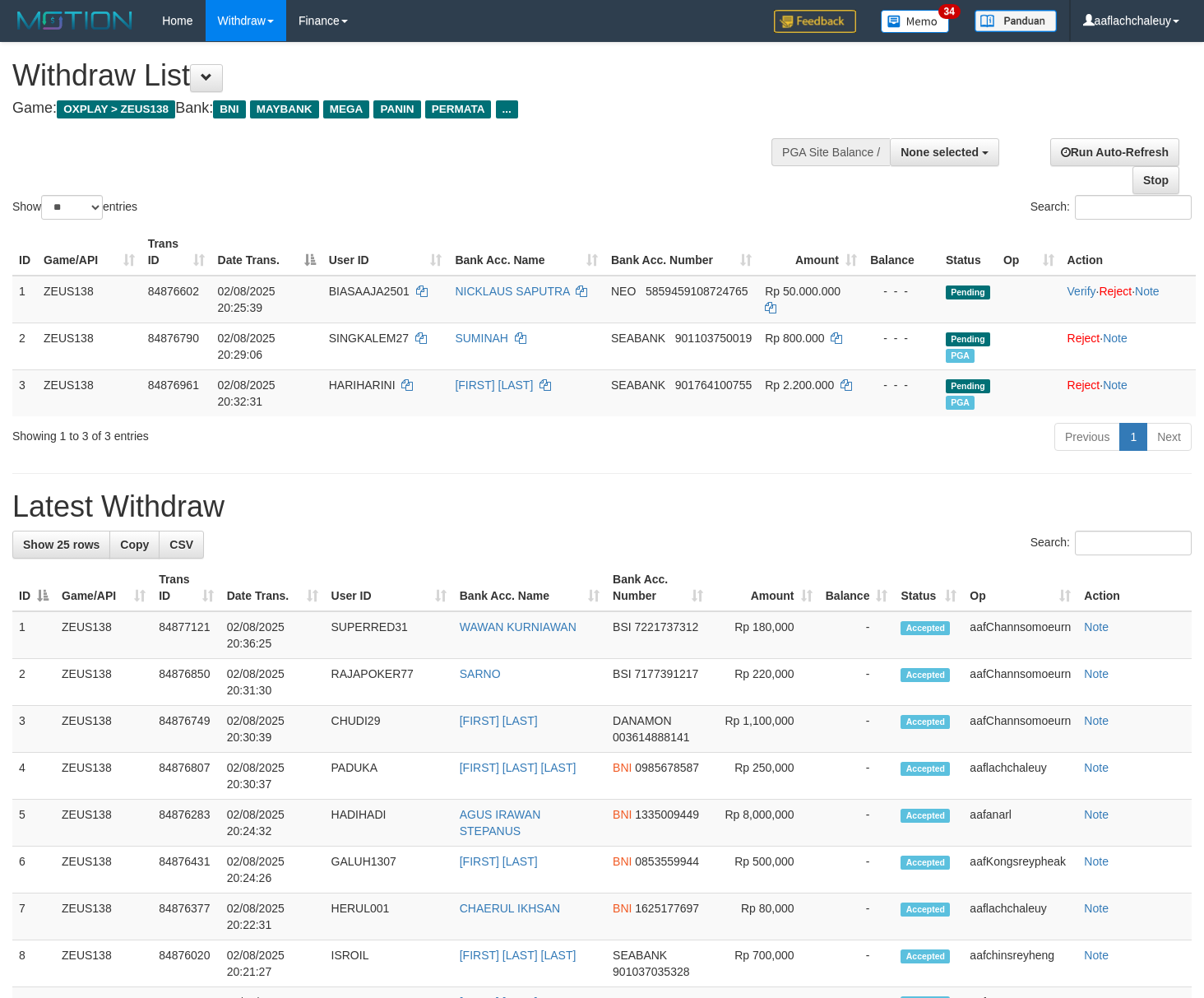 select 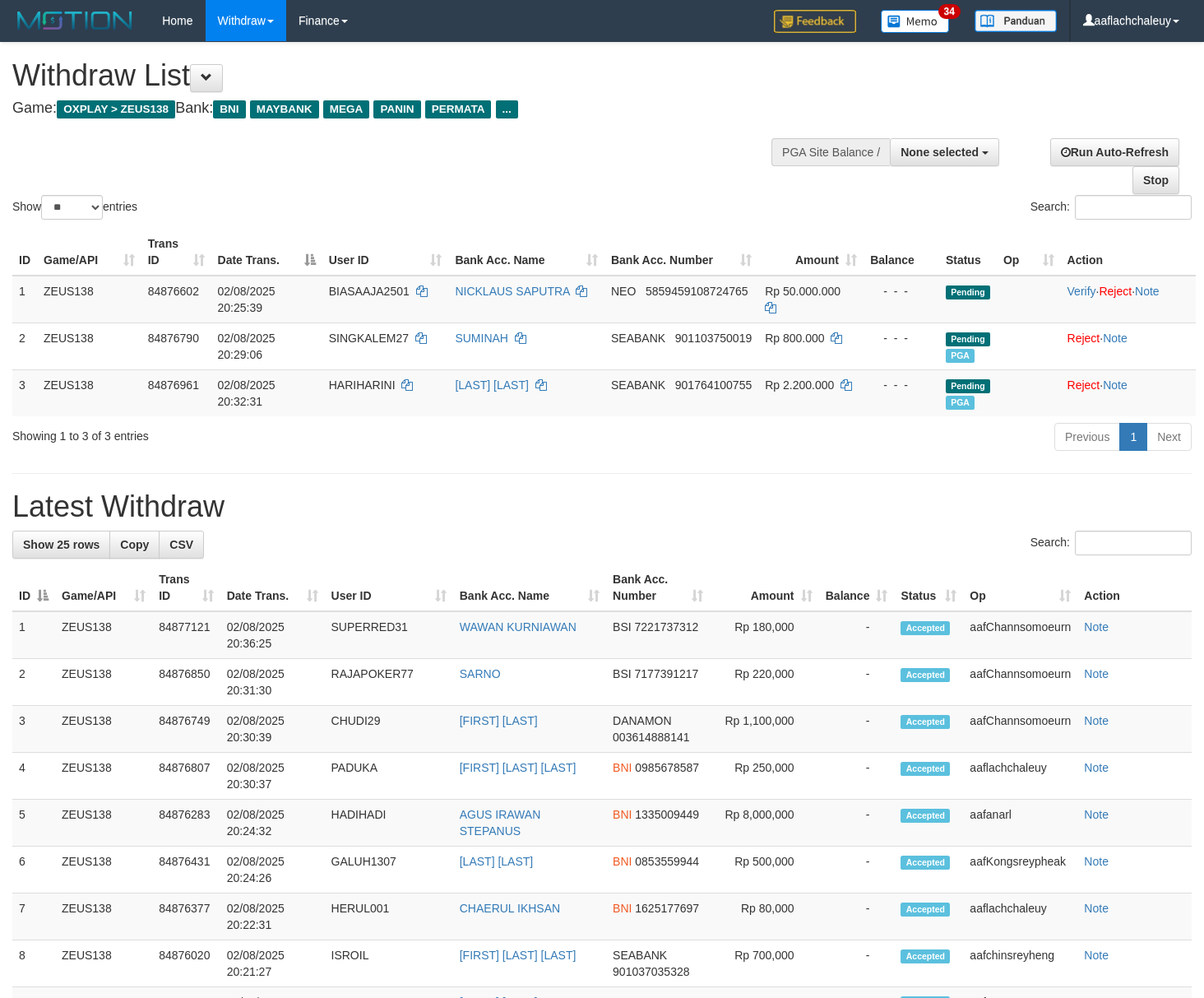 select 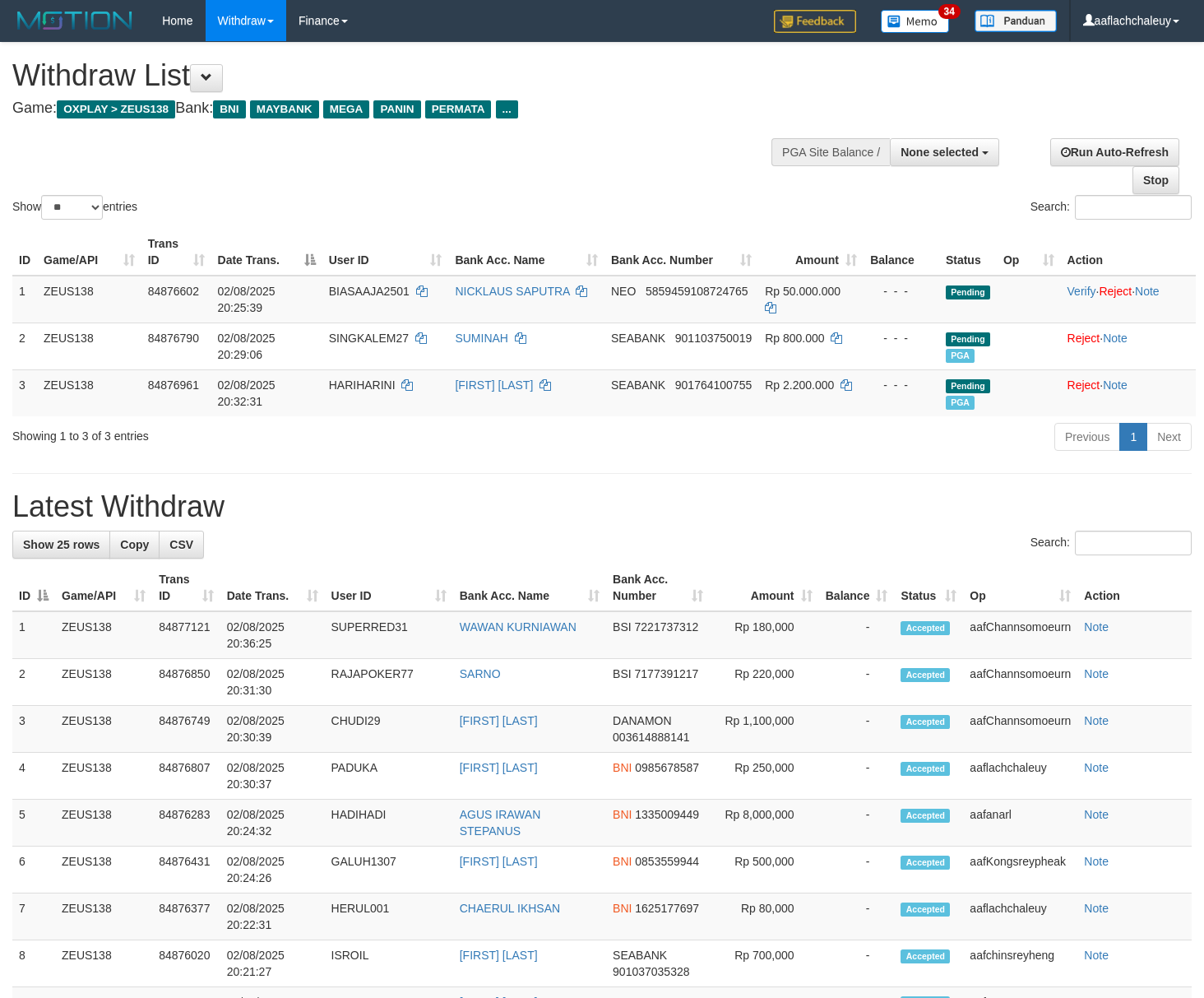 select 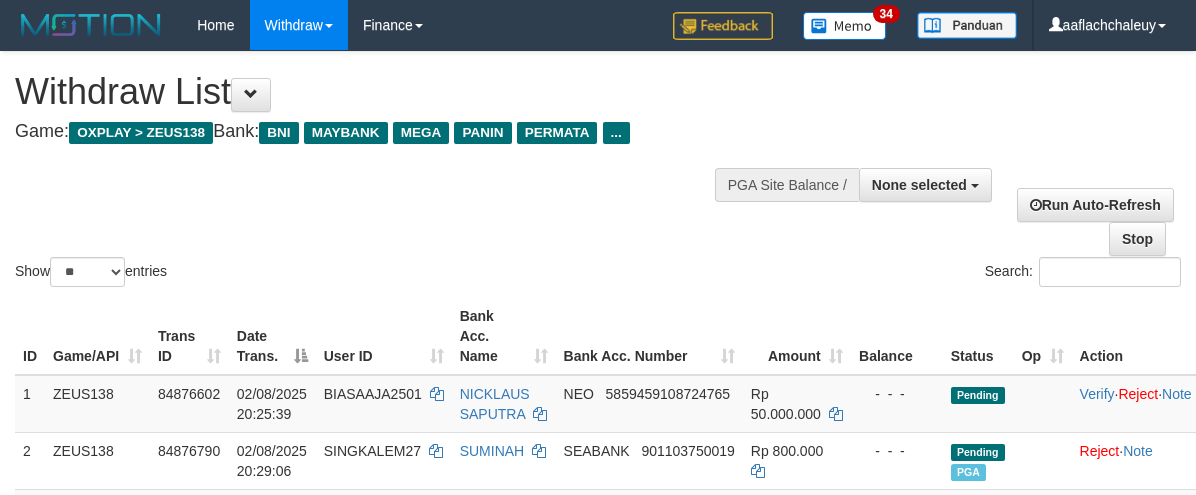 select 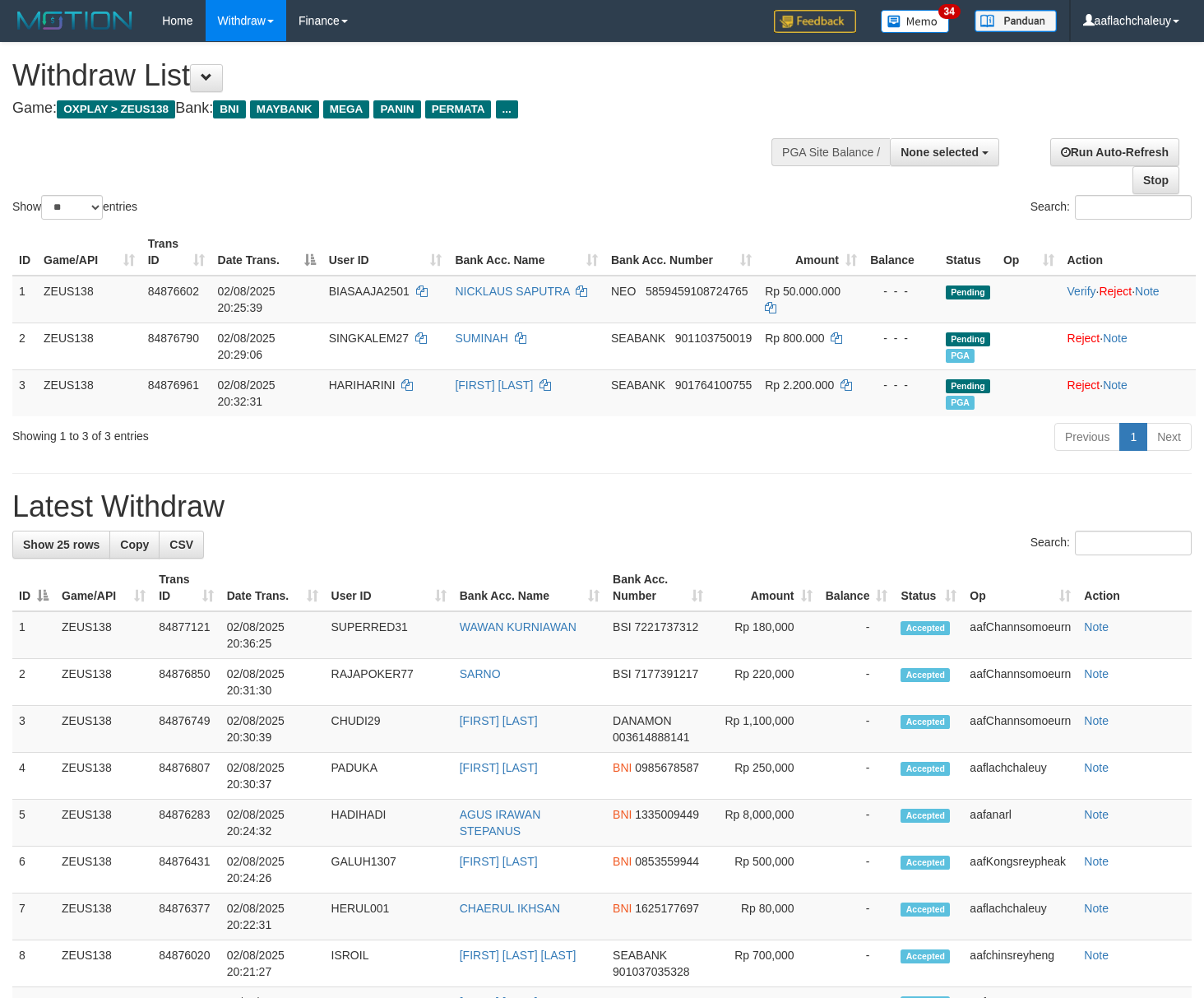 select 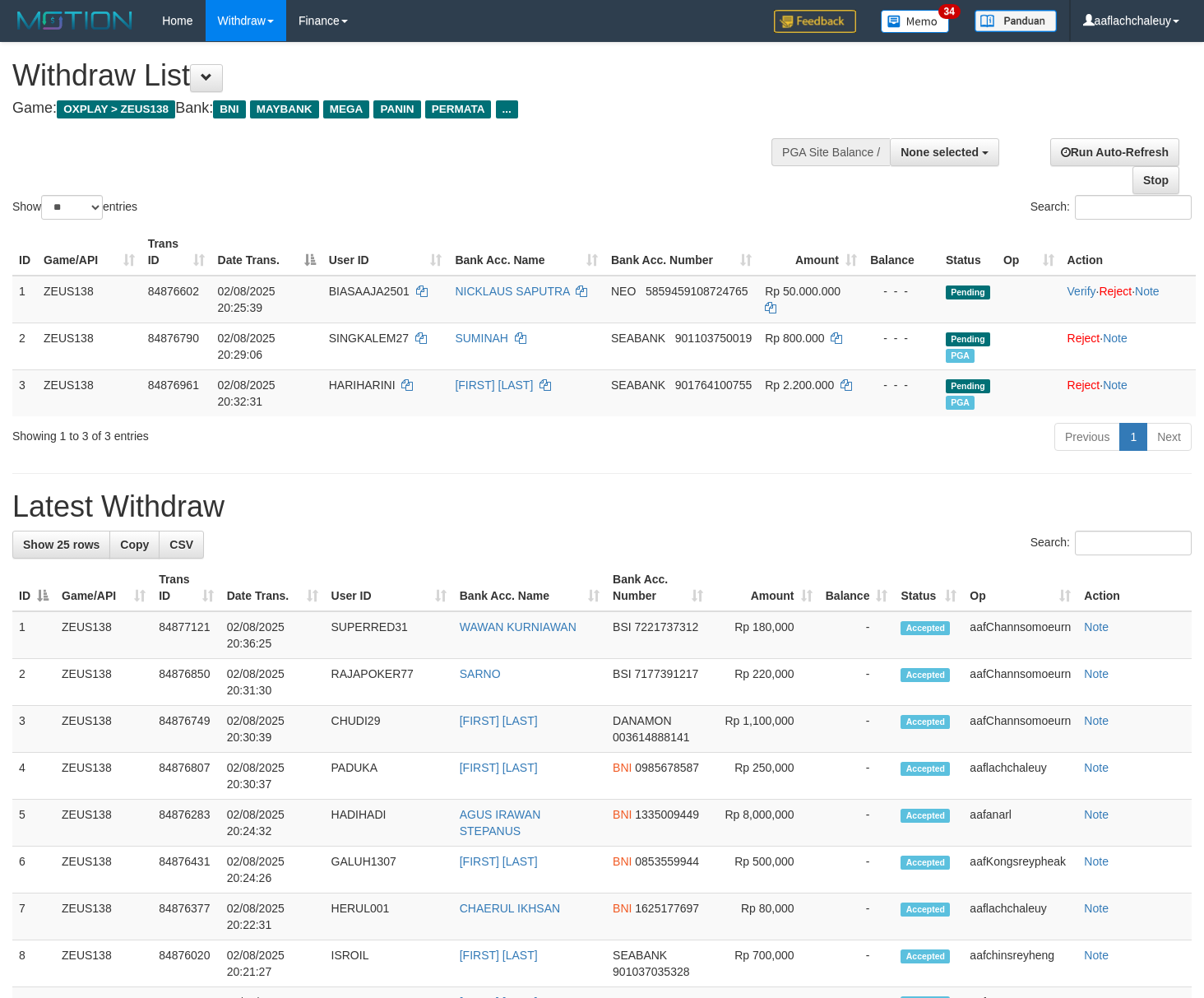 select 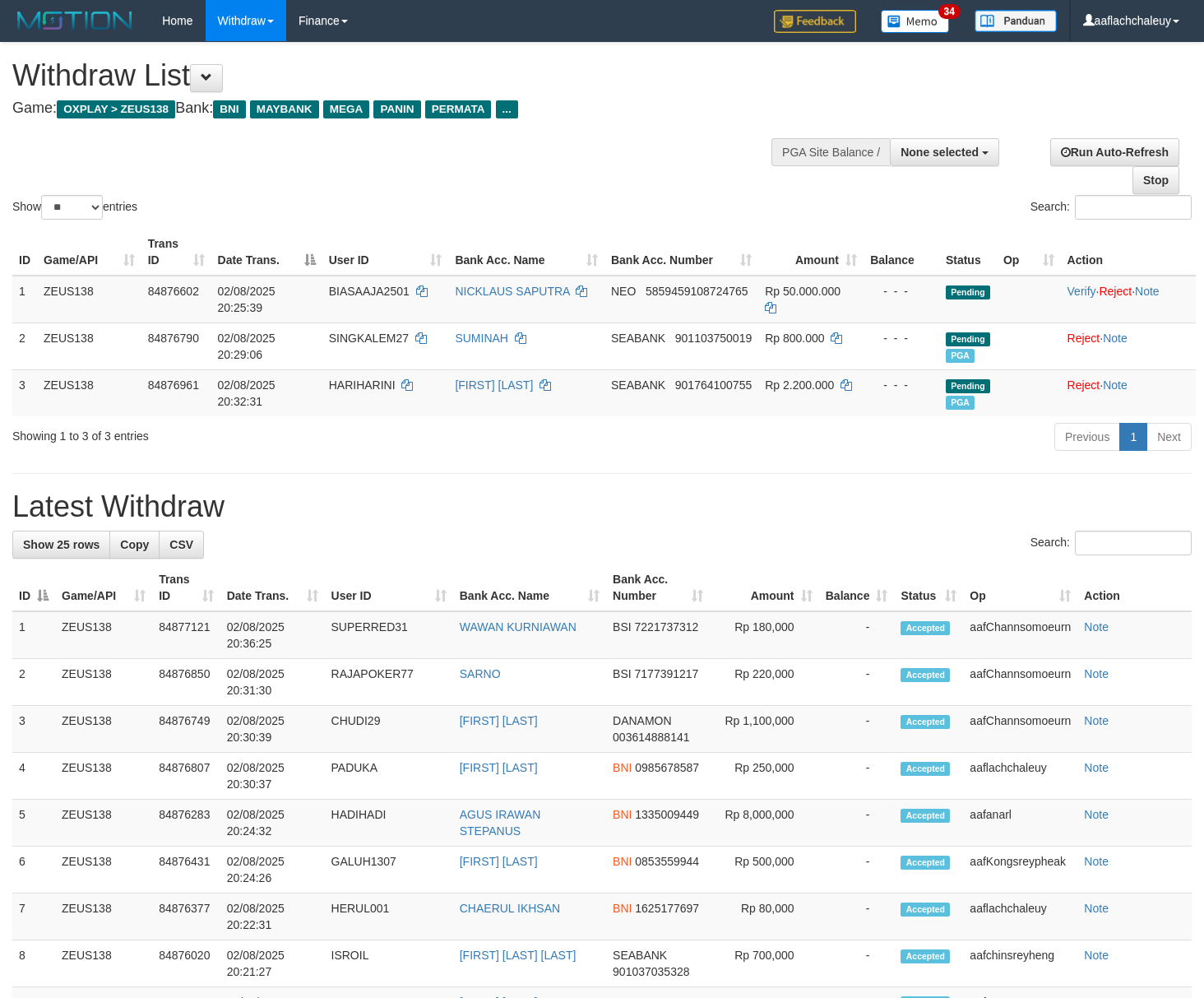 select 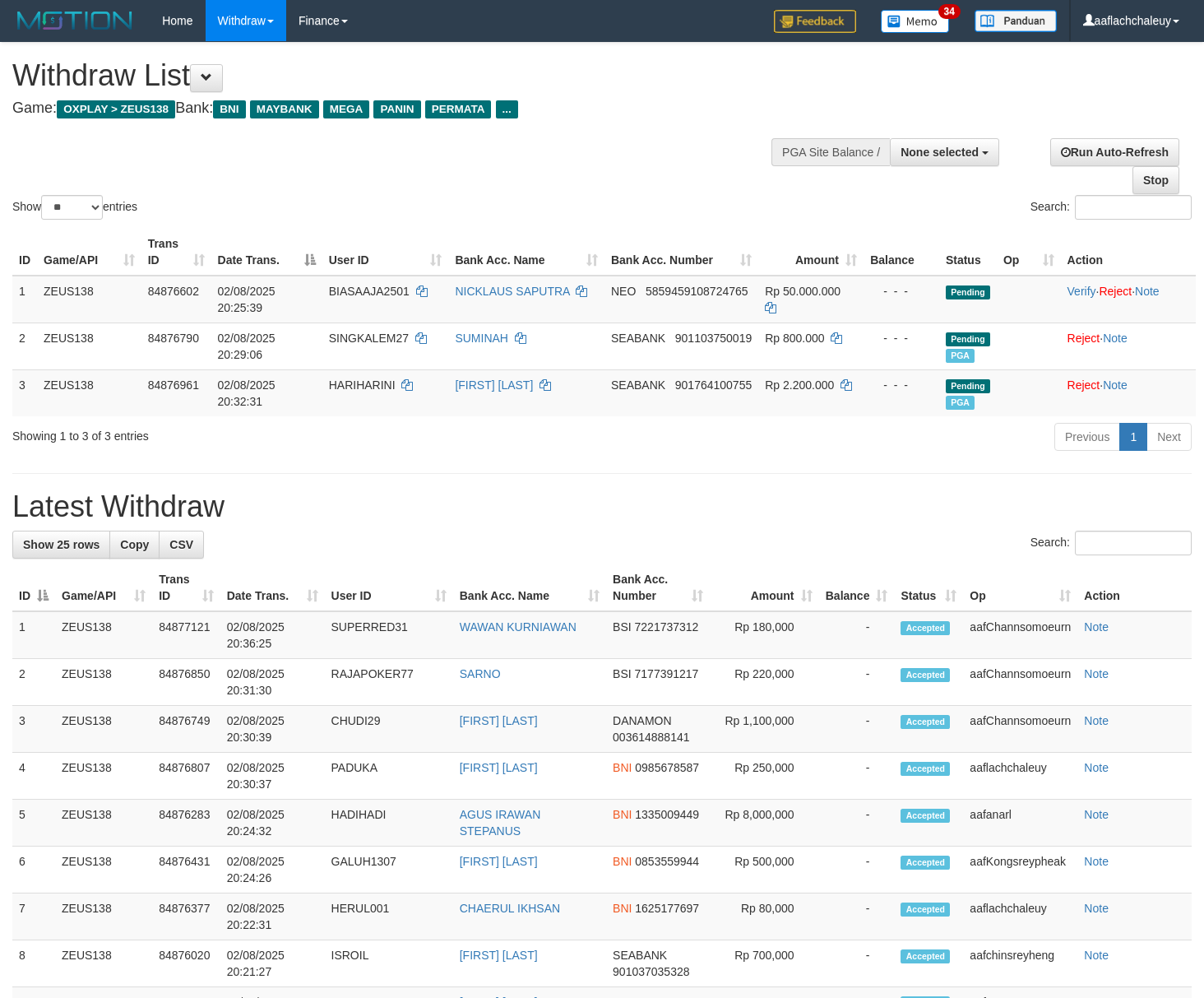 select 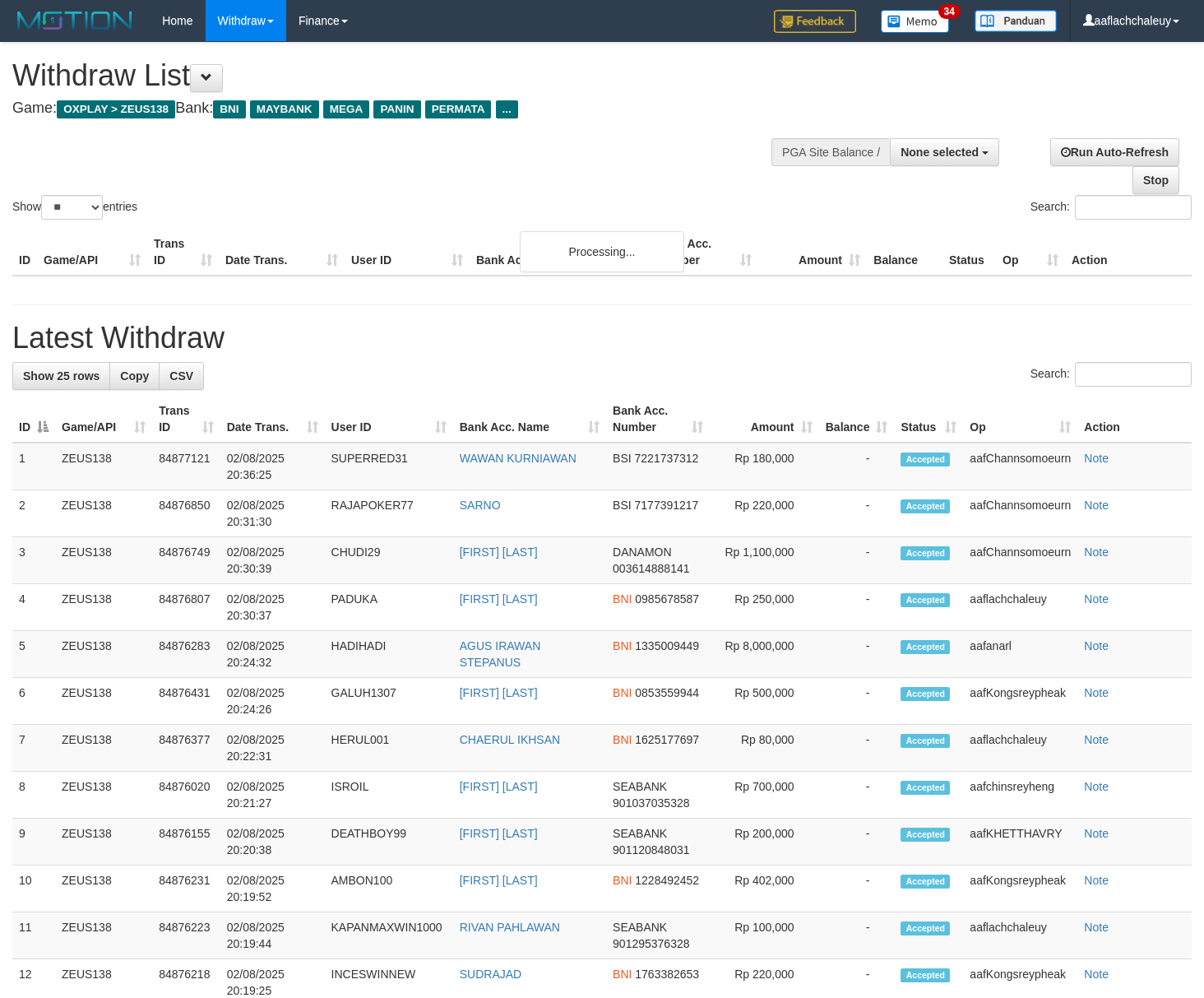 select 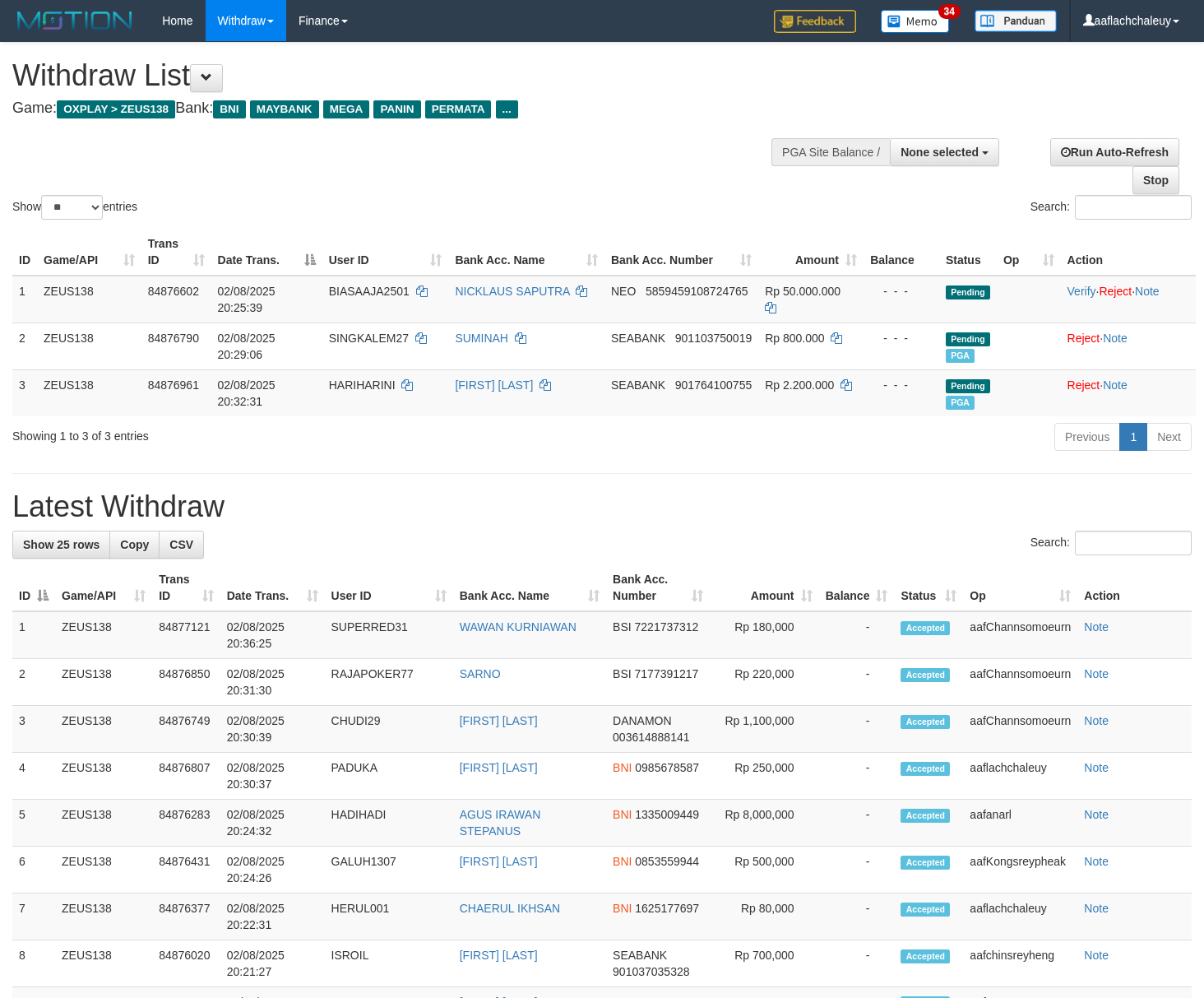 select 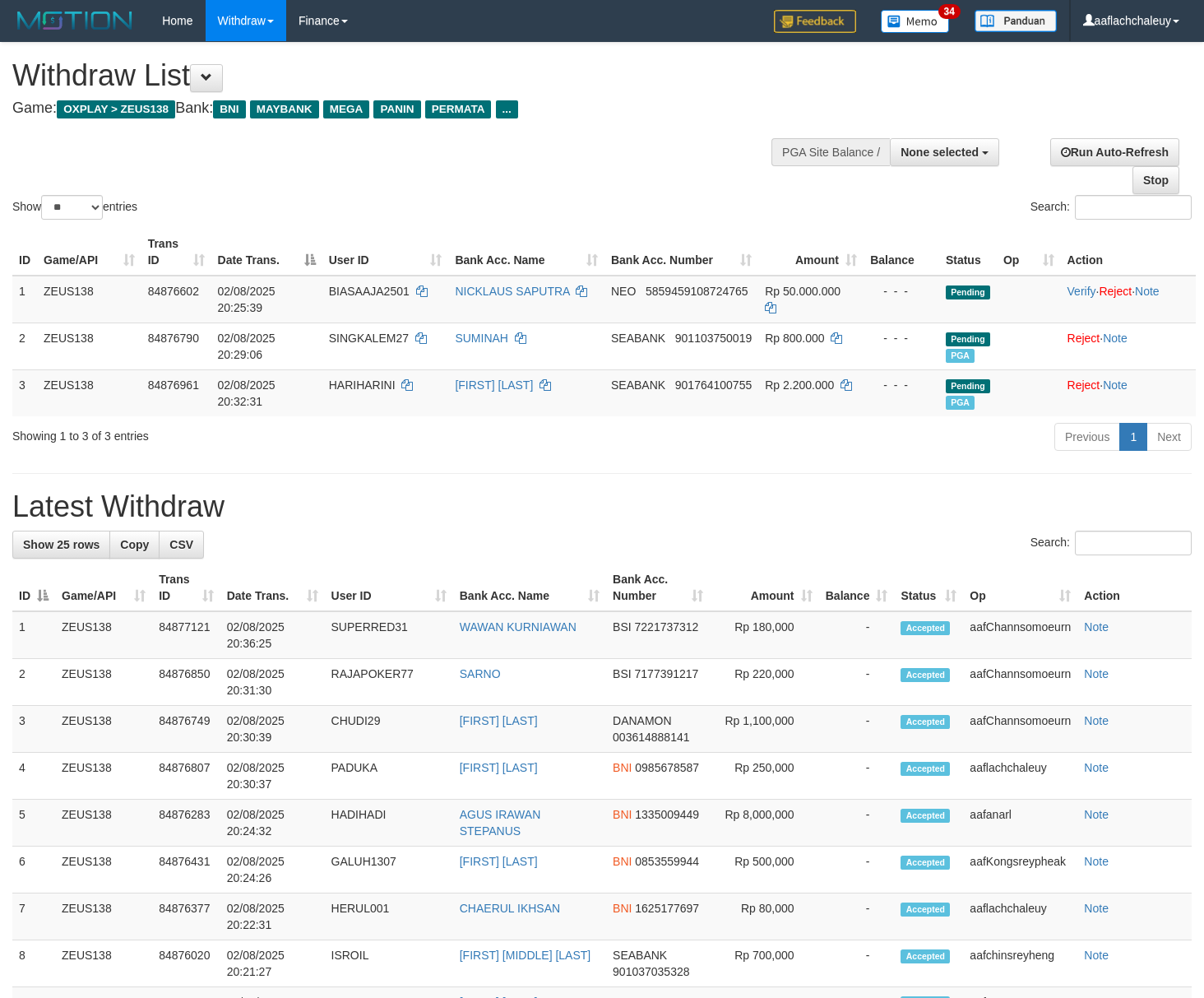 select 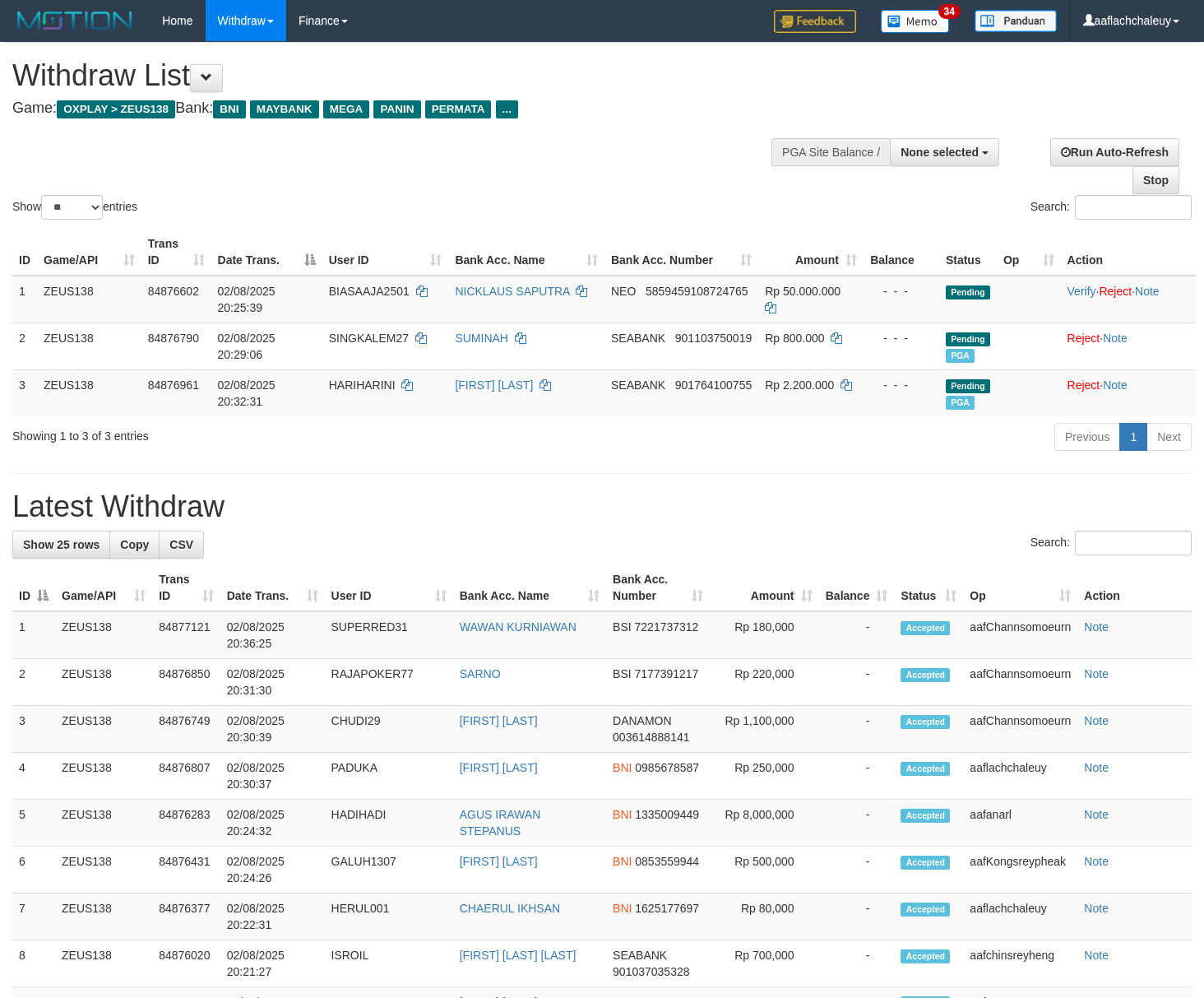 select 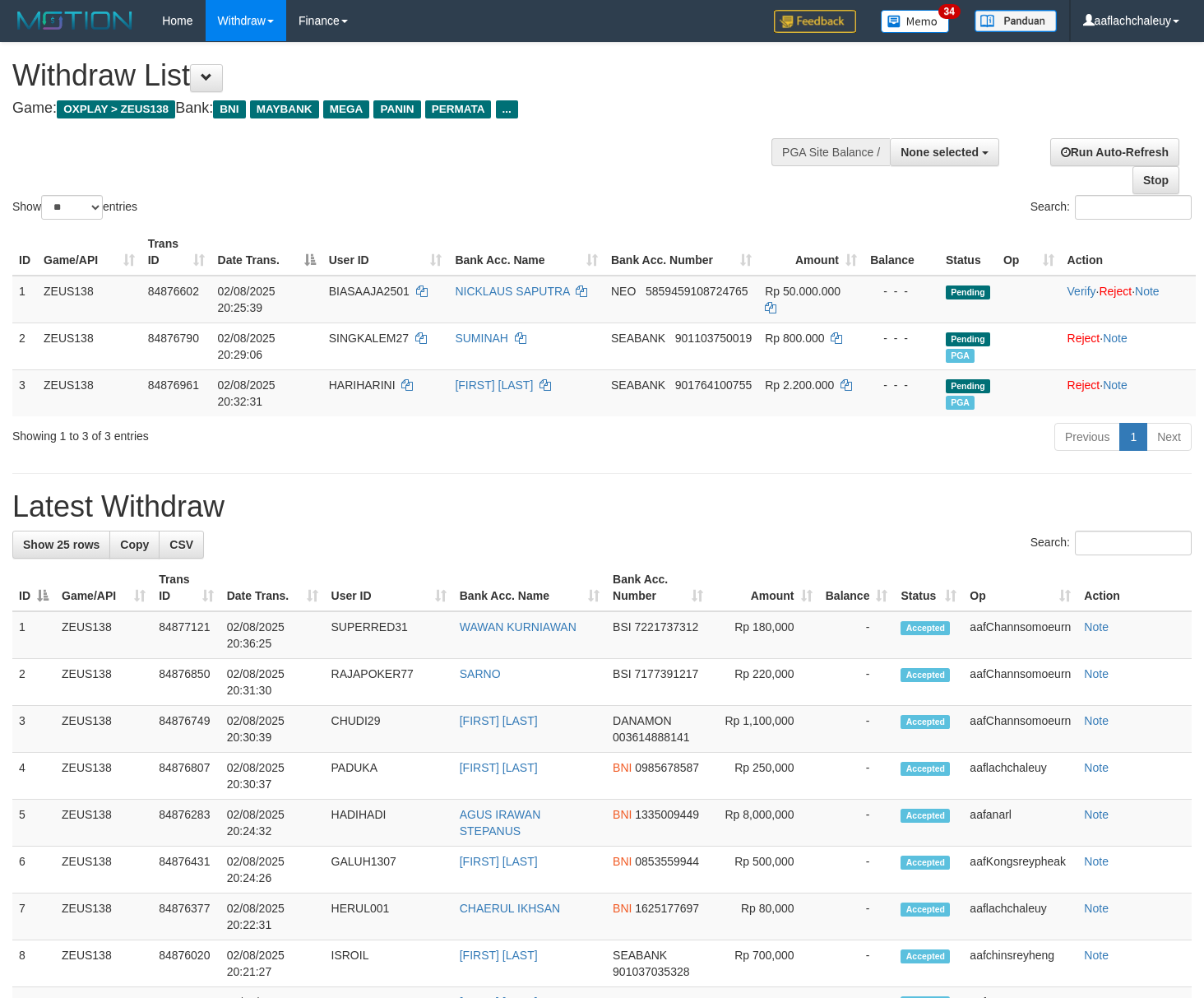 select 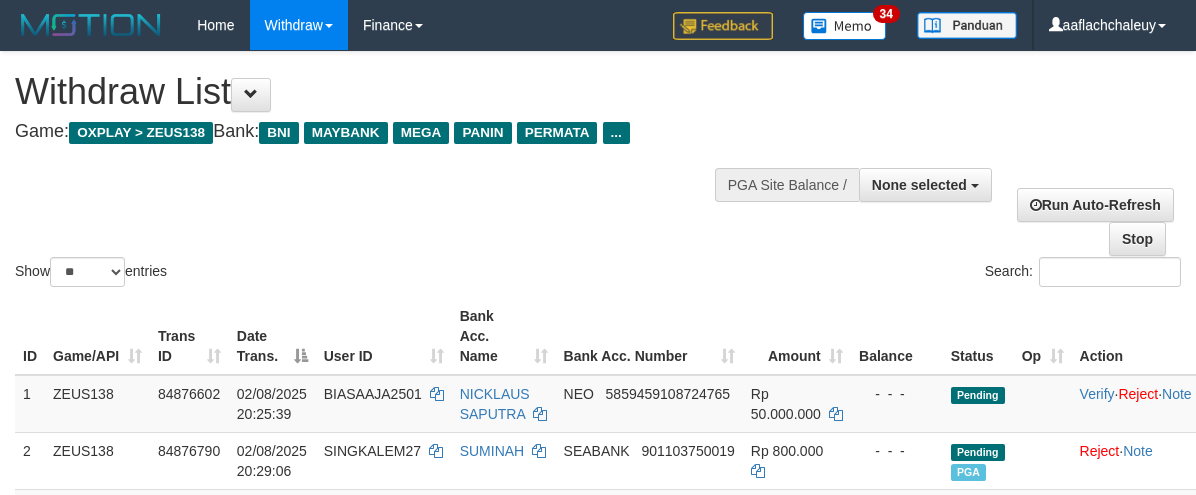 select 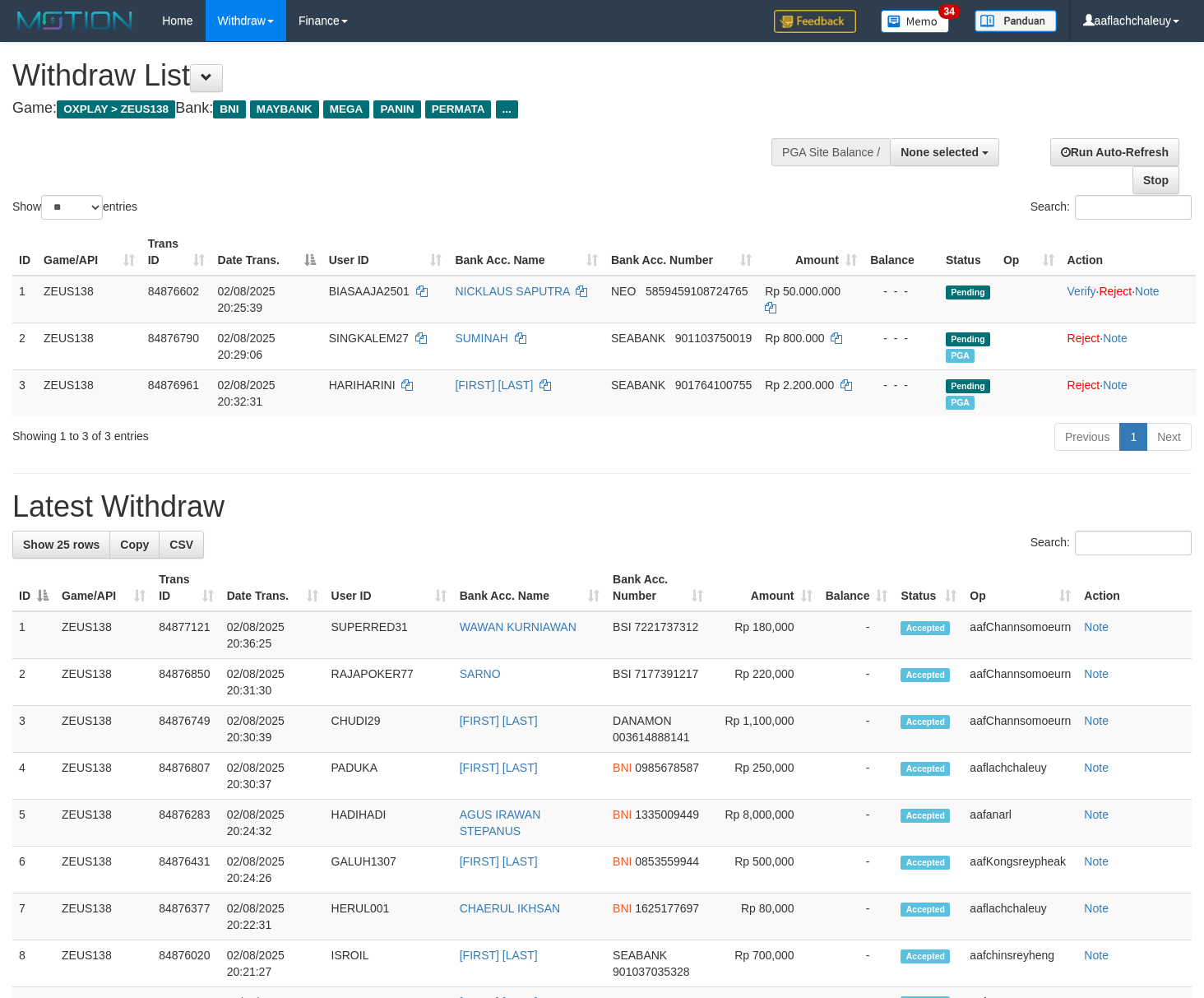 select 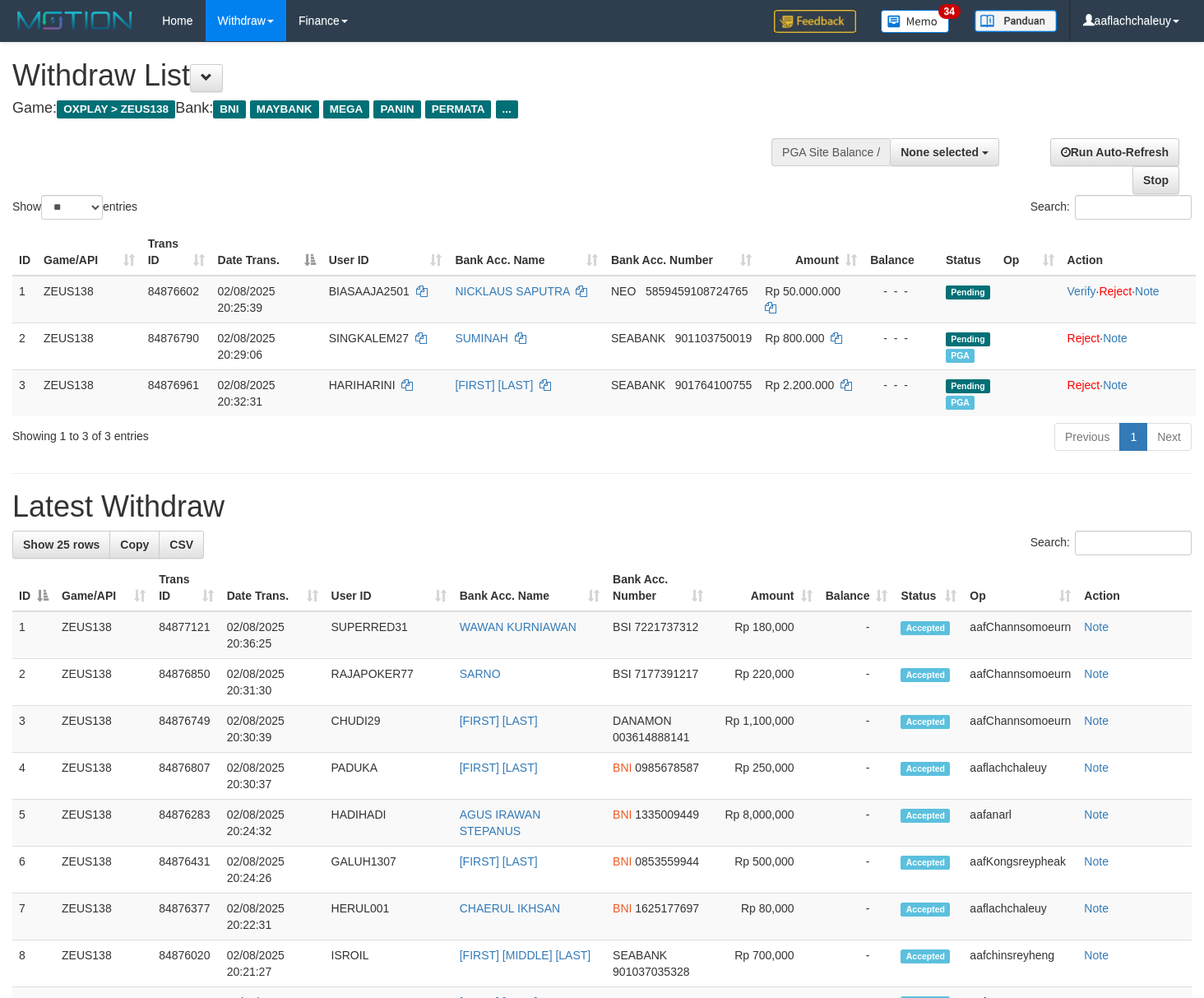 select 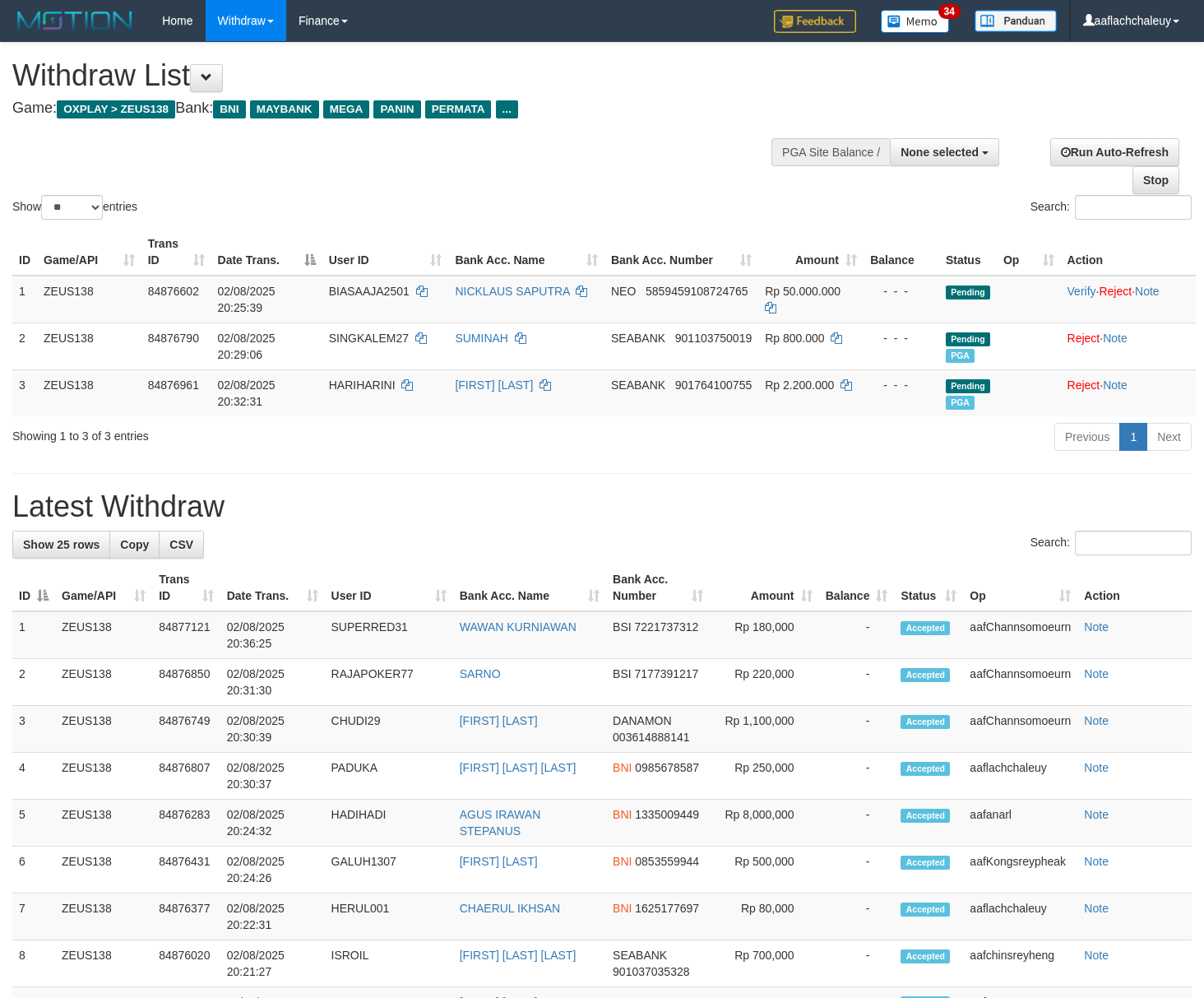 select 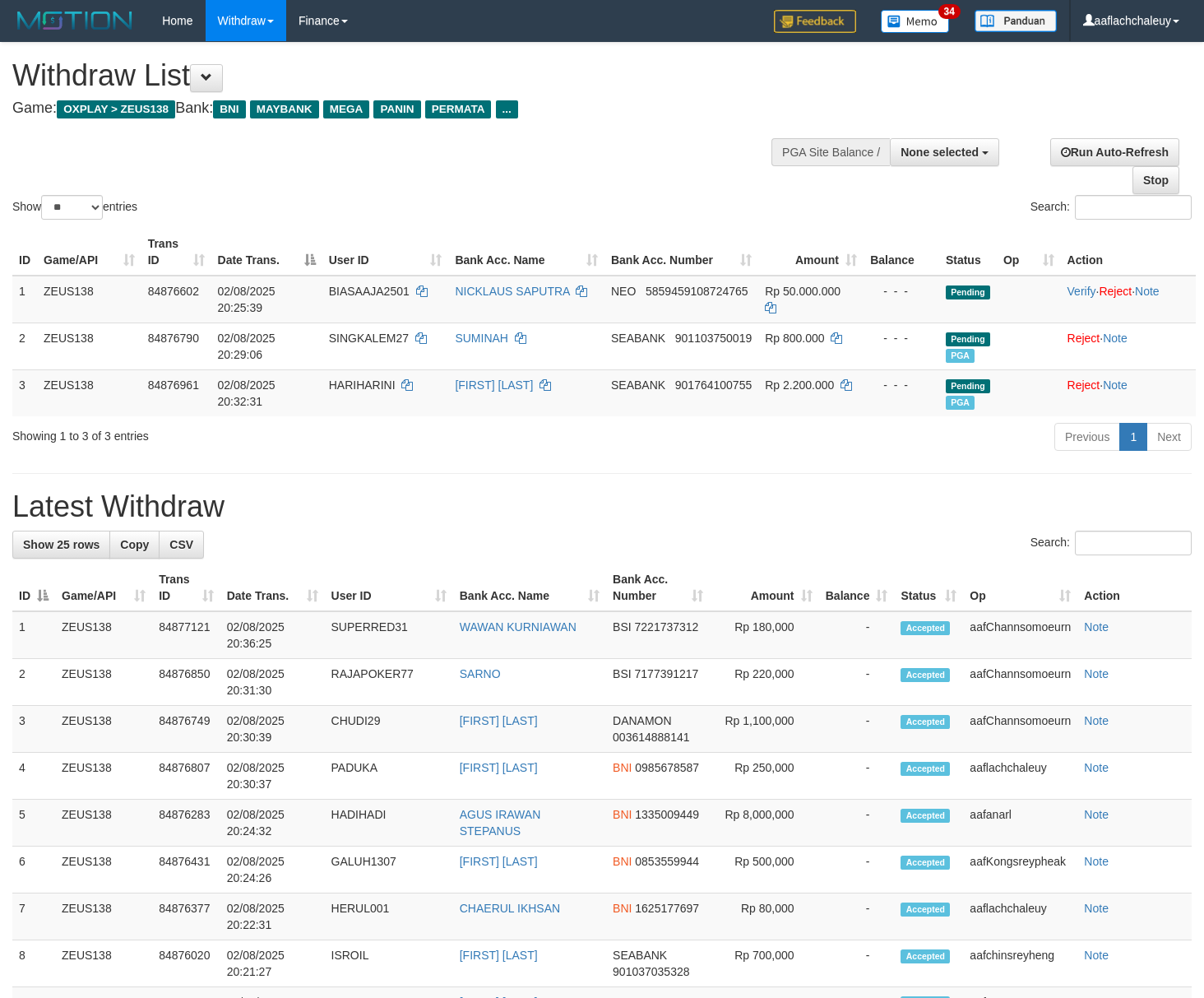 select 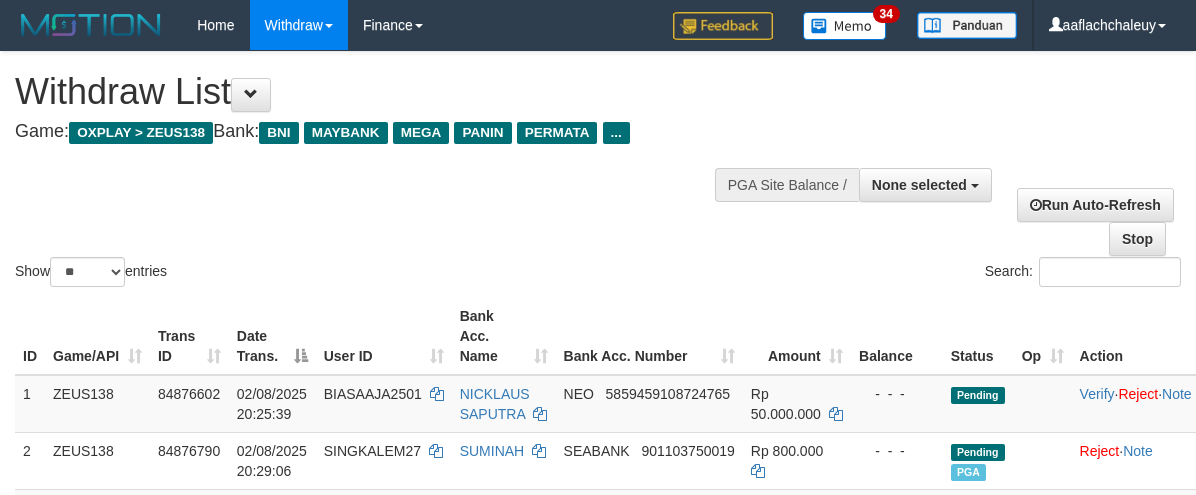 select 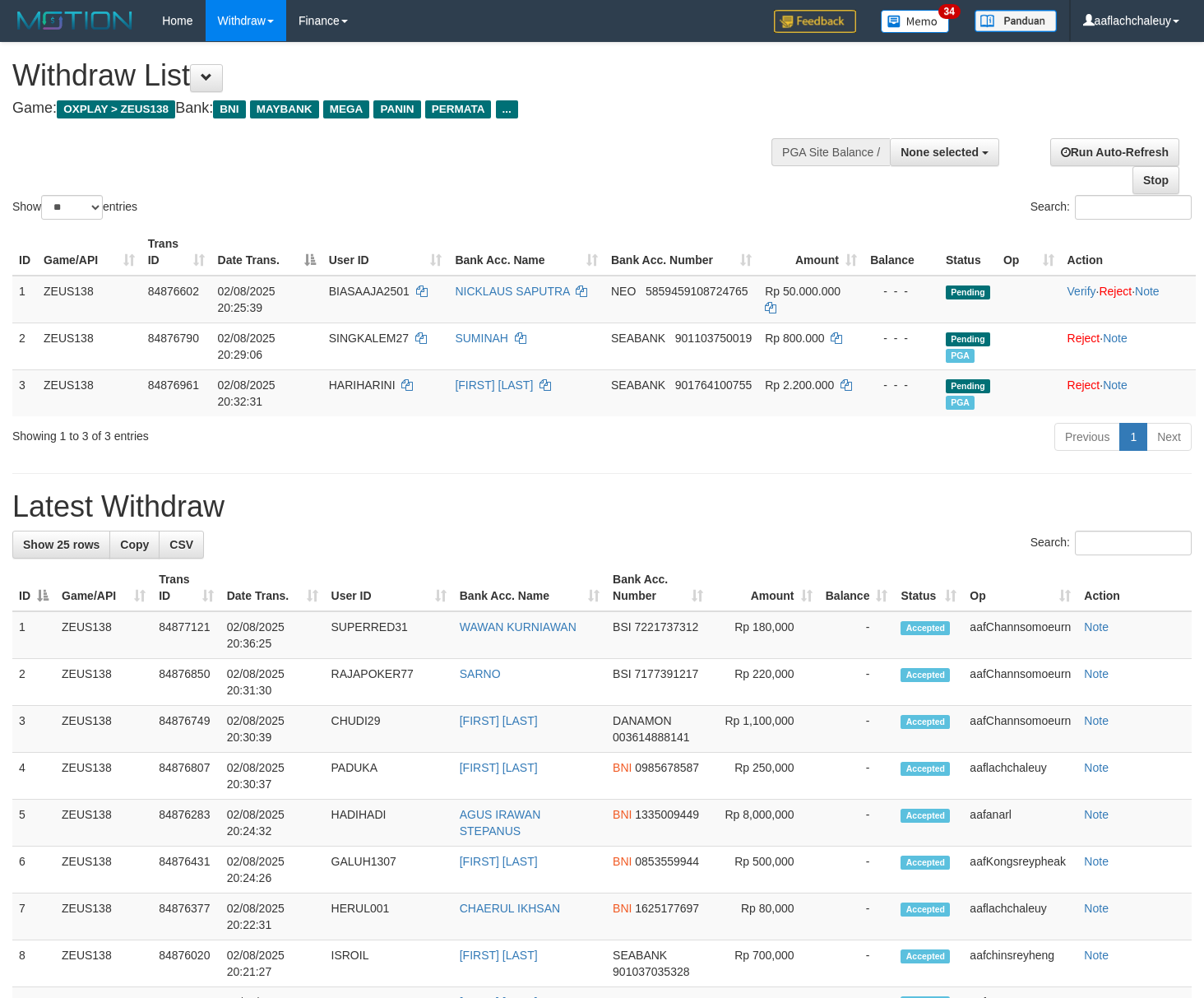 select 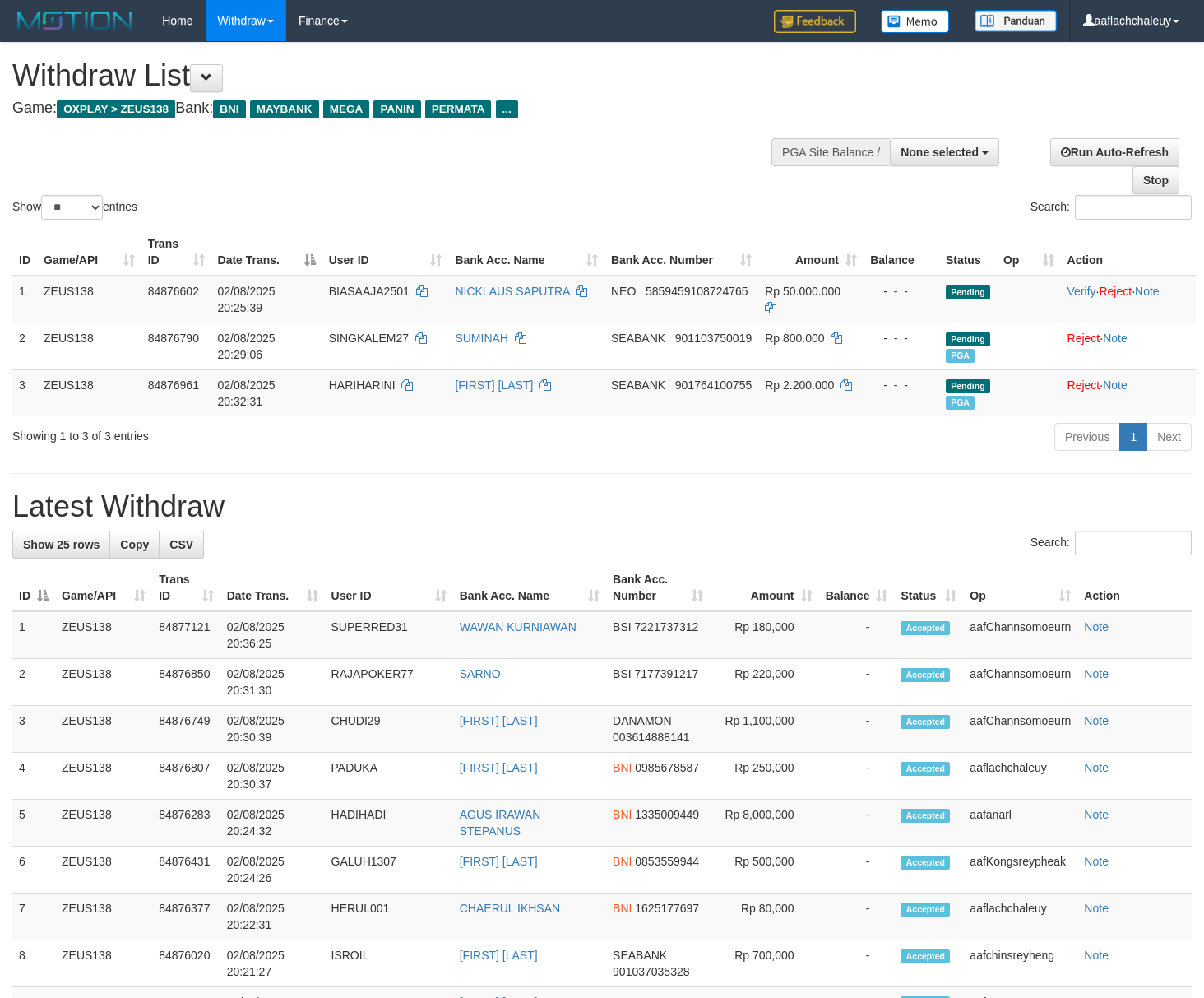 select 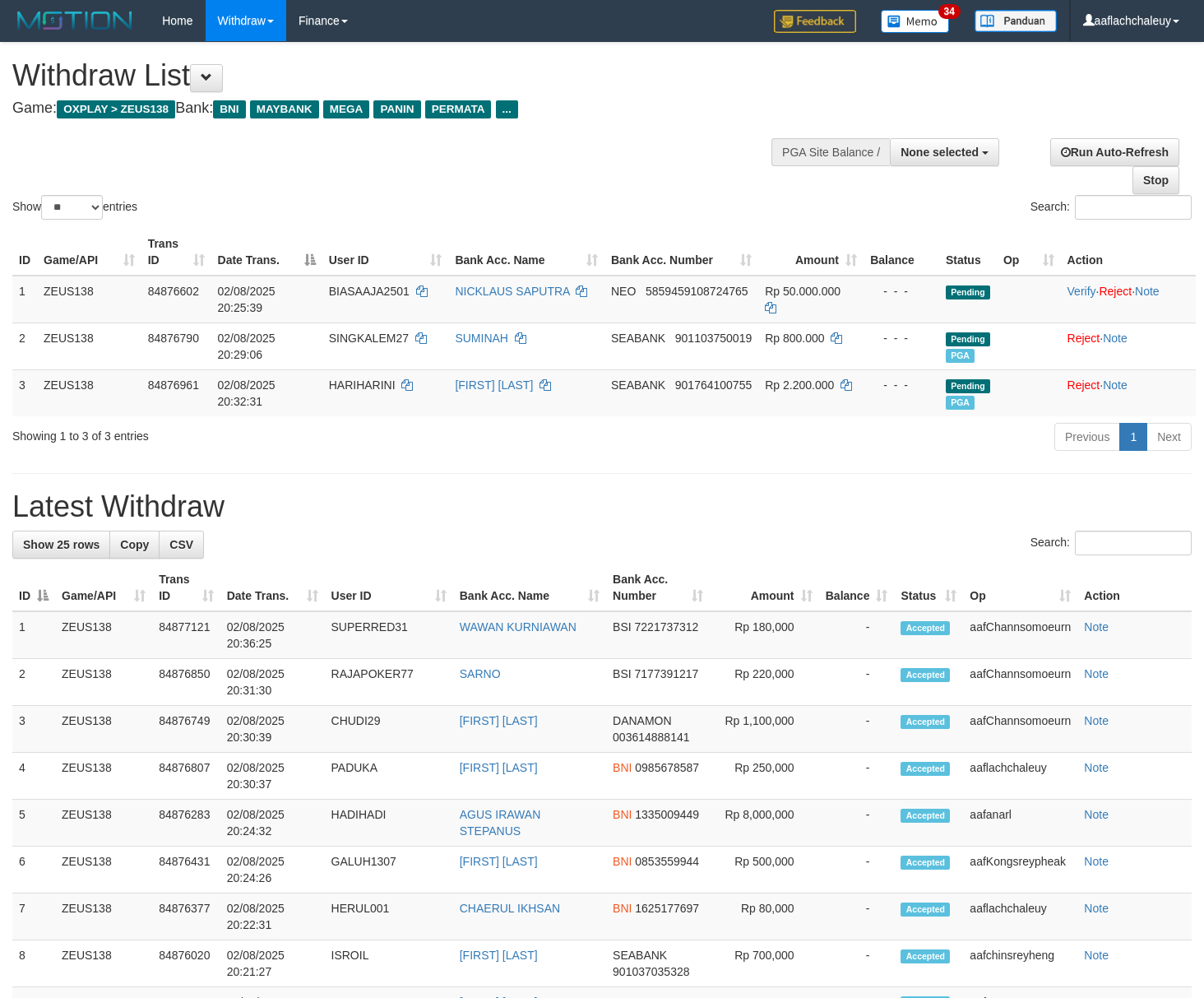 select 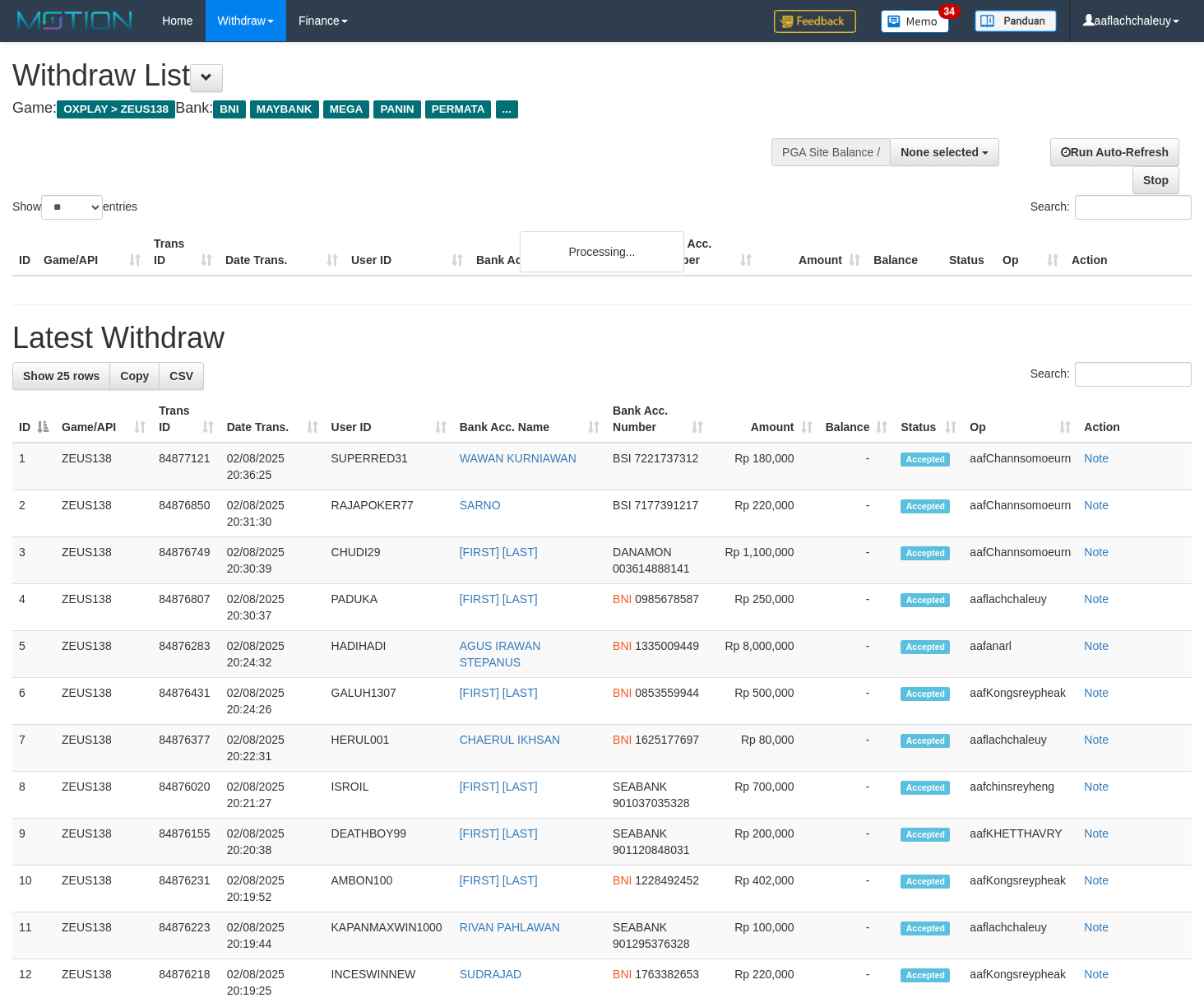 select 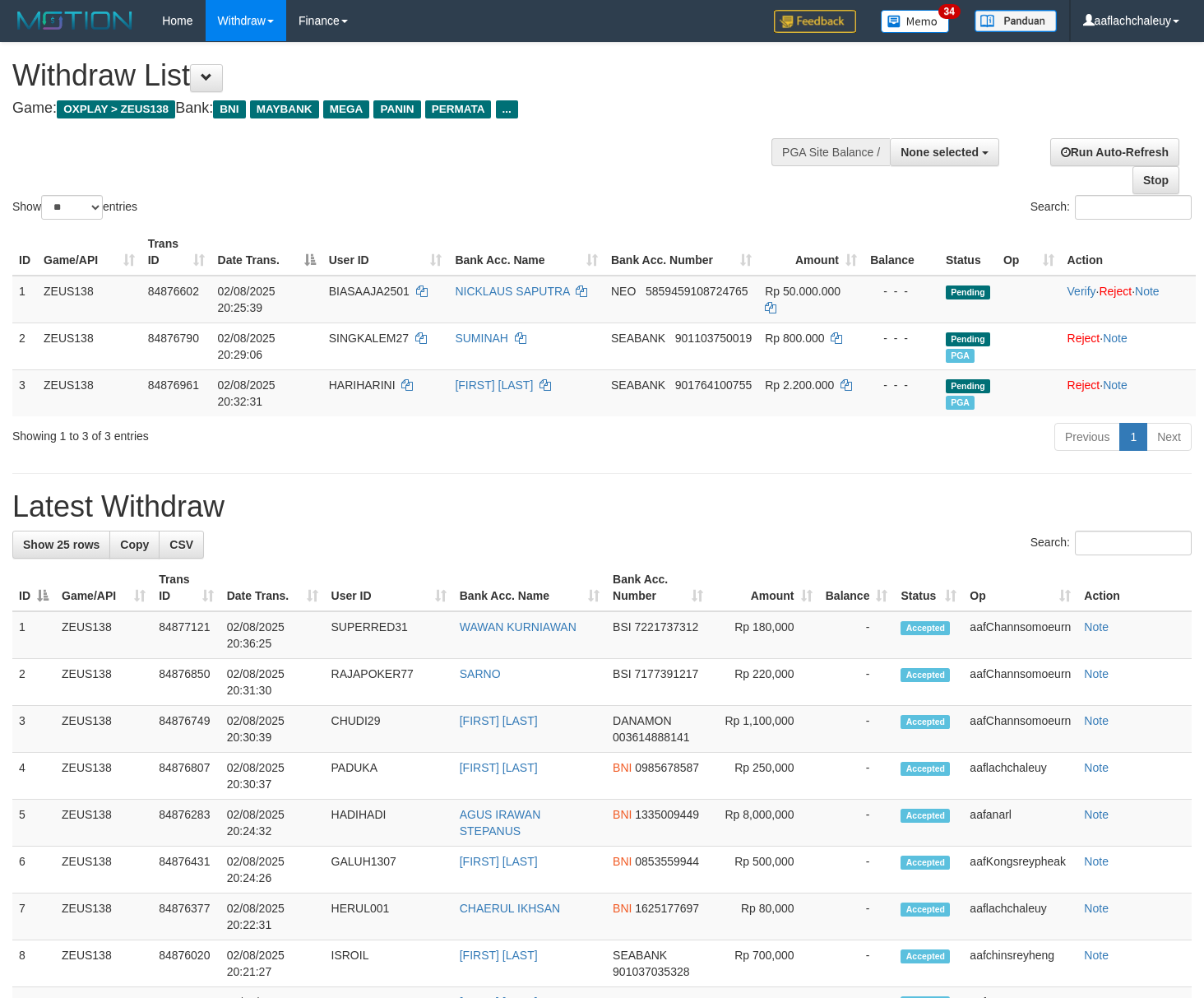 select 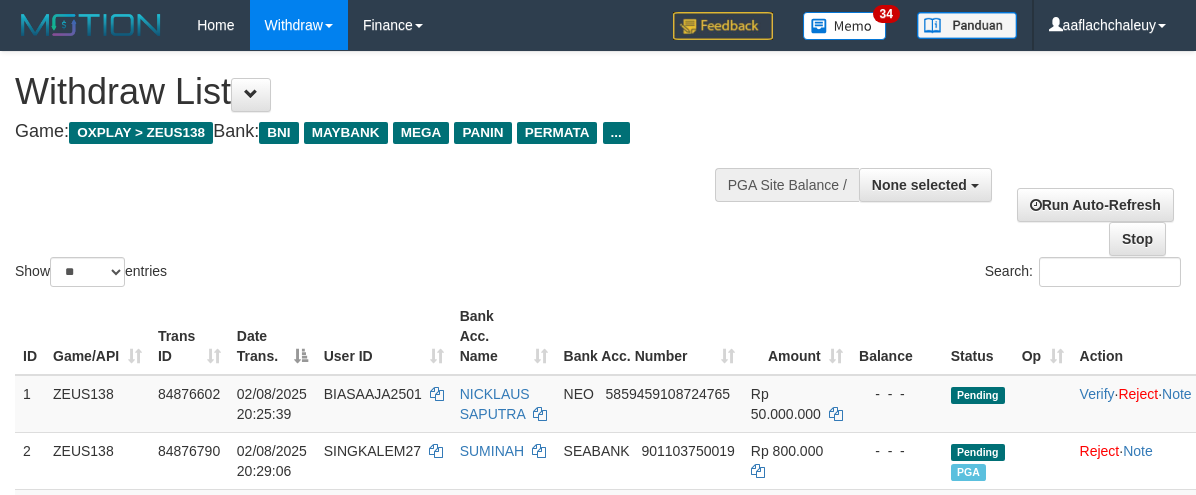 select 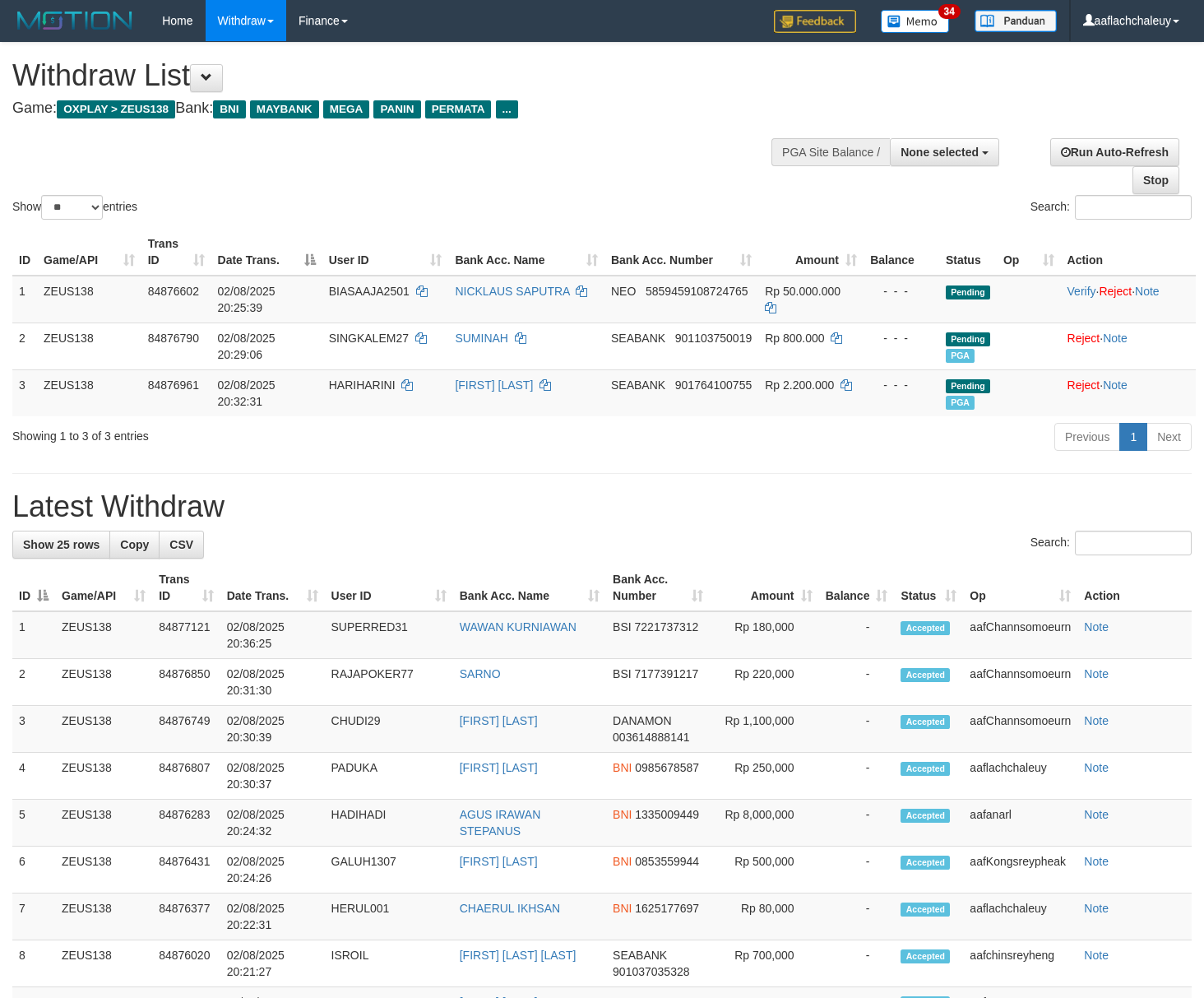 select 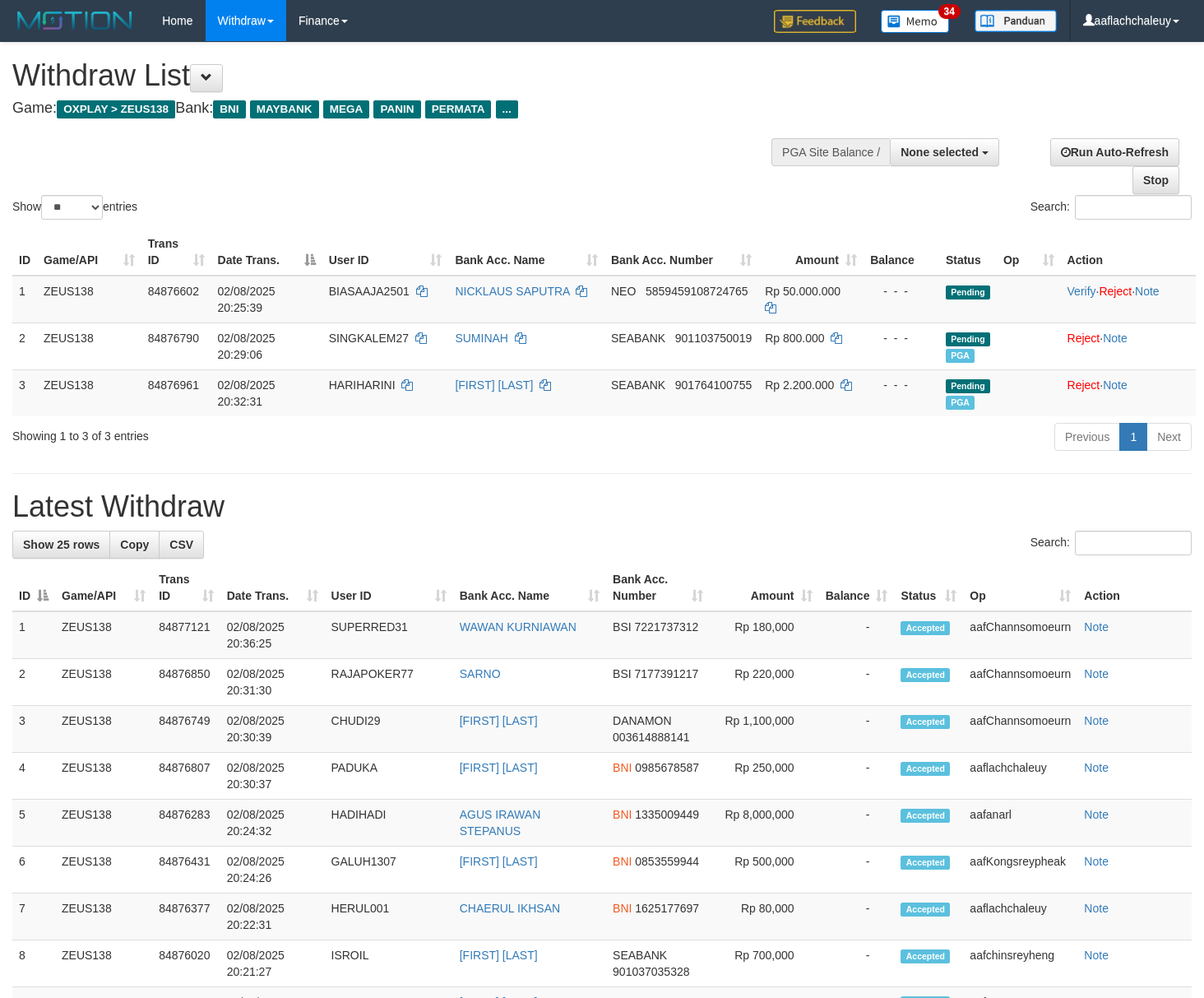 select 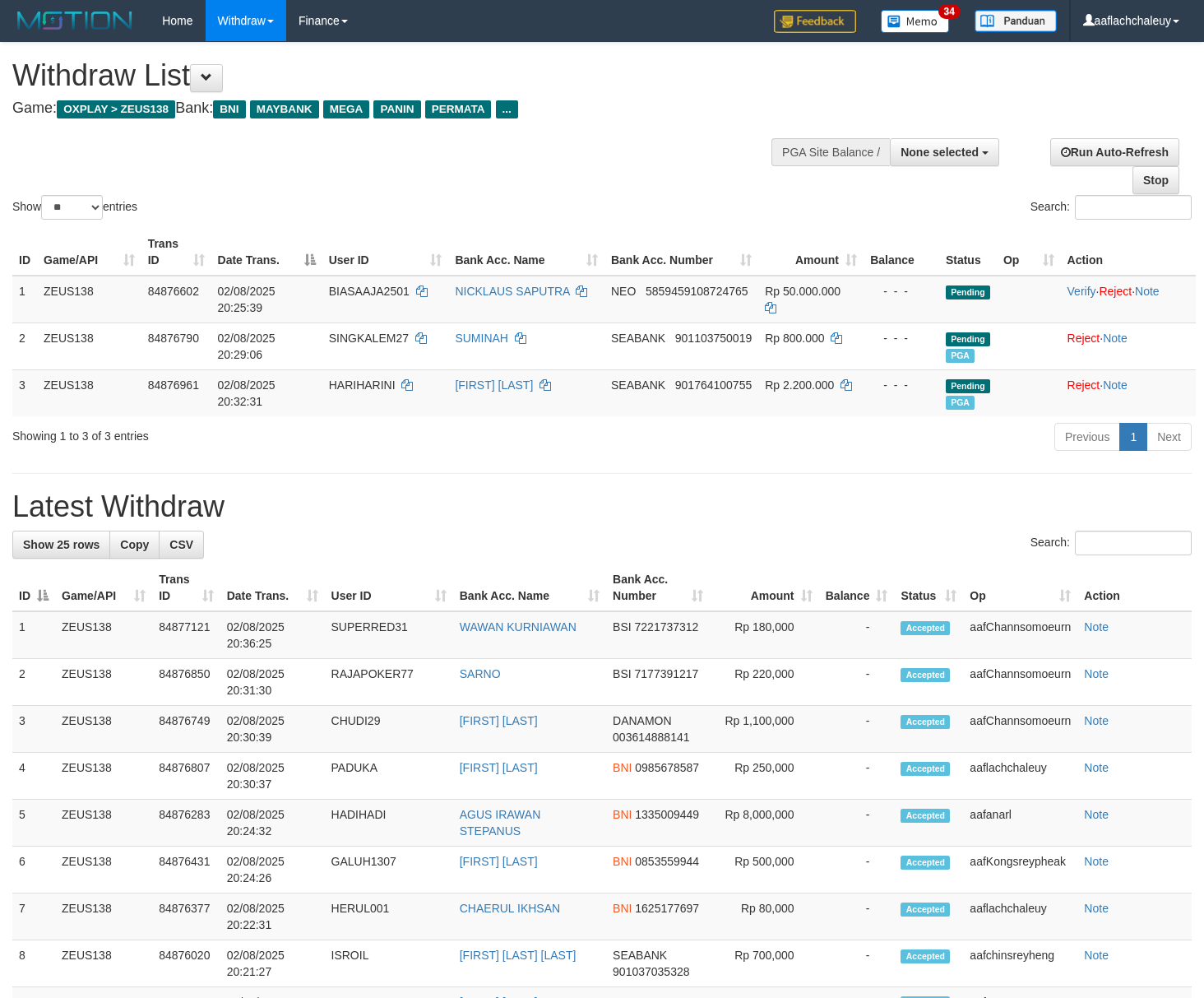 select 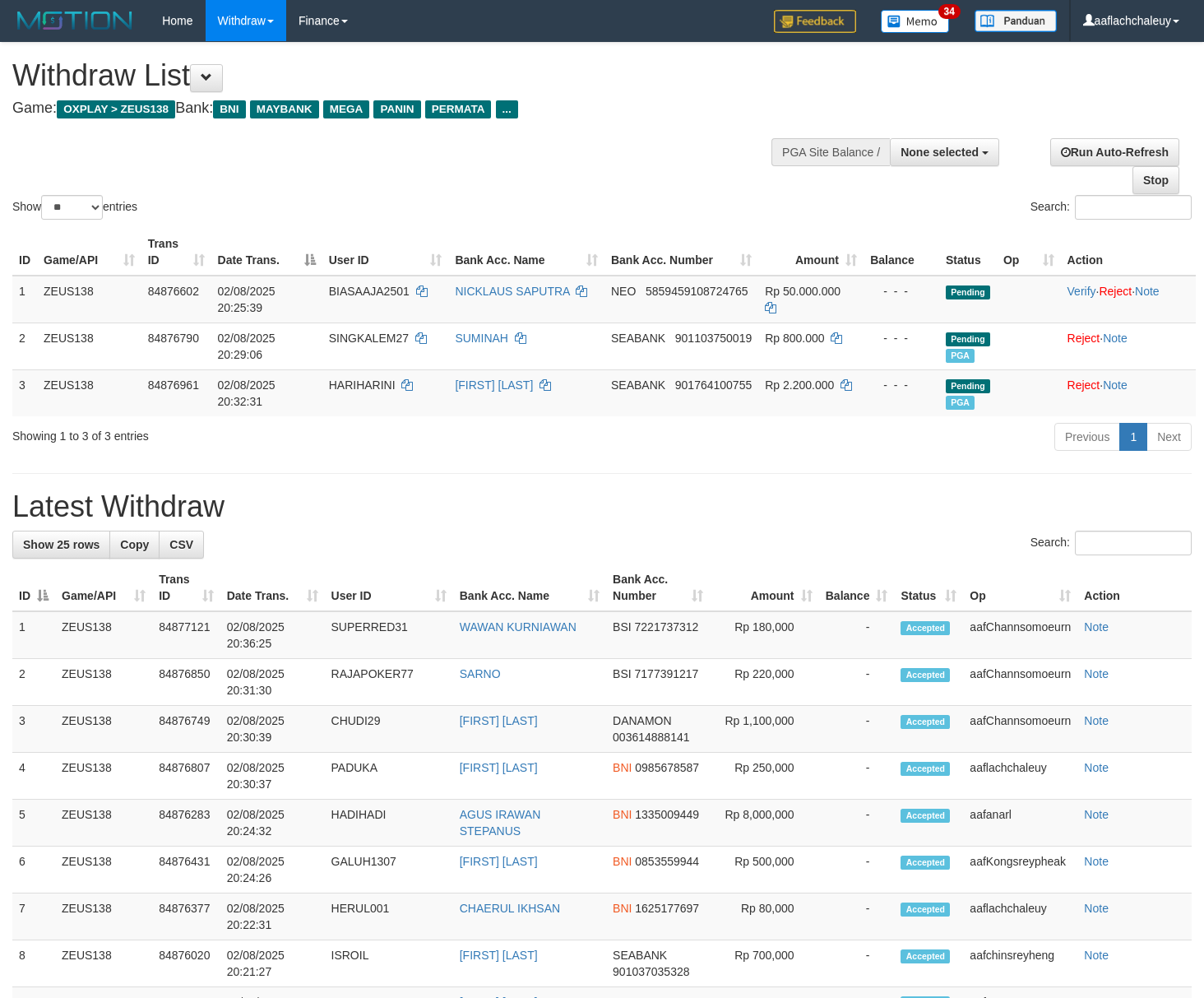 select 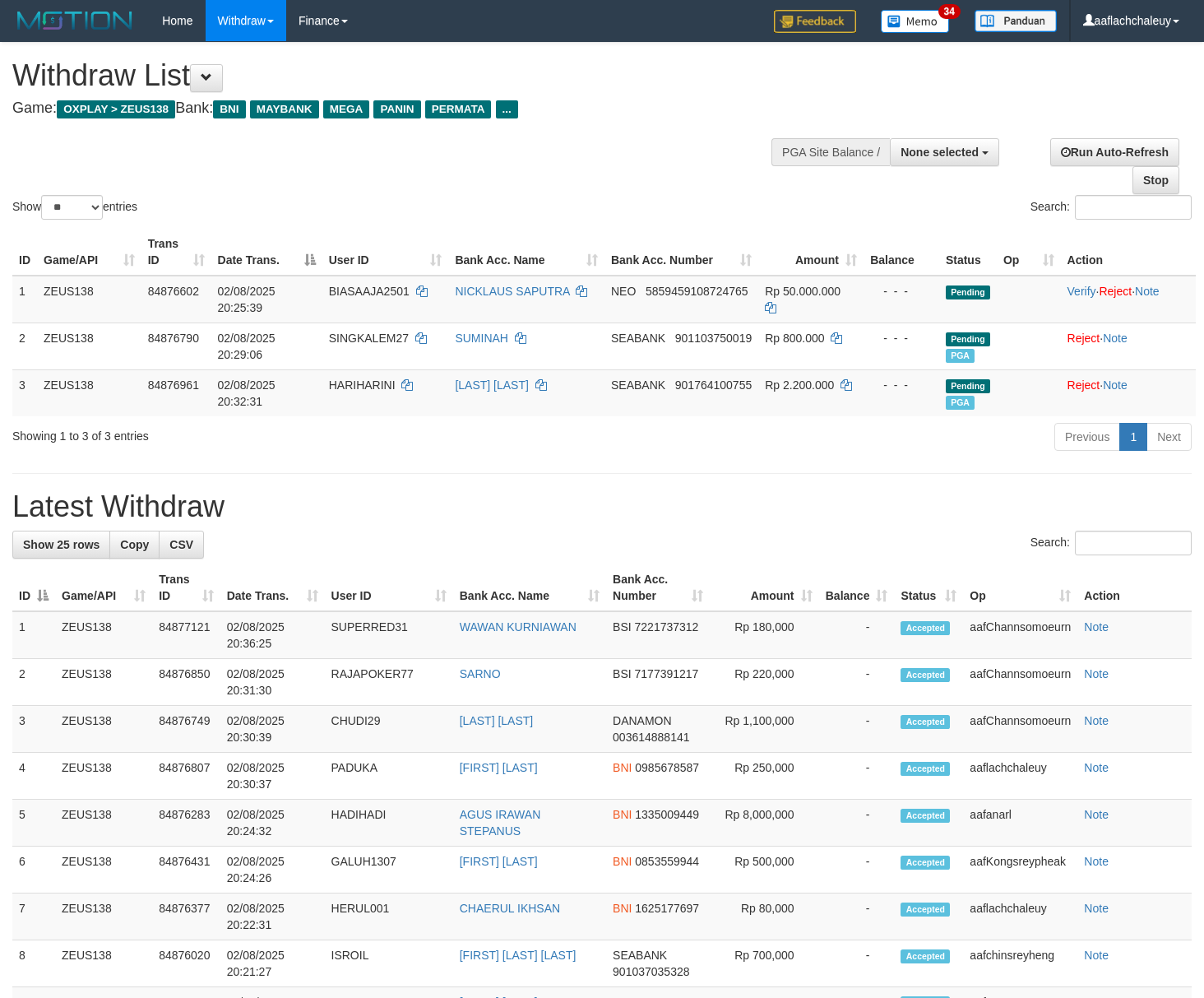 select 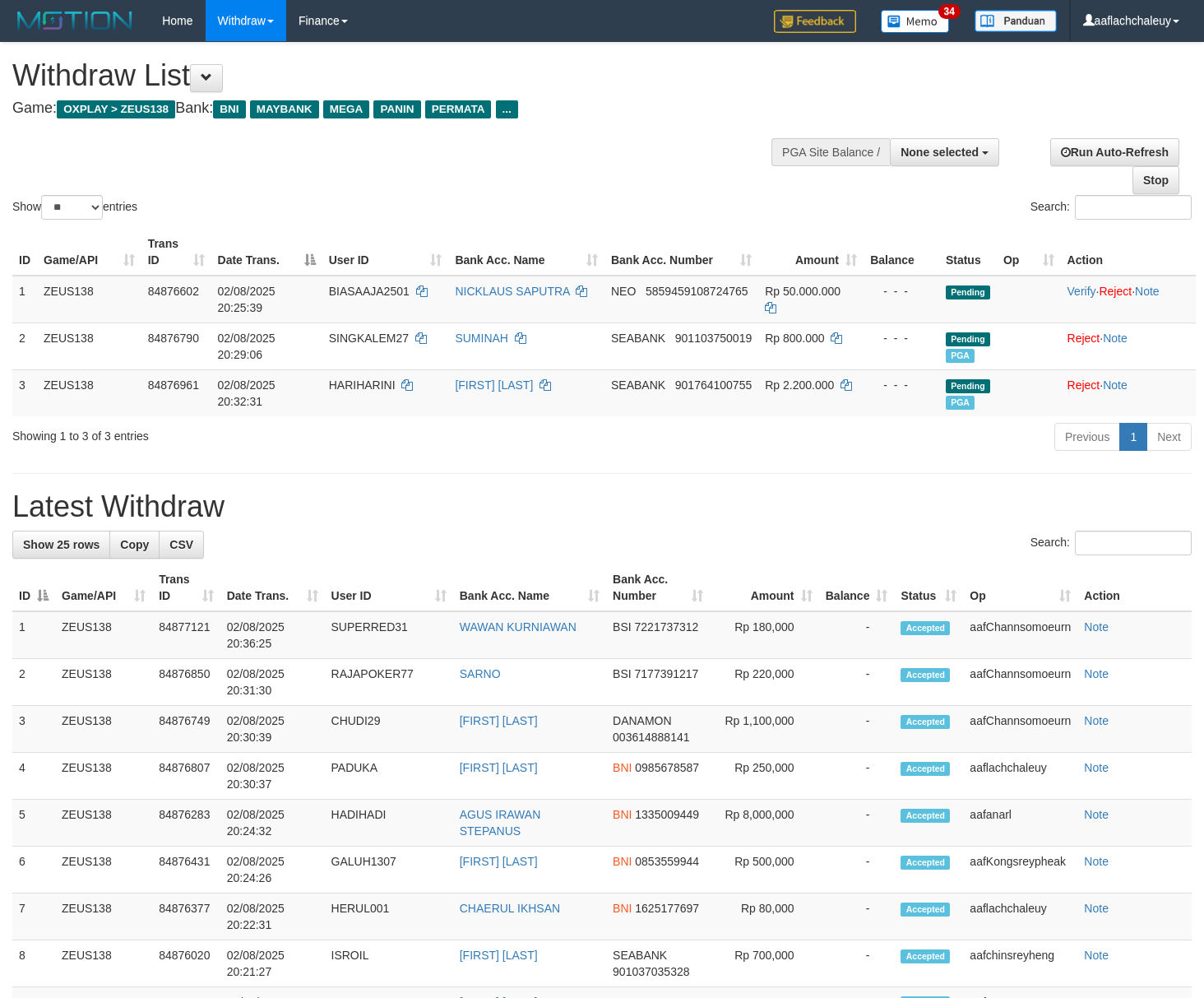 select 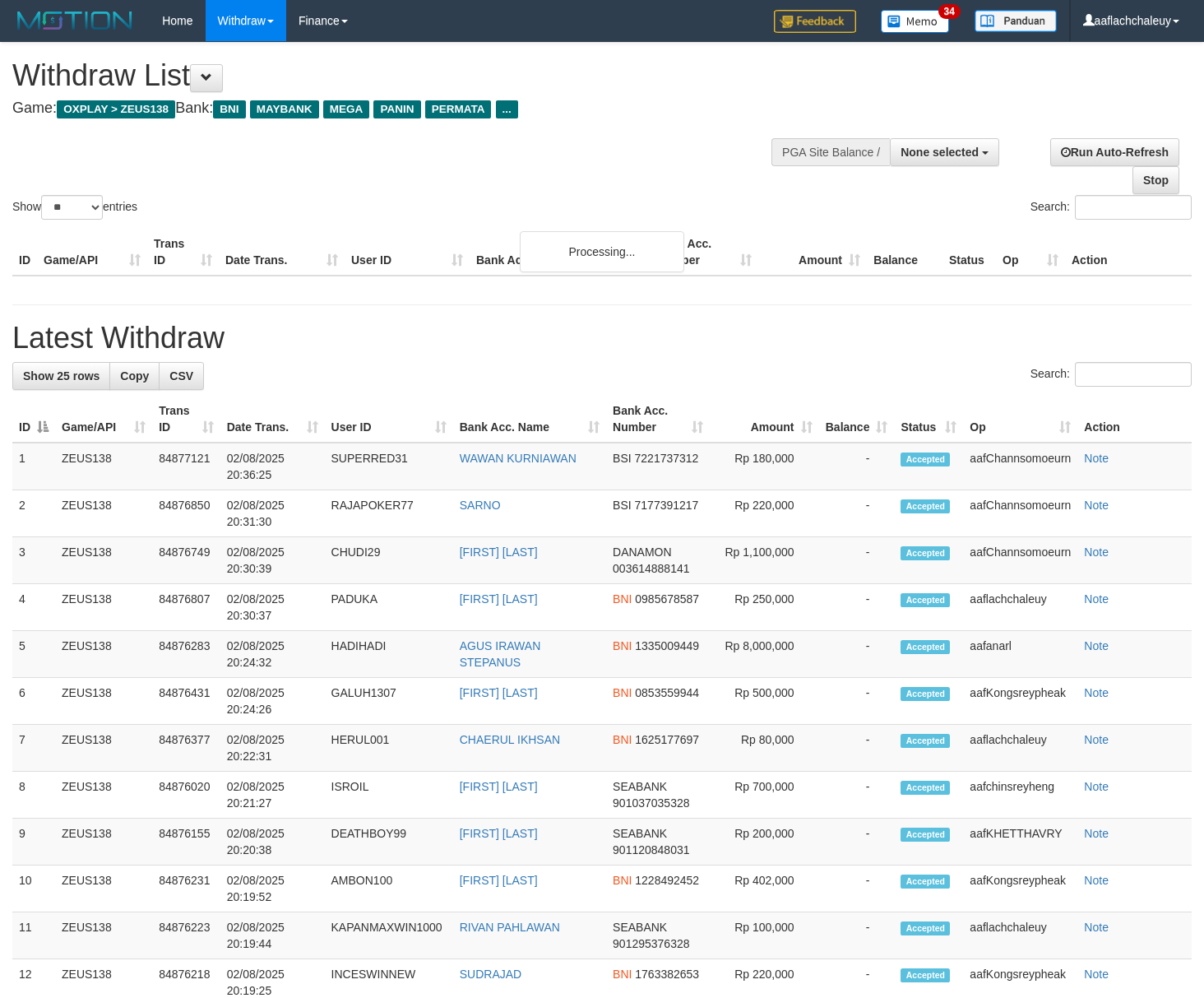 select 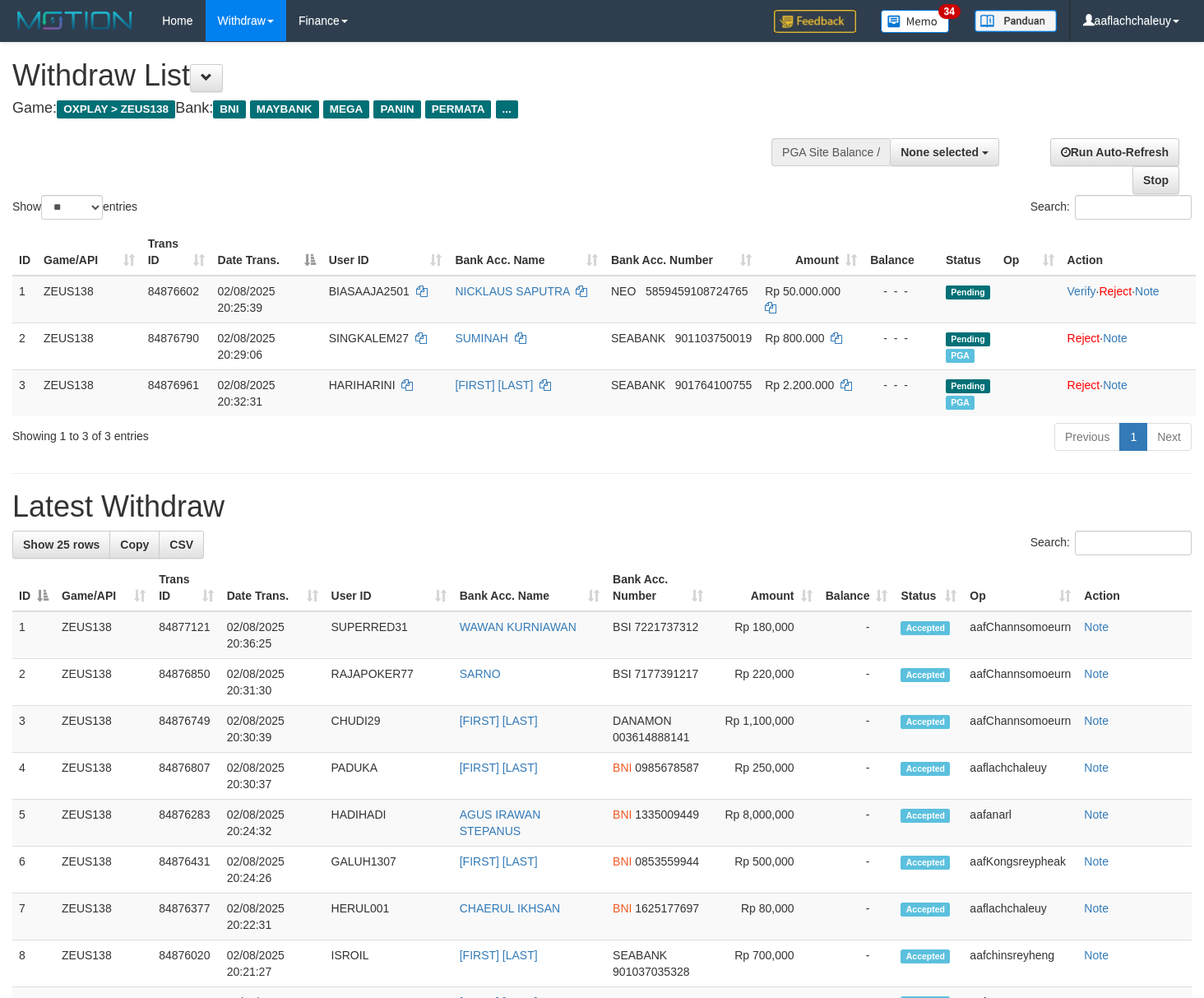 select 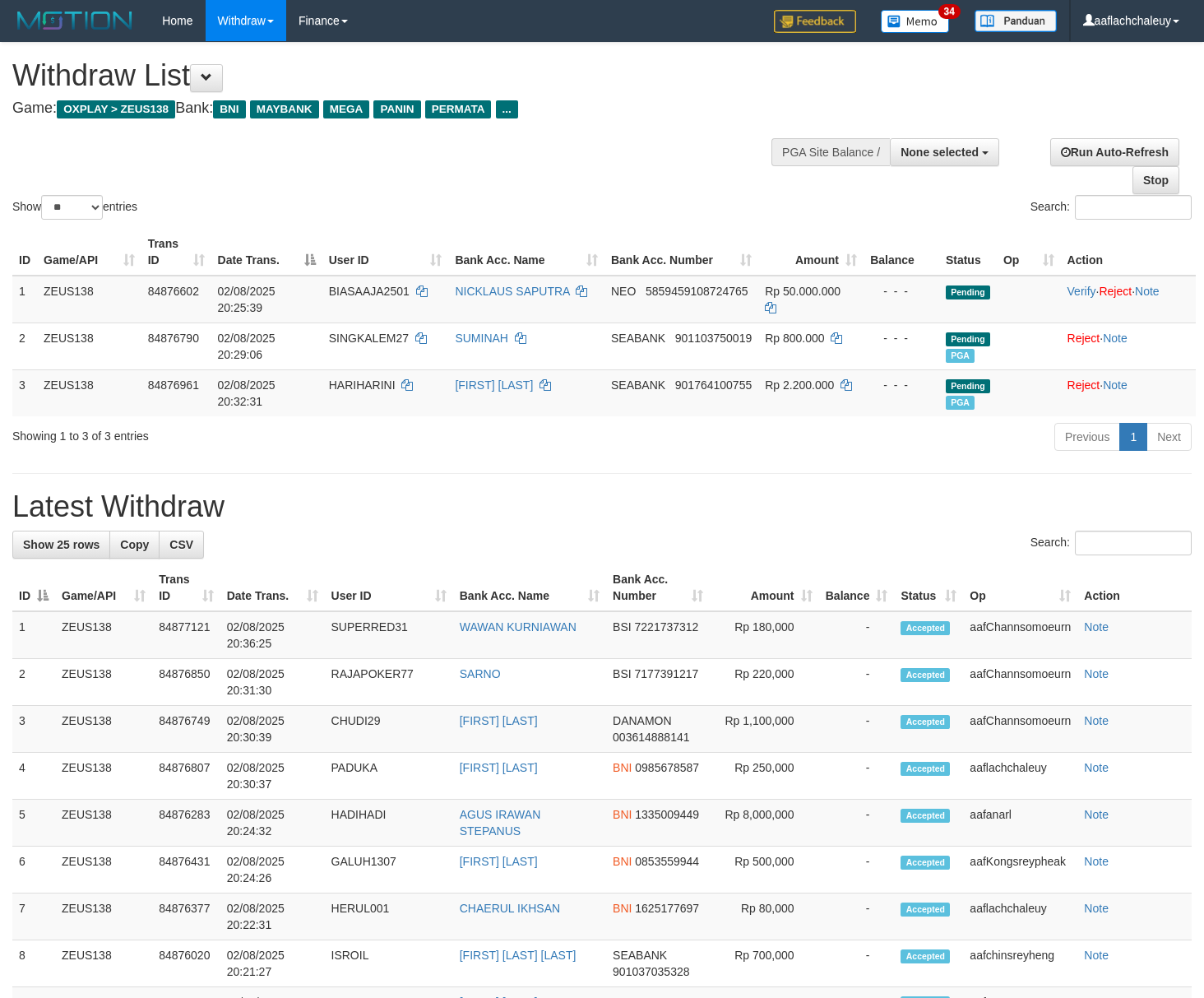 select 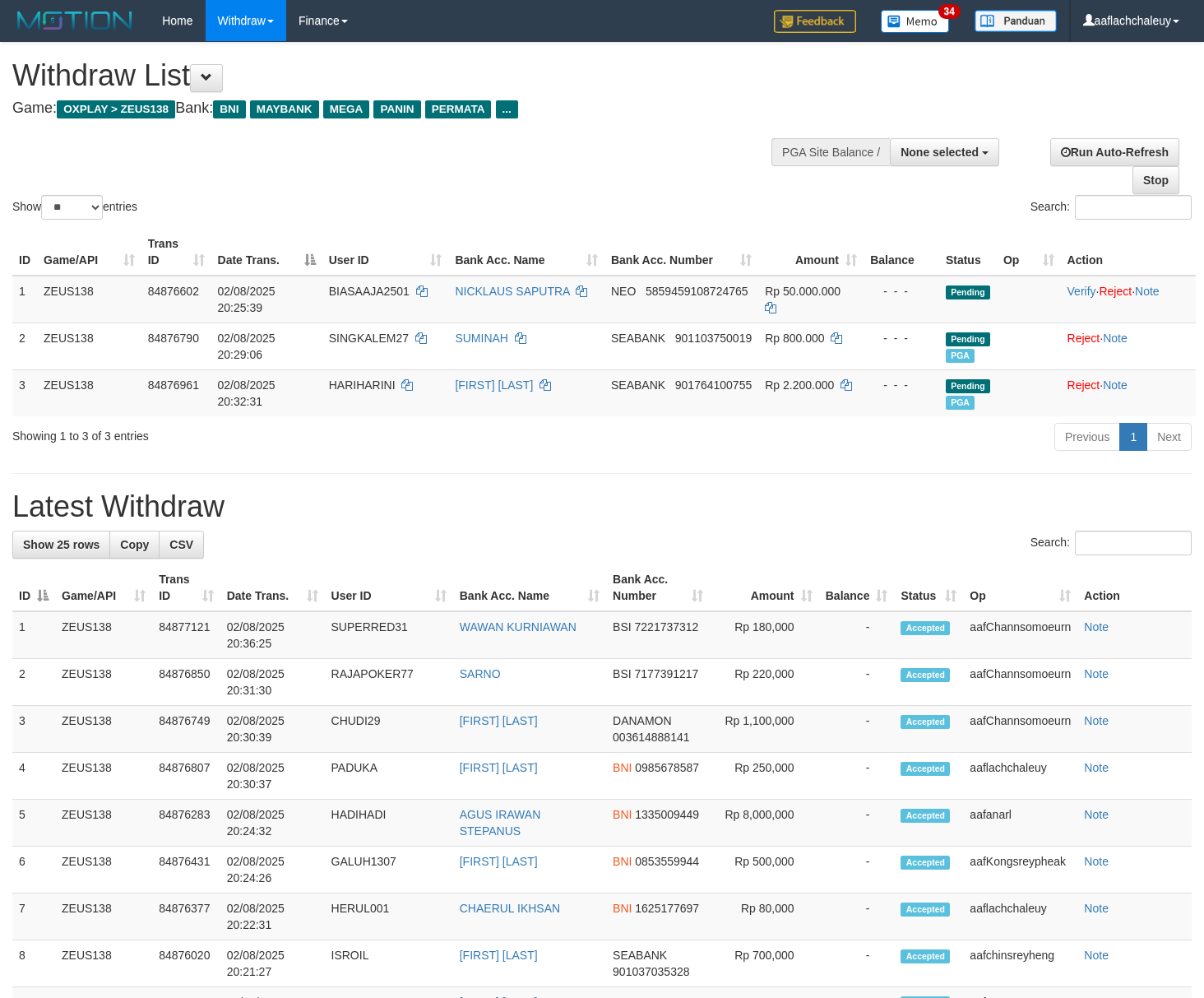 select 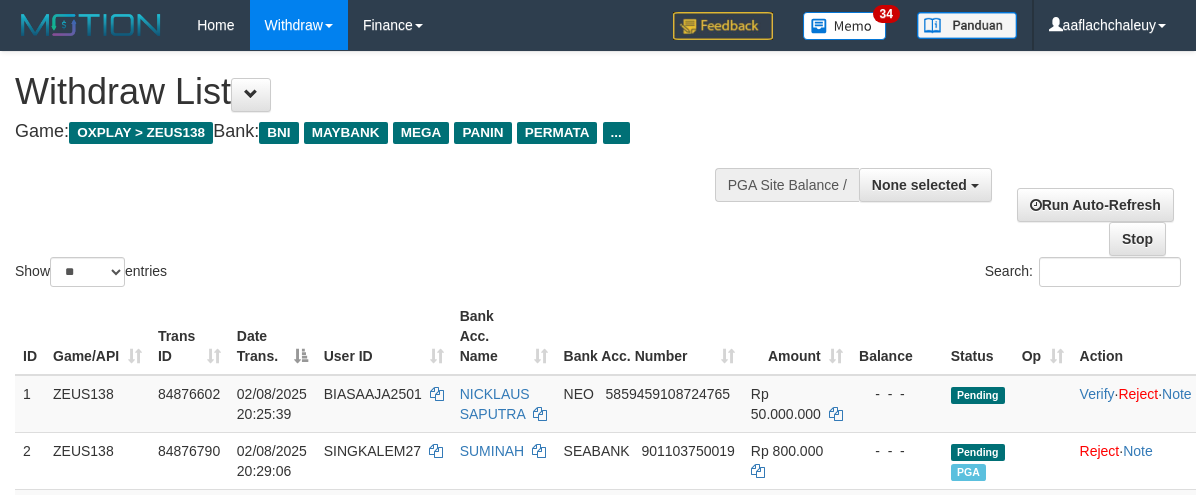 select 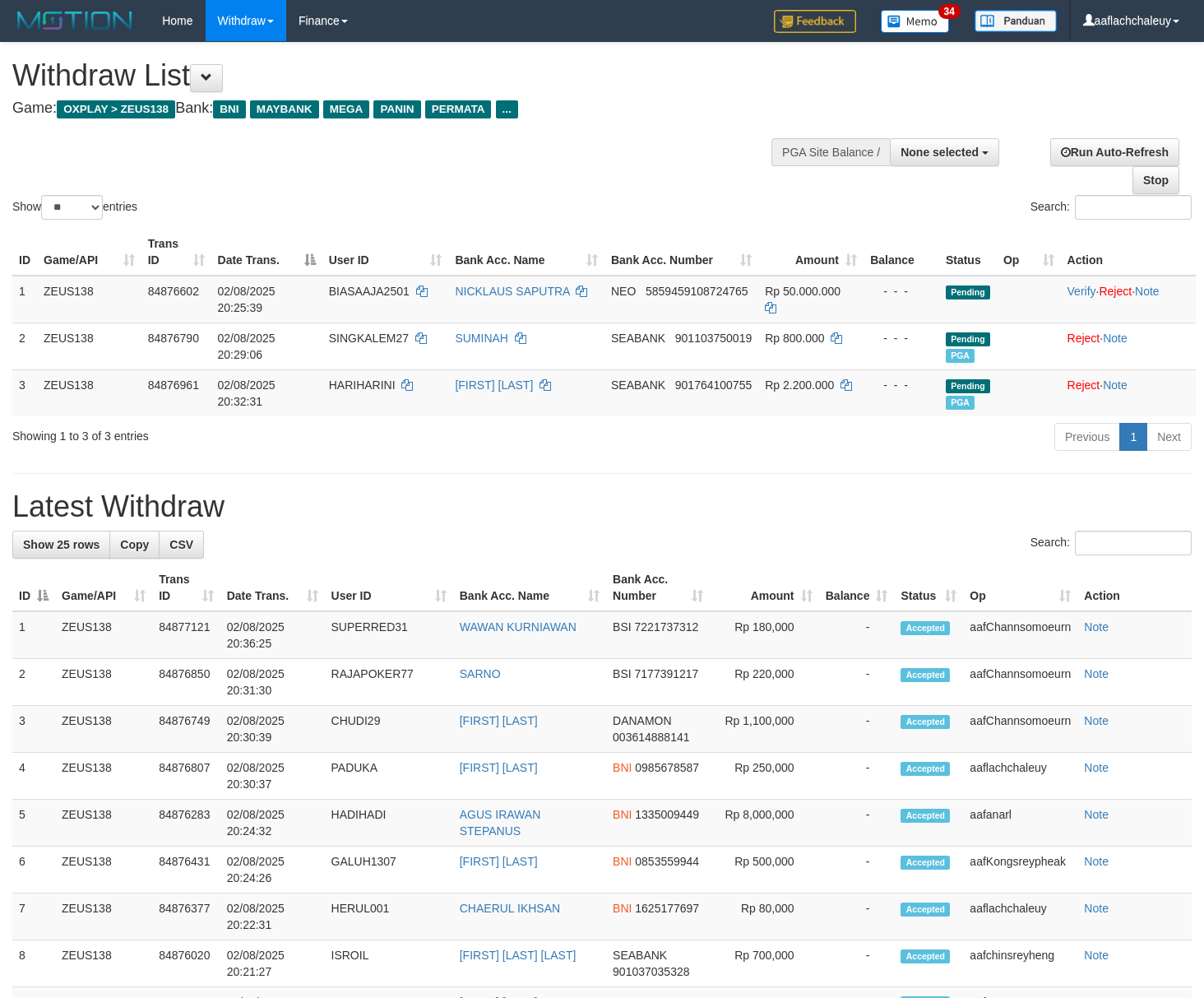 select 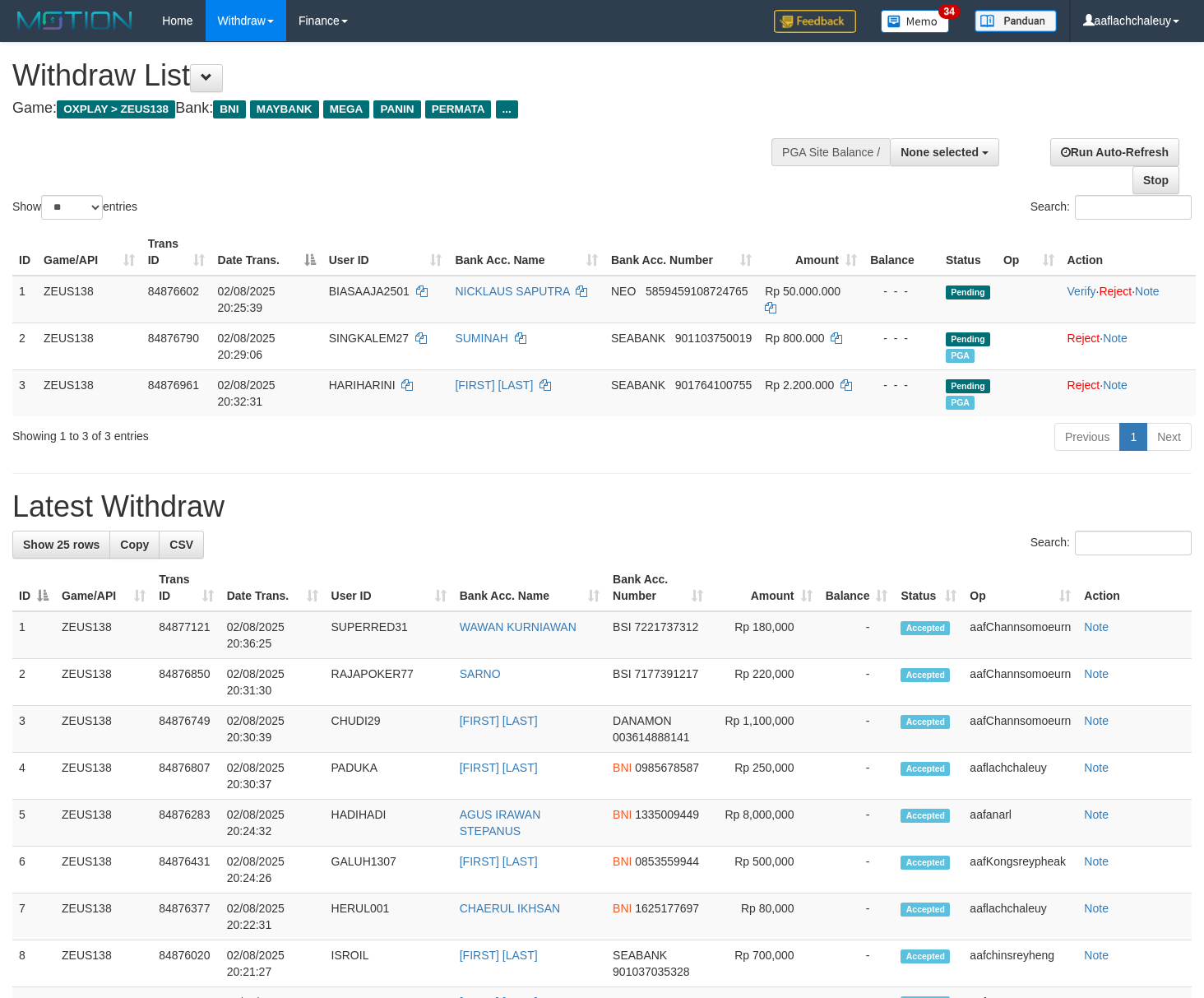 select 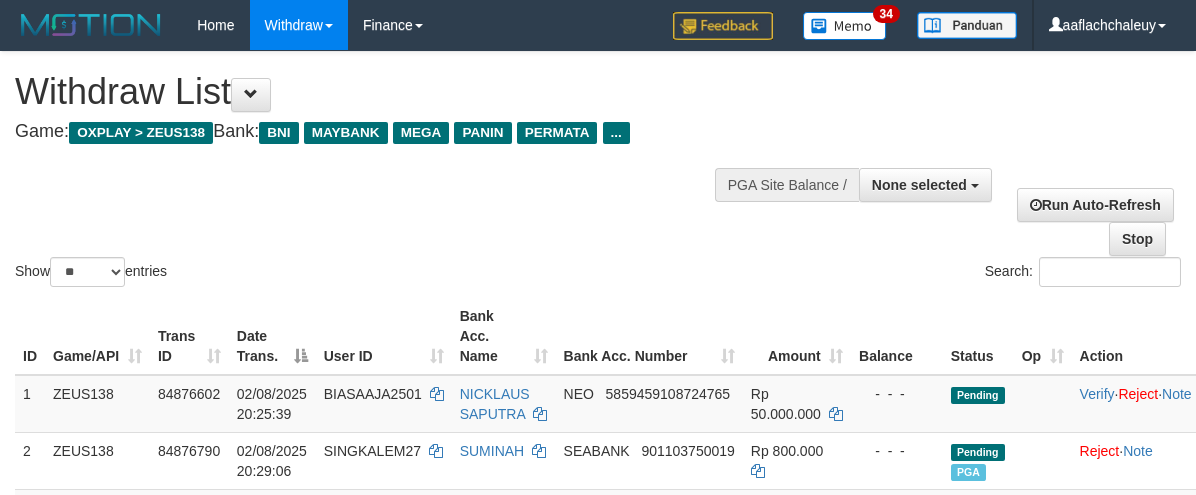 select 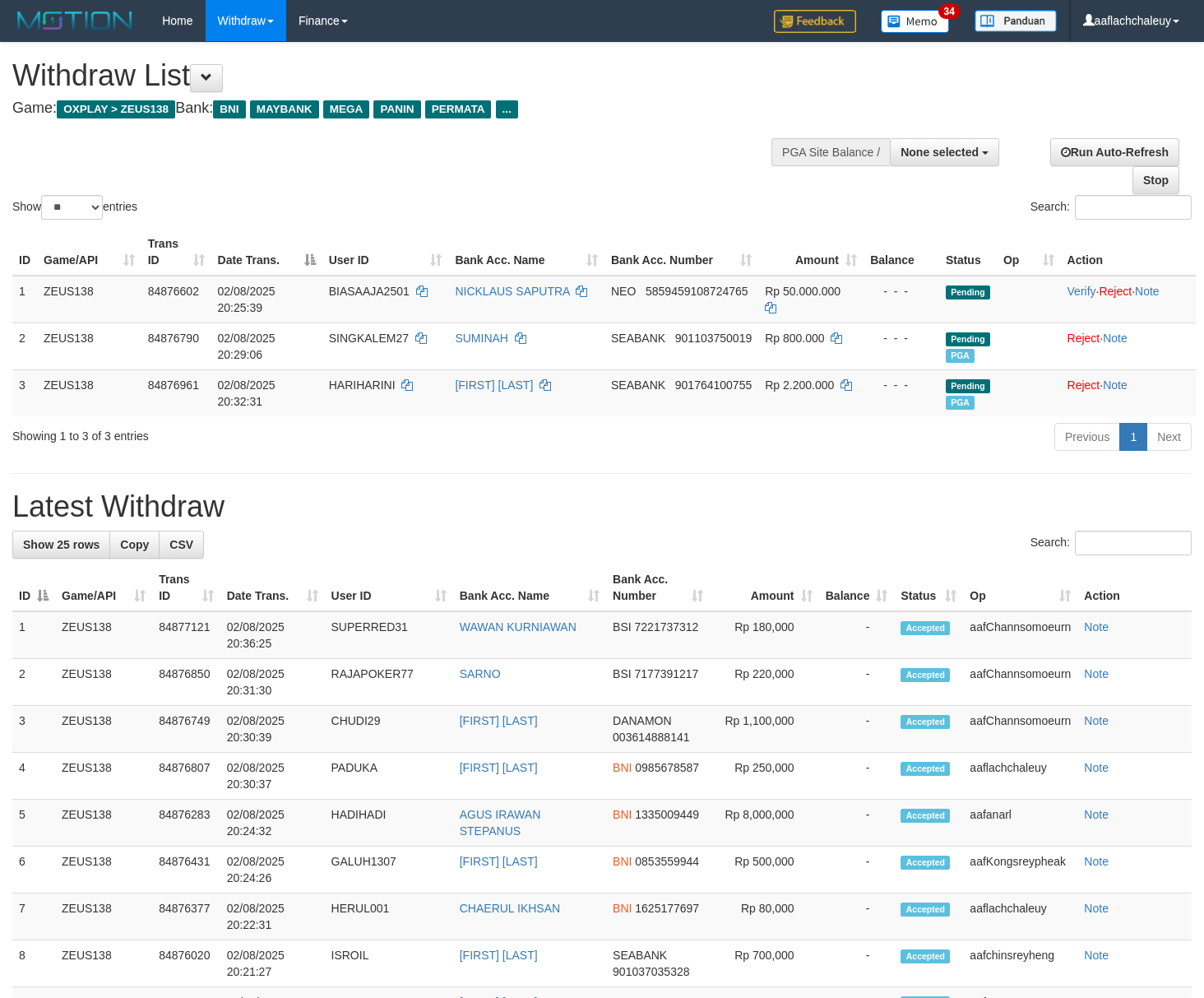select 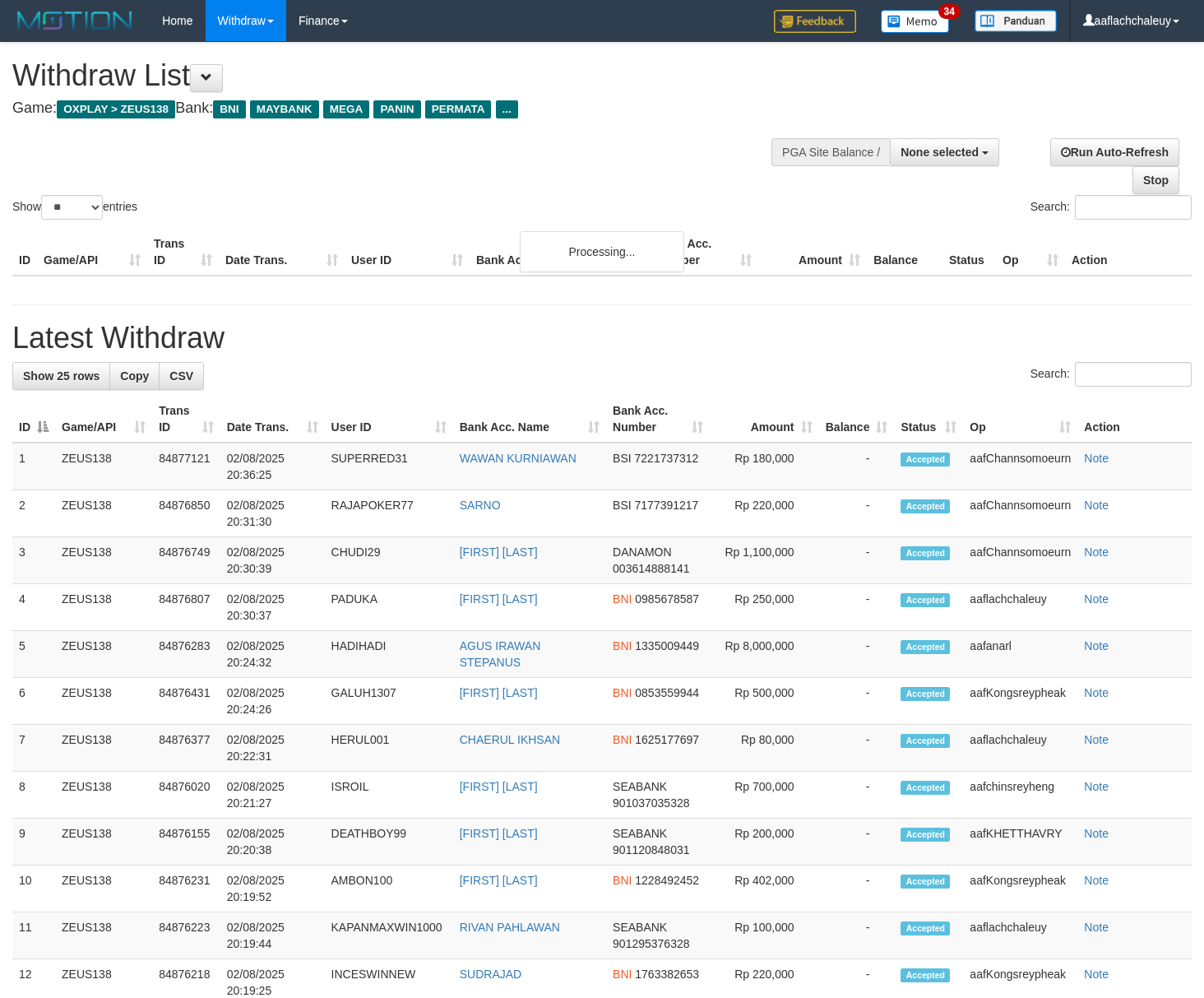 select 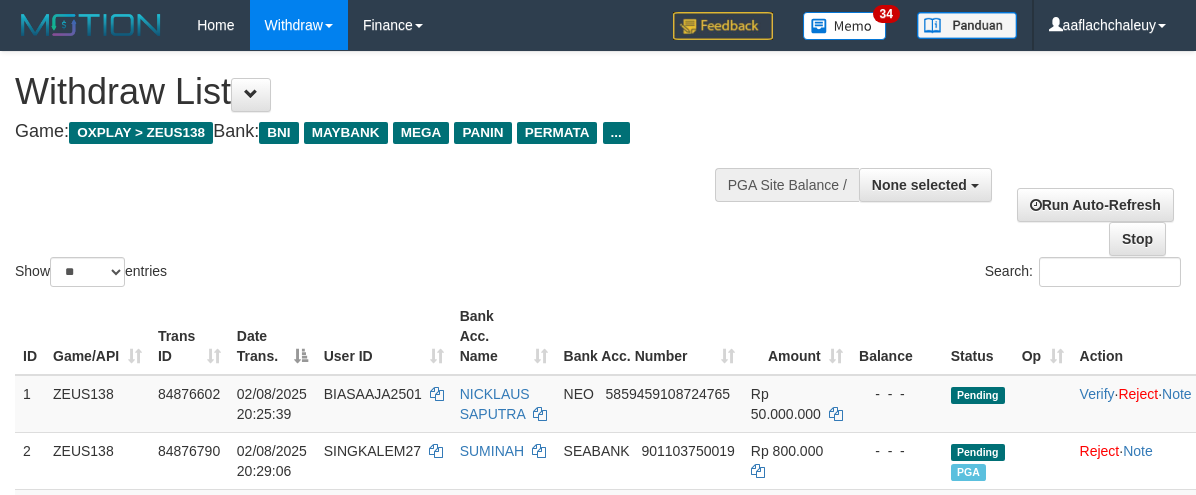 select 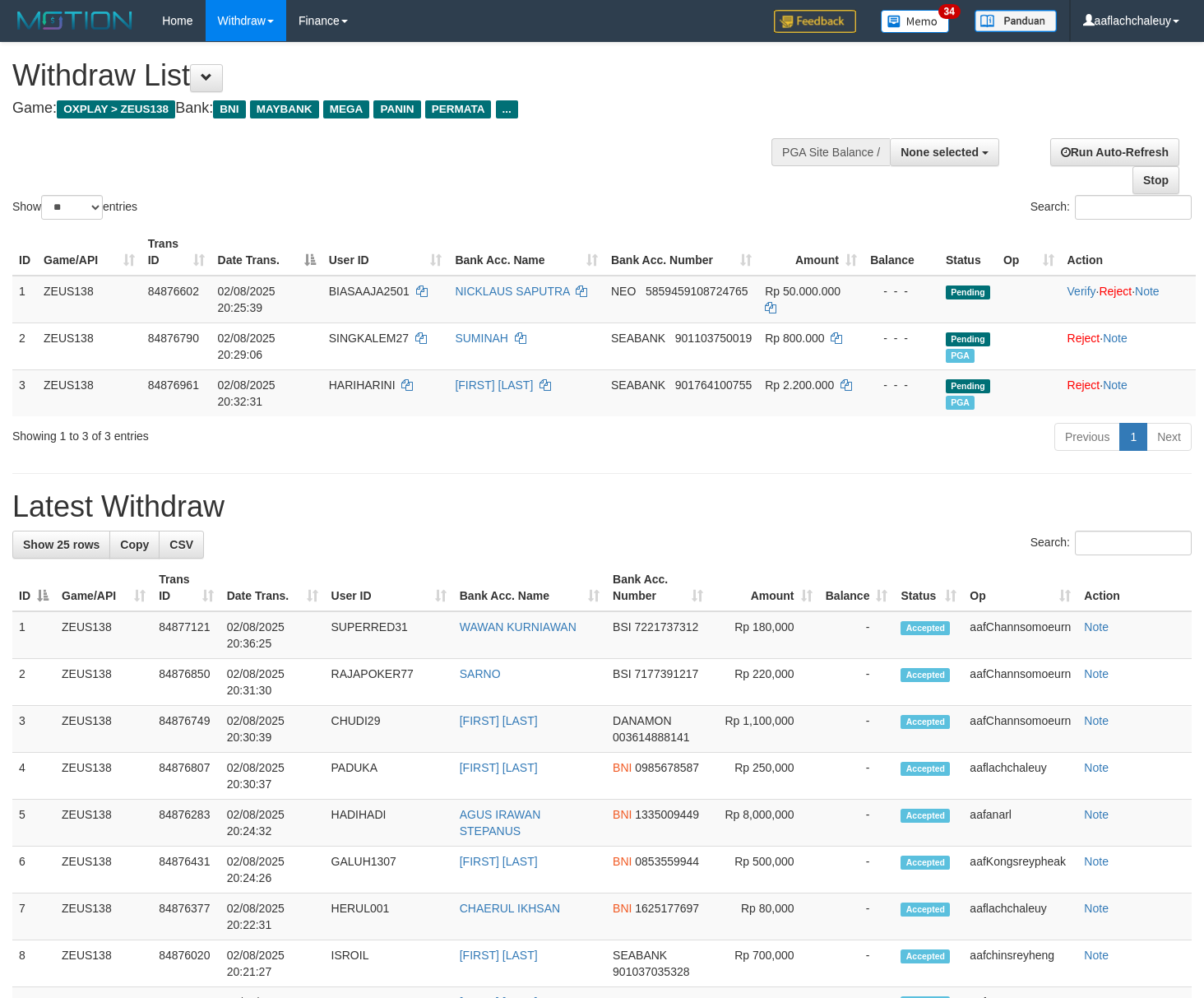 select 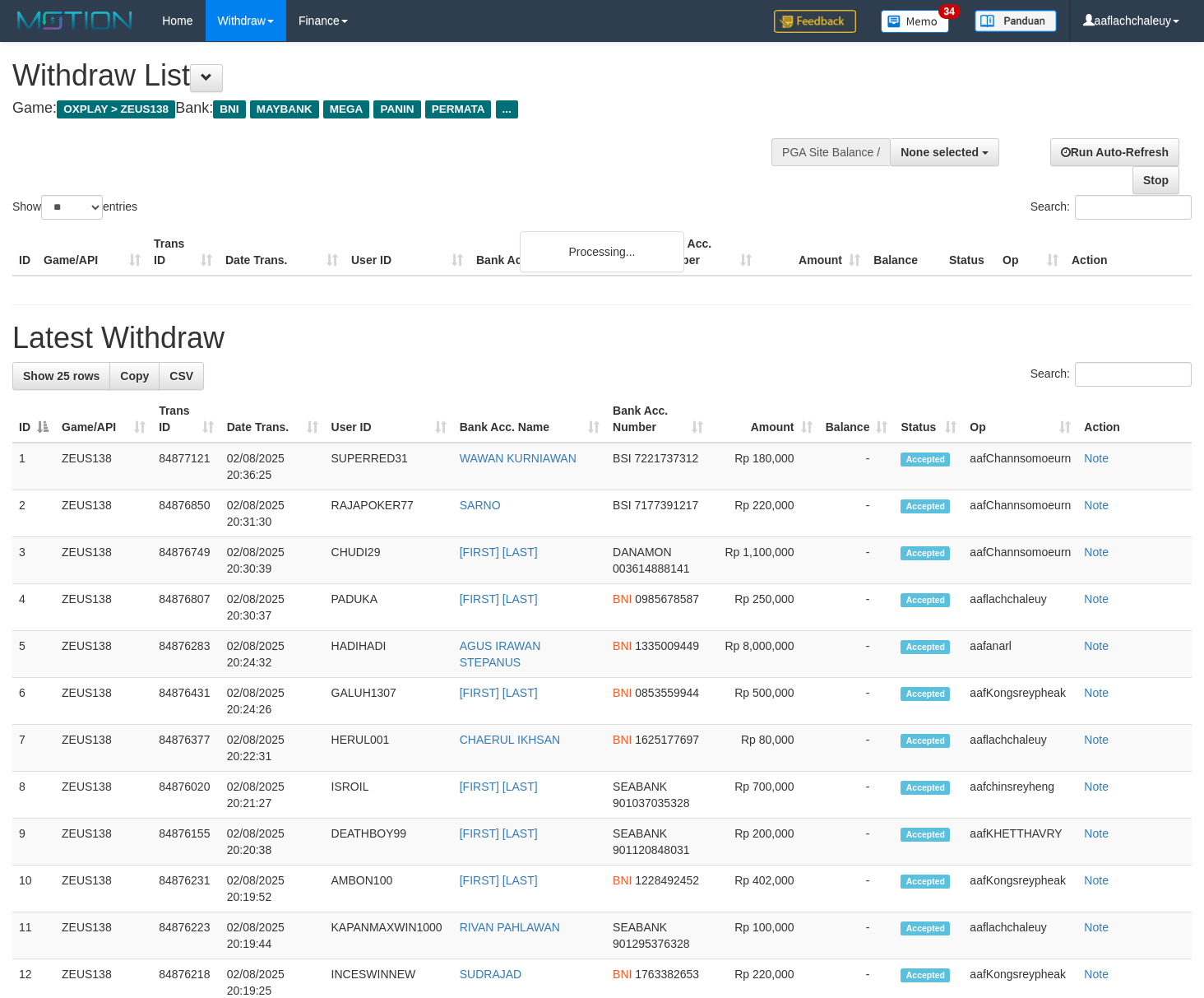 select 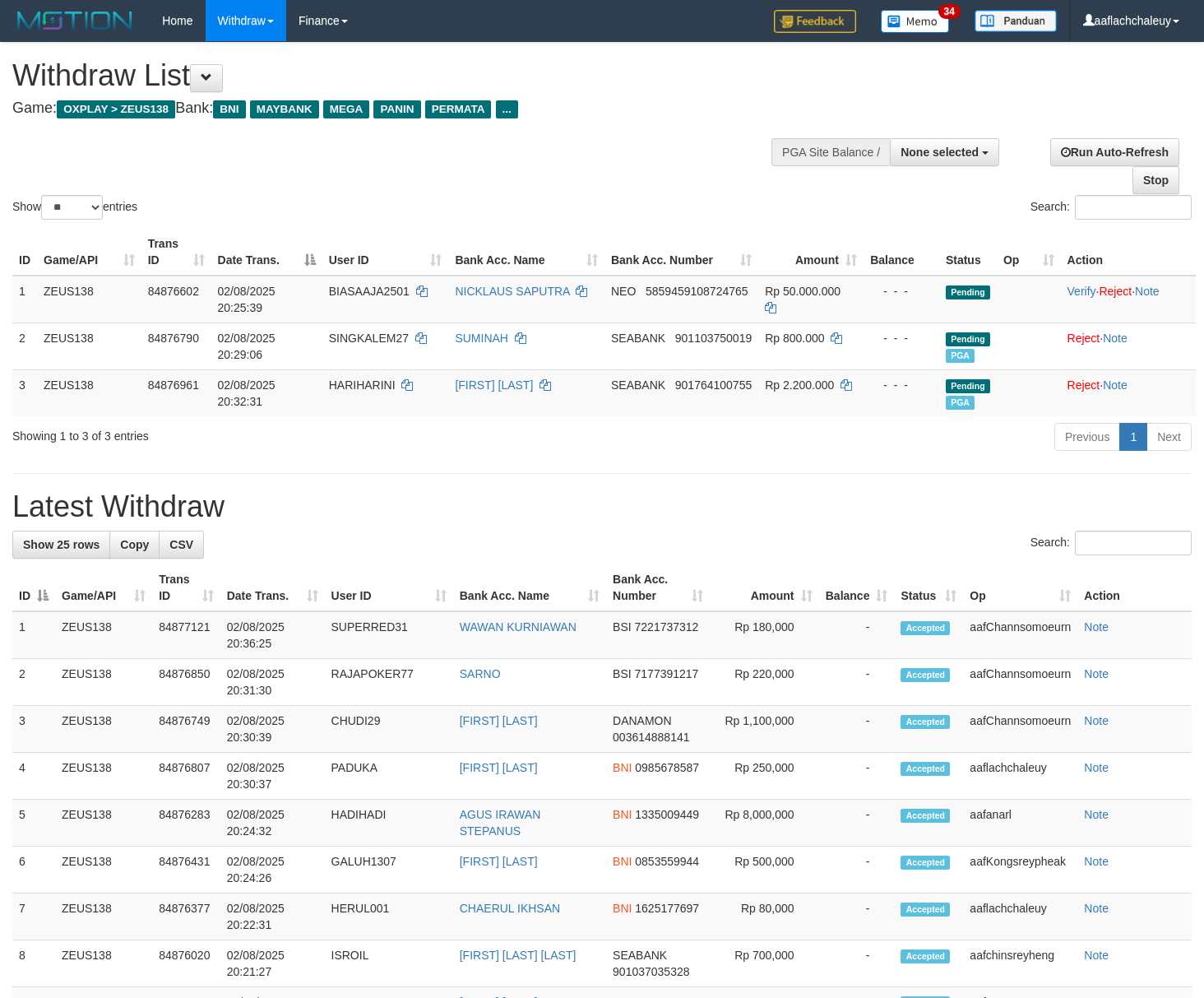 select 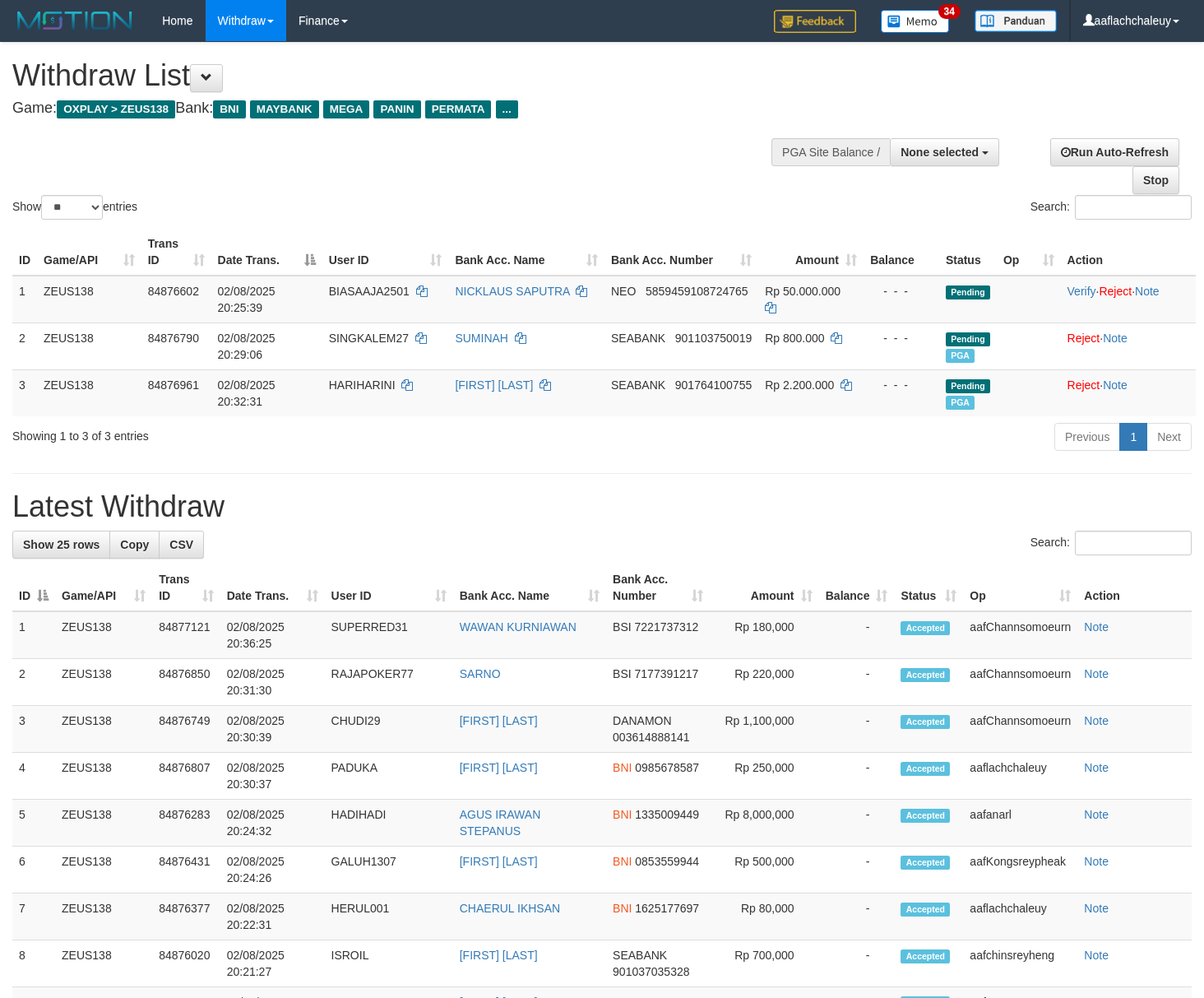 select 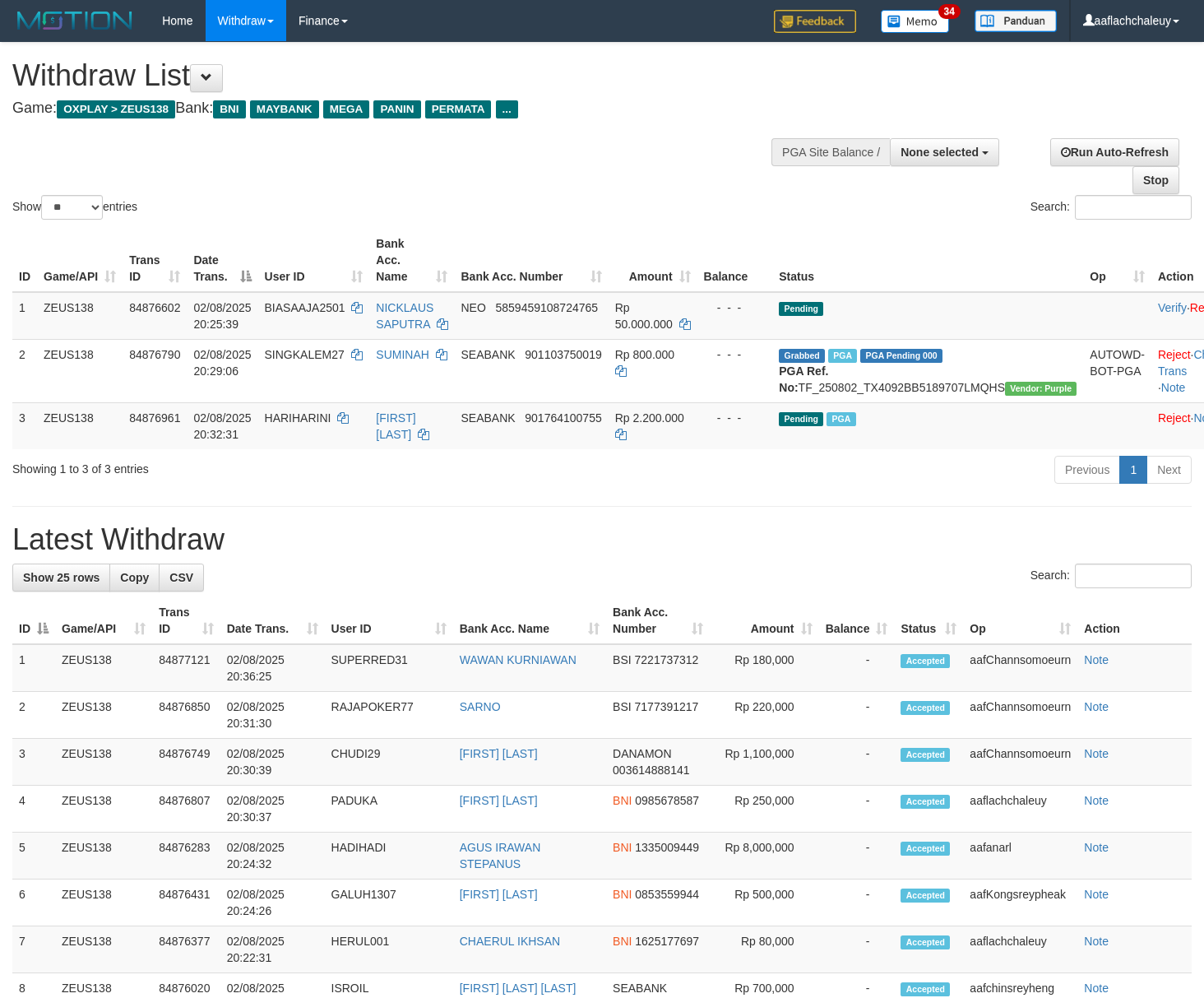 select 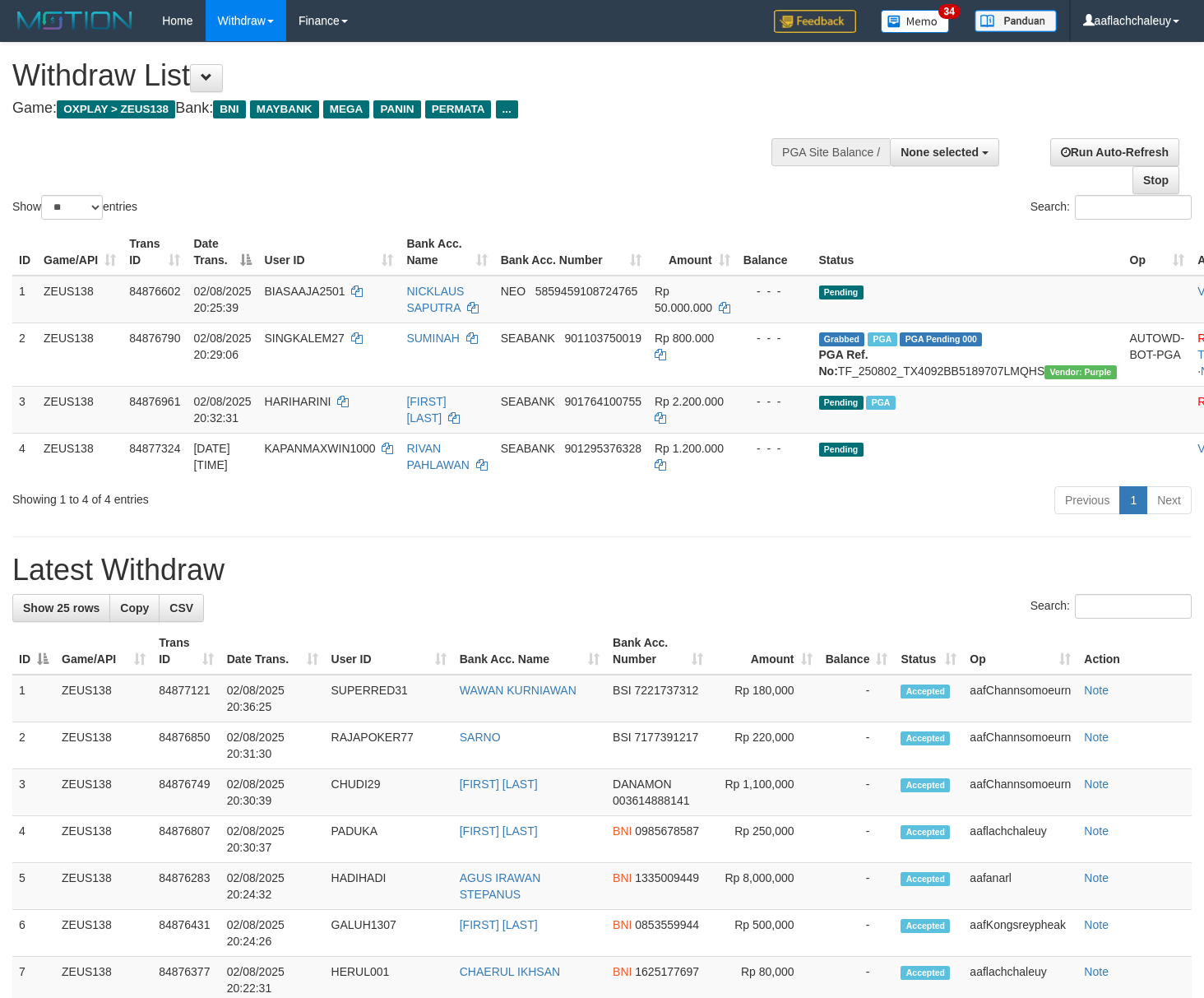 select 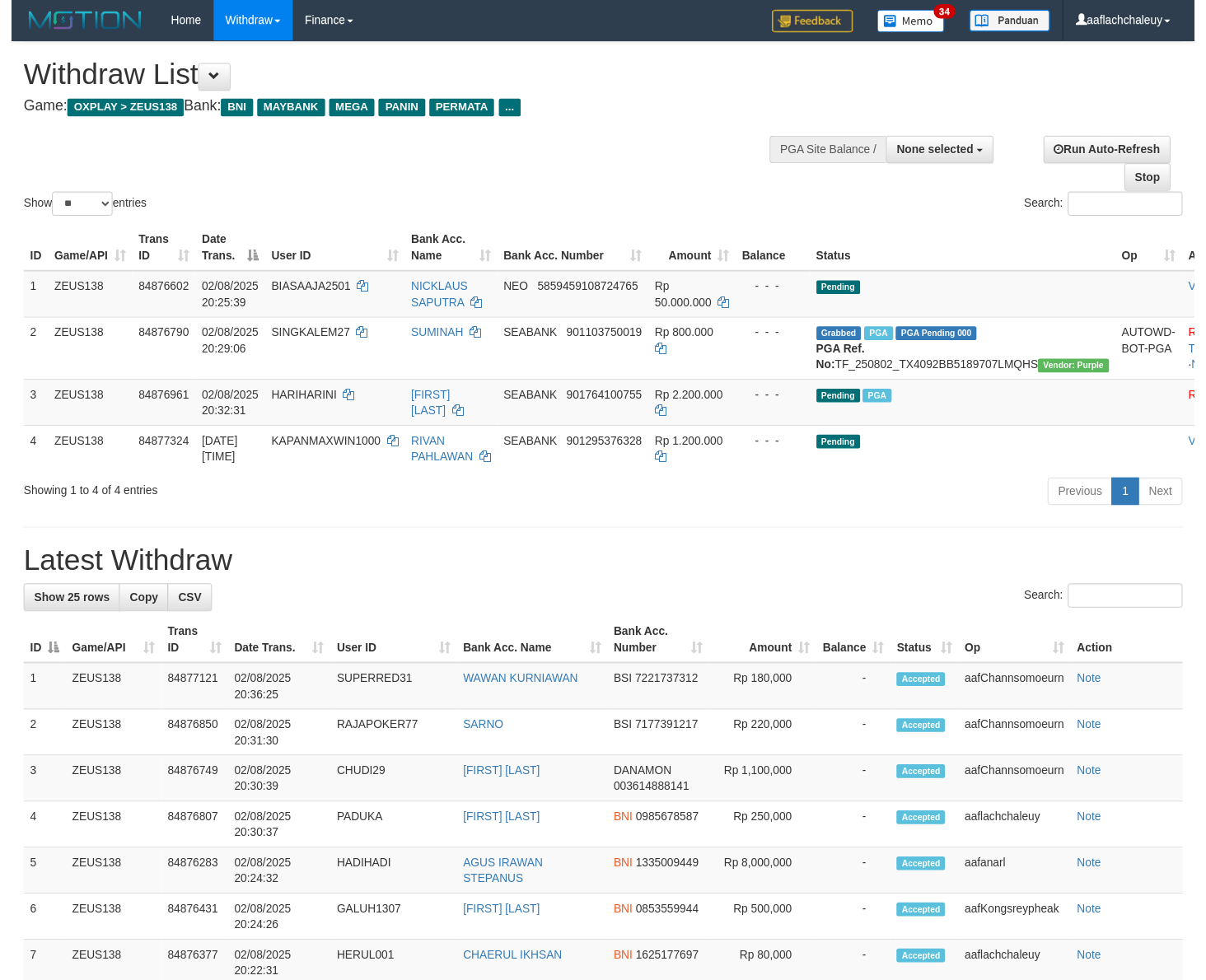 scroll, scrollTop: 0, scrollLeft: 0, axis: both 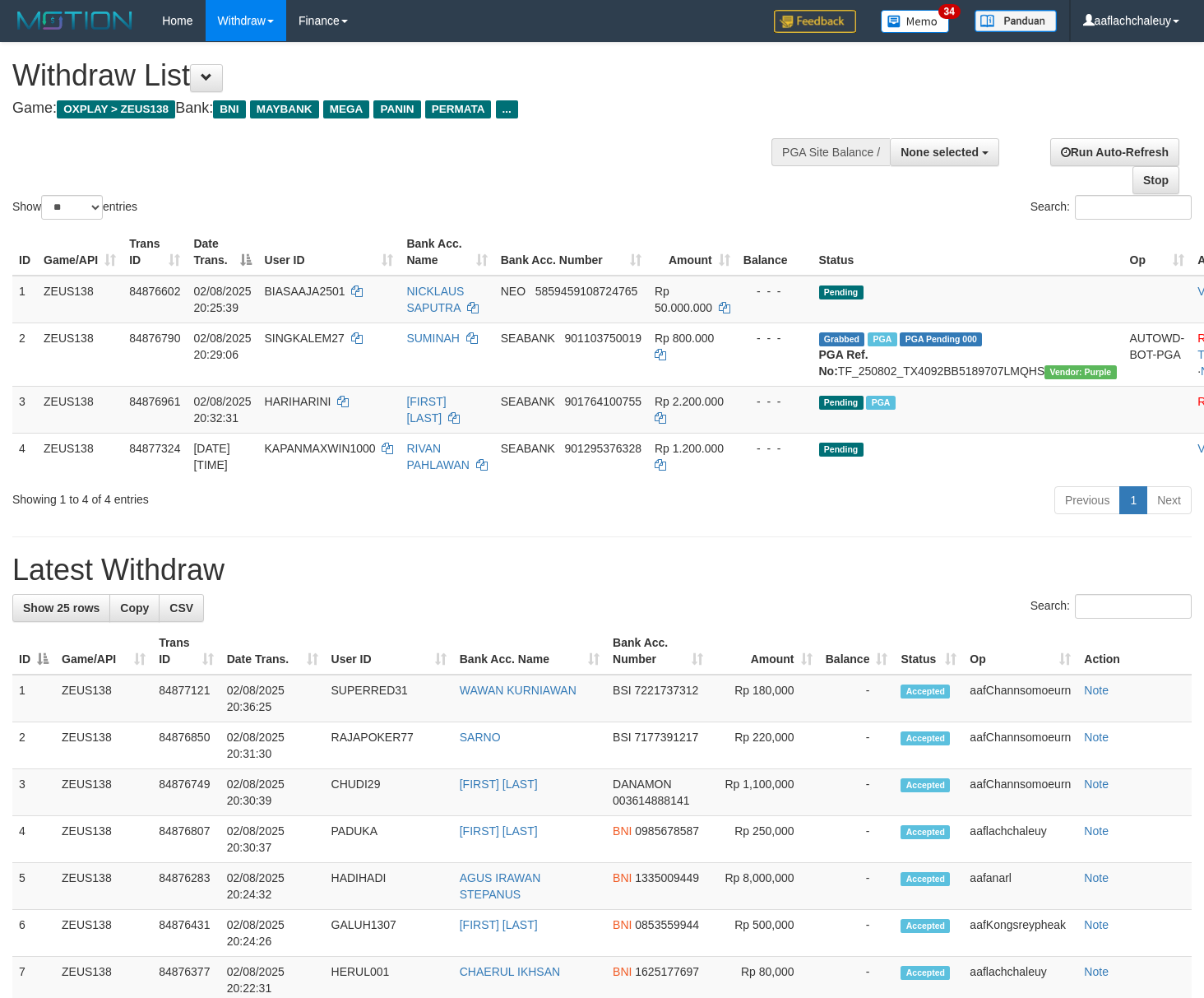 select 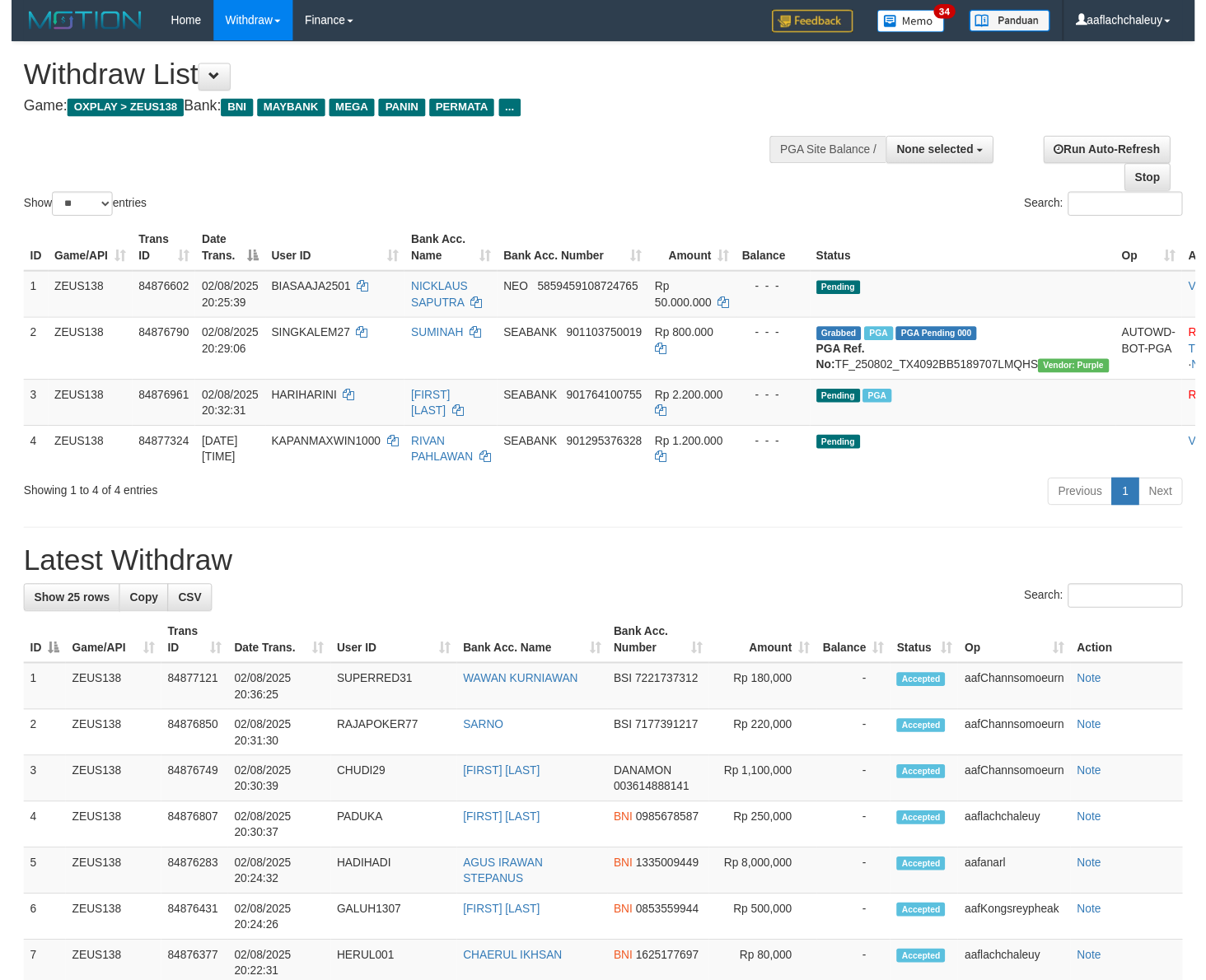 scroll, scrollTop: 0, scrollLeft: 0, axis: both 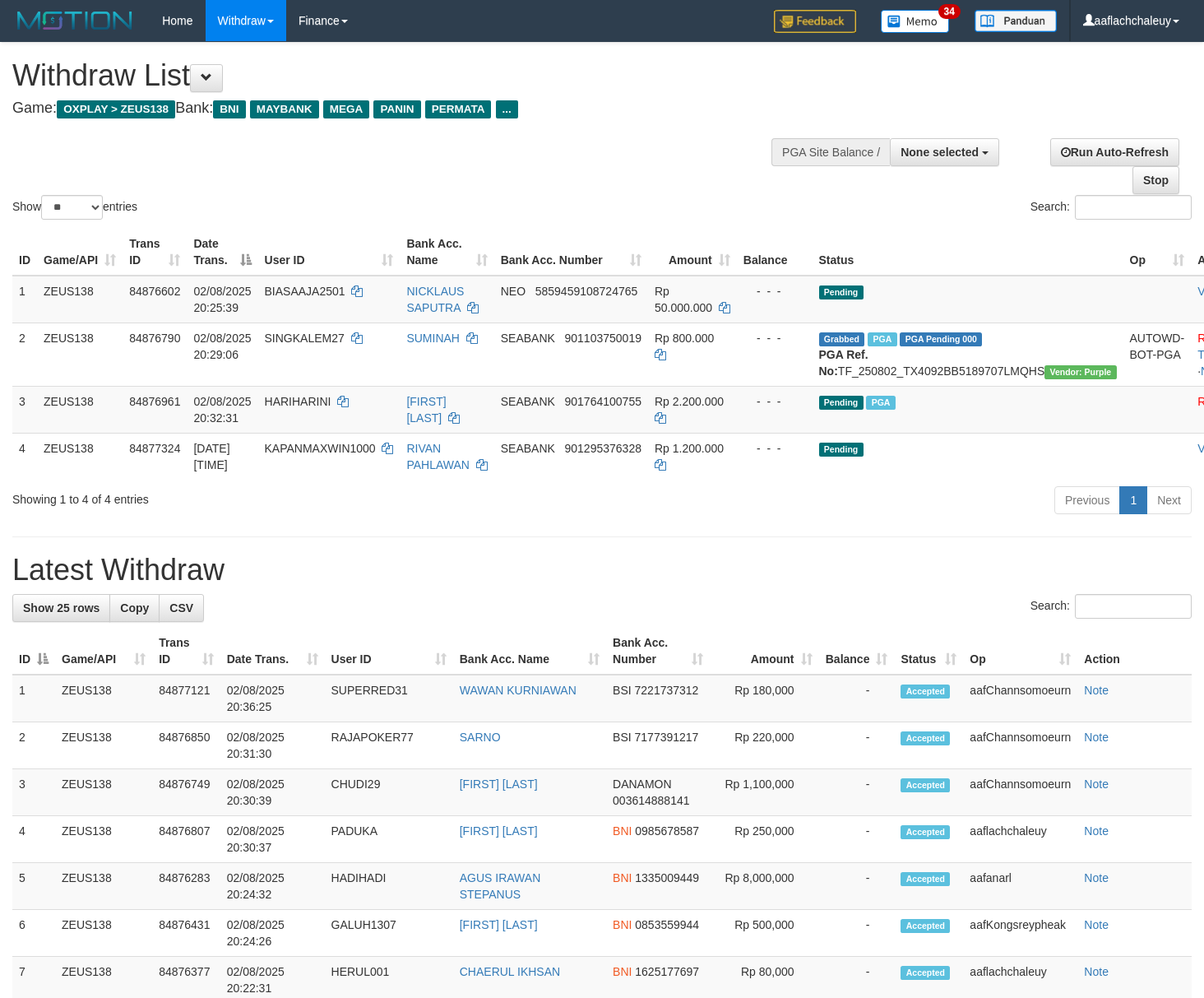 select 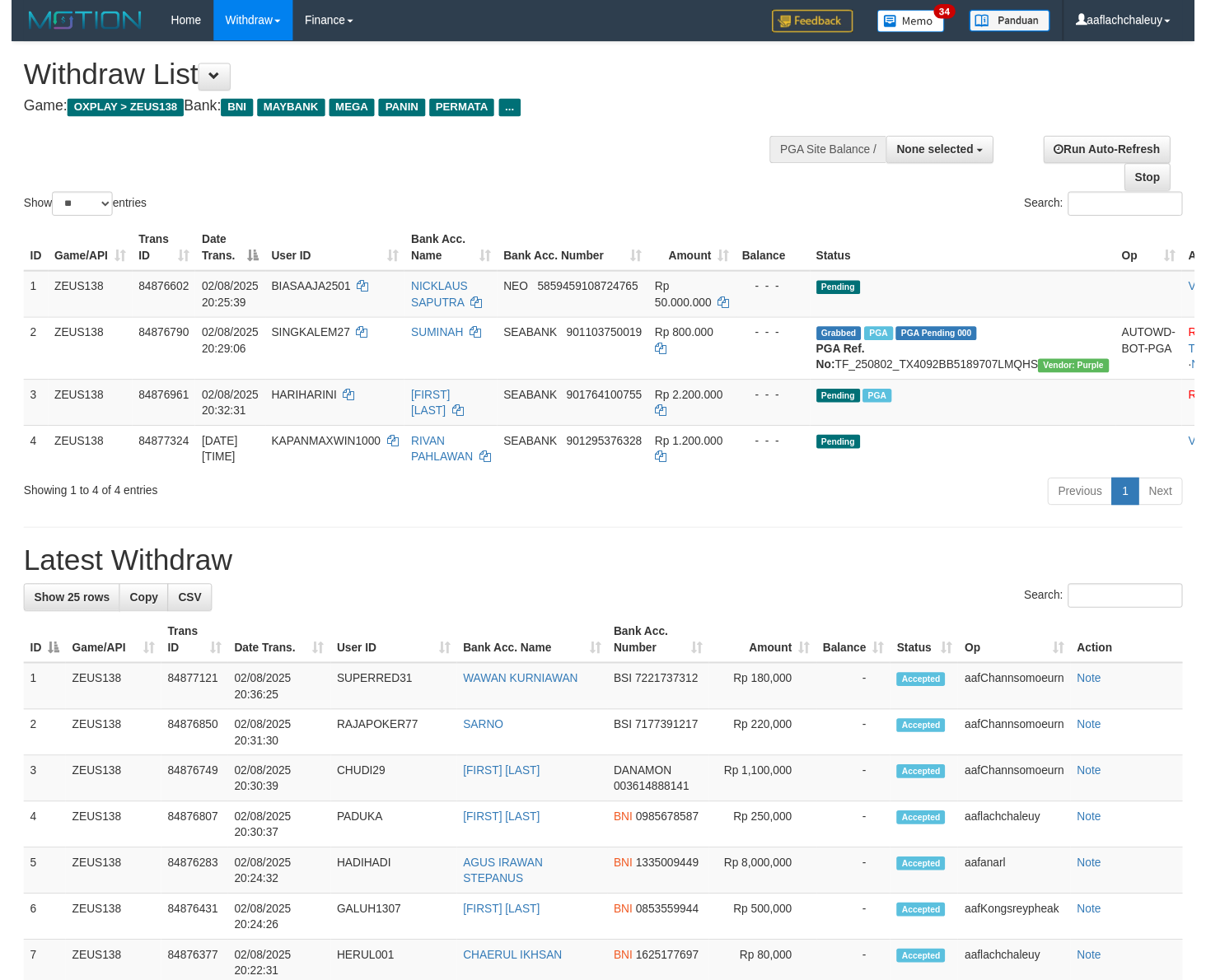 scroll, scrollTop: 0, scrollLeft: 0, axis: both 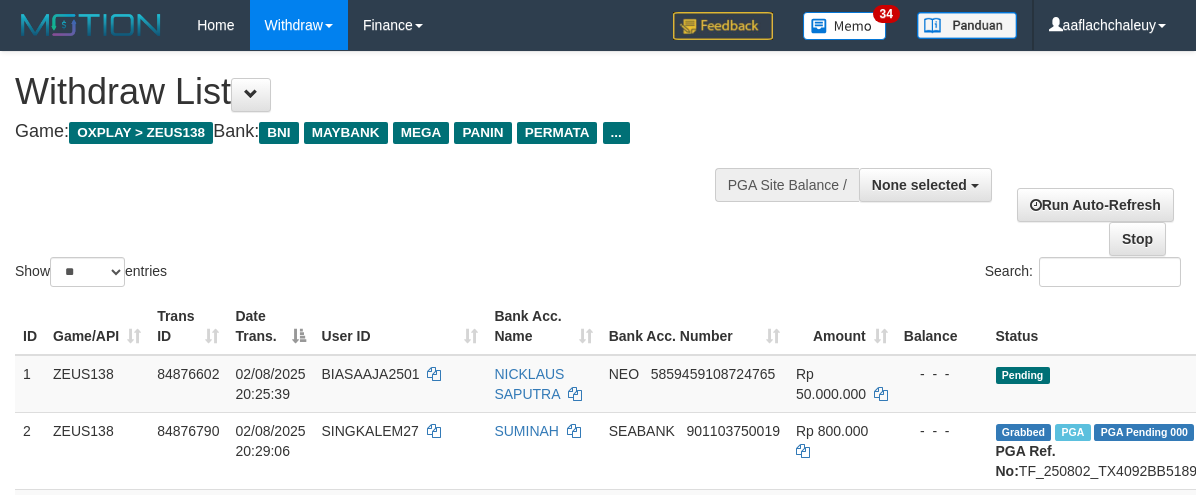 select 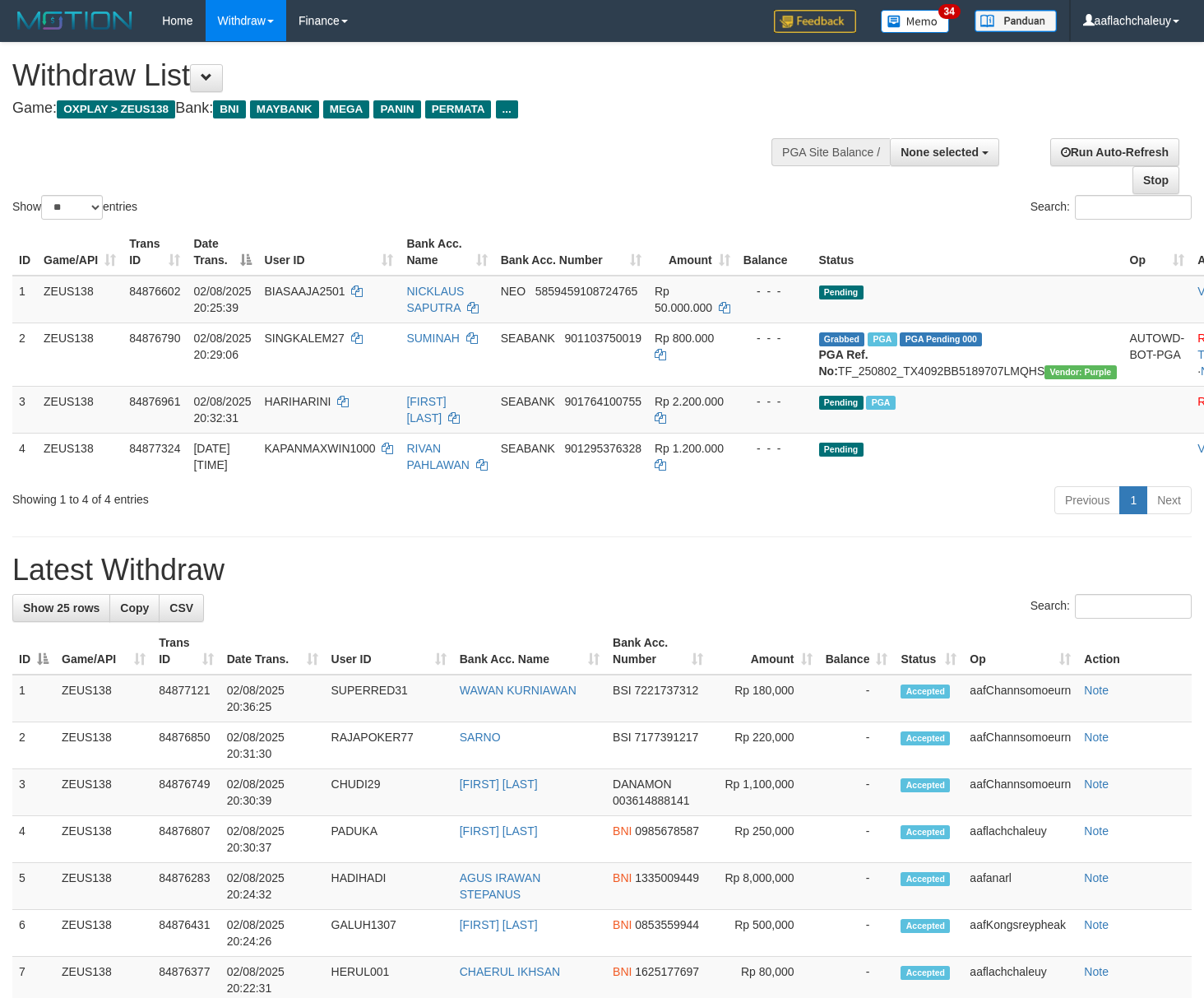 select 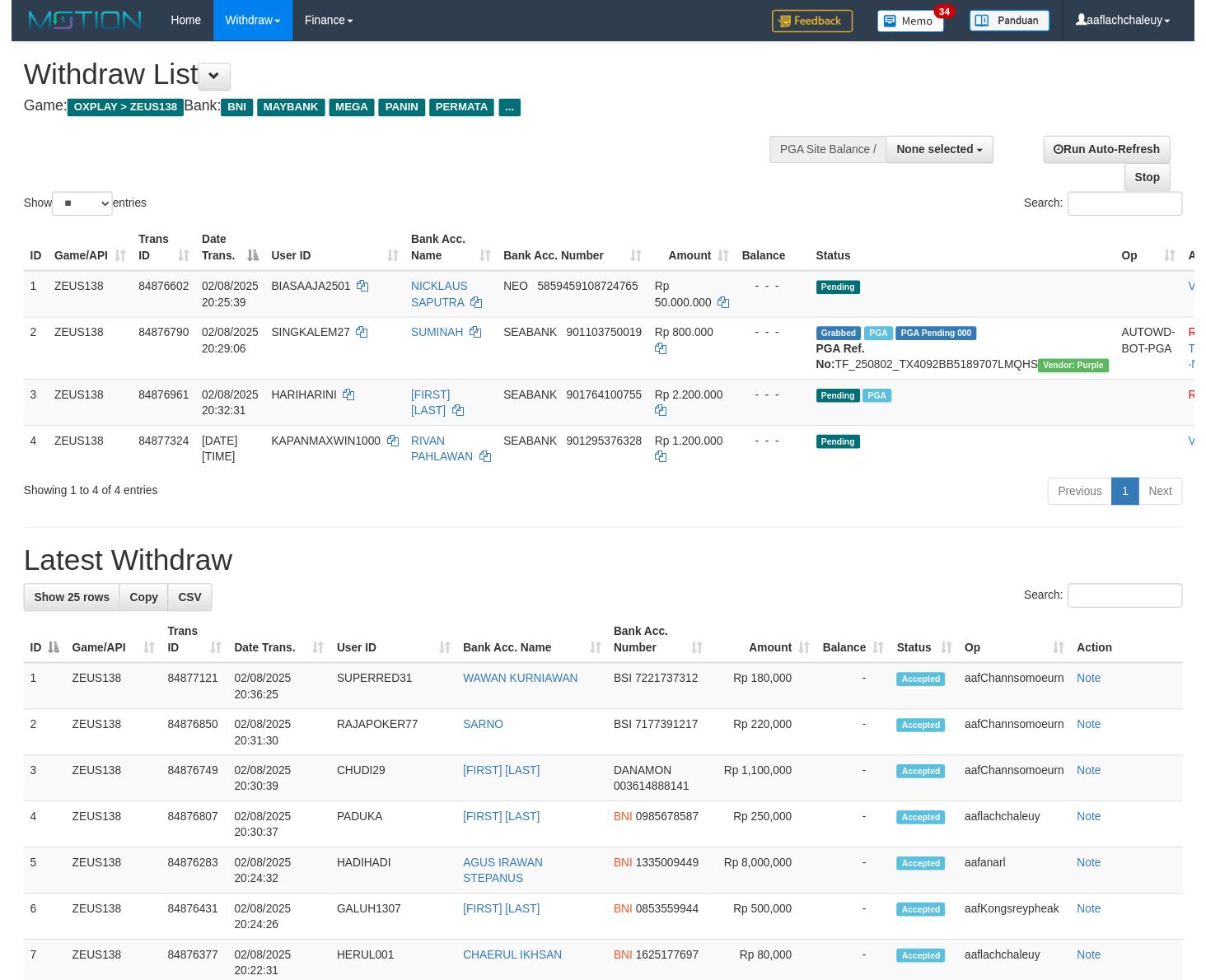 scroll, scrollTop: 0, scrollLeft: 0, axis: both 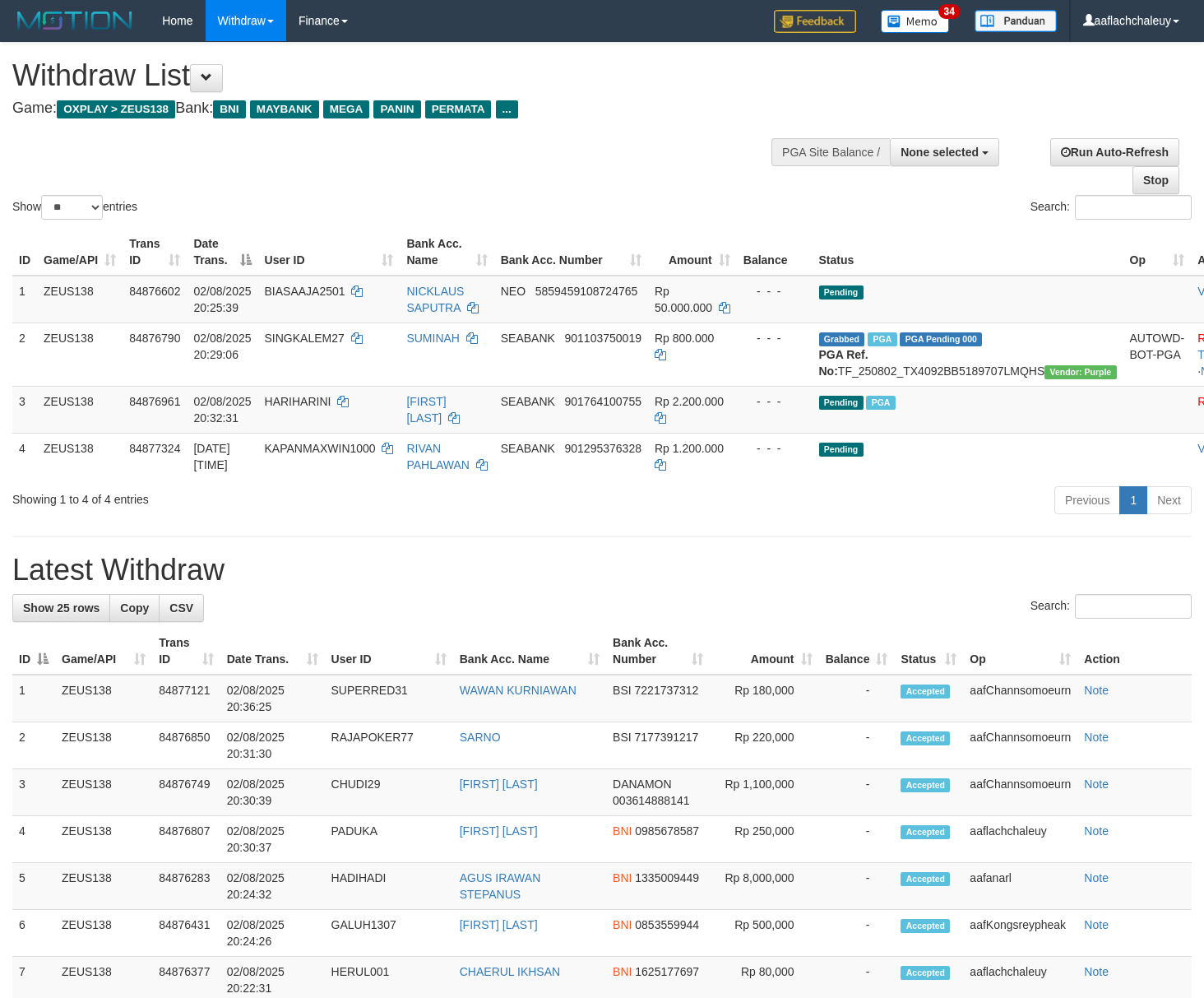 select 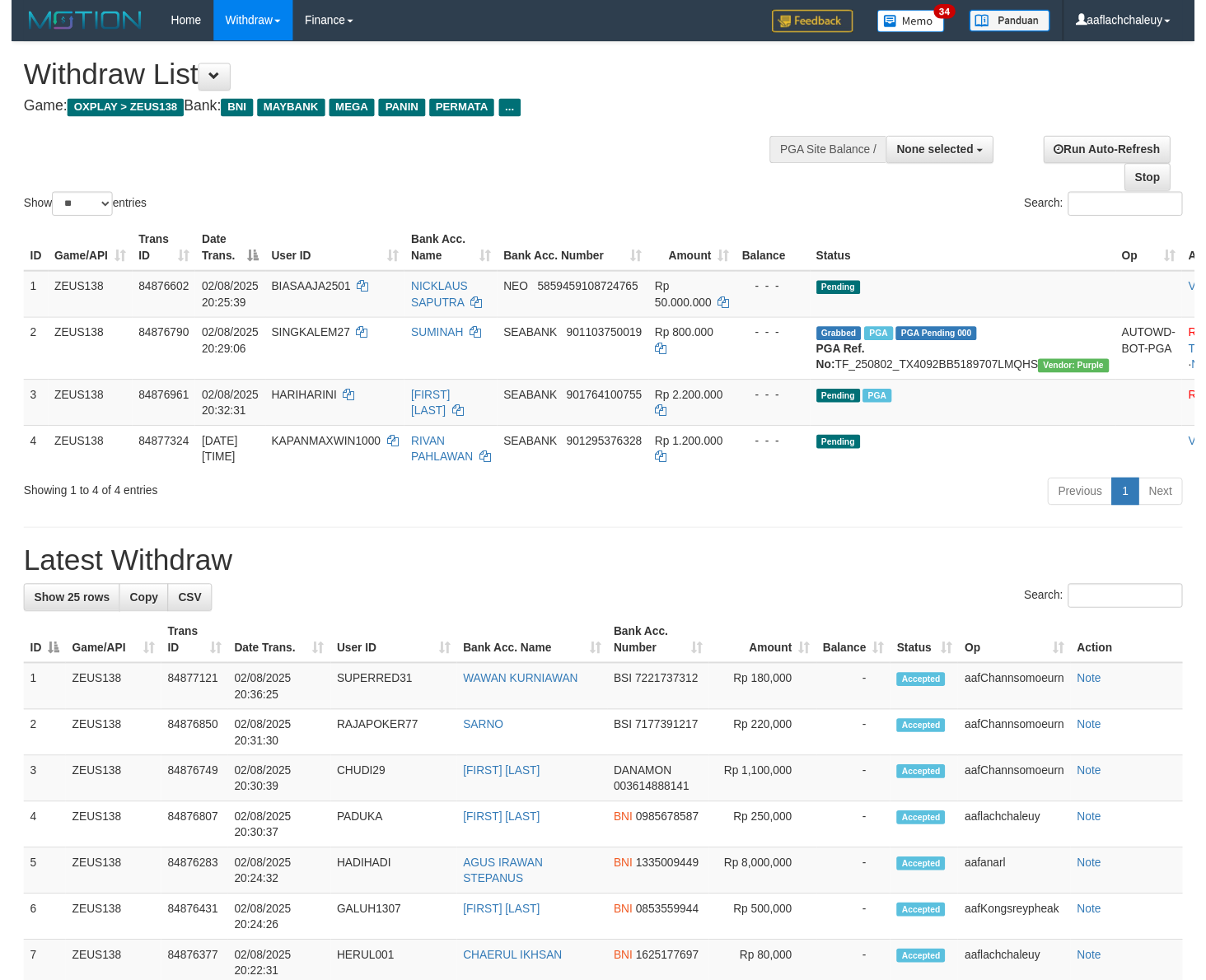 scroll, scrollTop: 0, scrollLeft: 0, axis: both 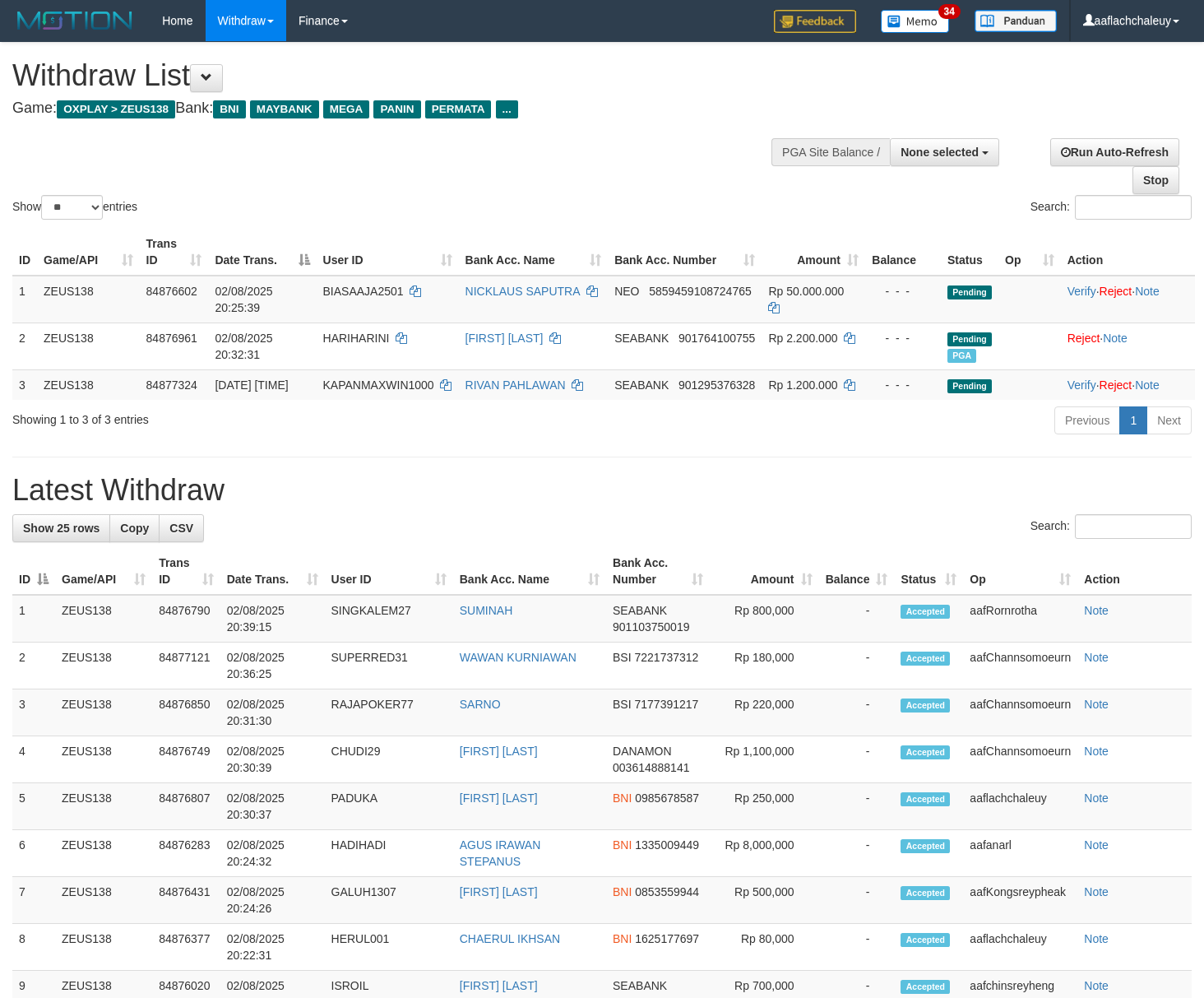 select 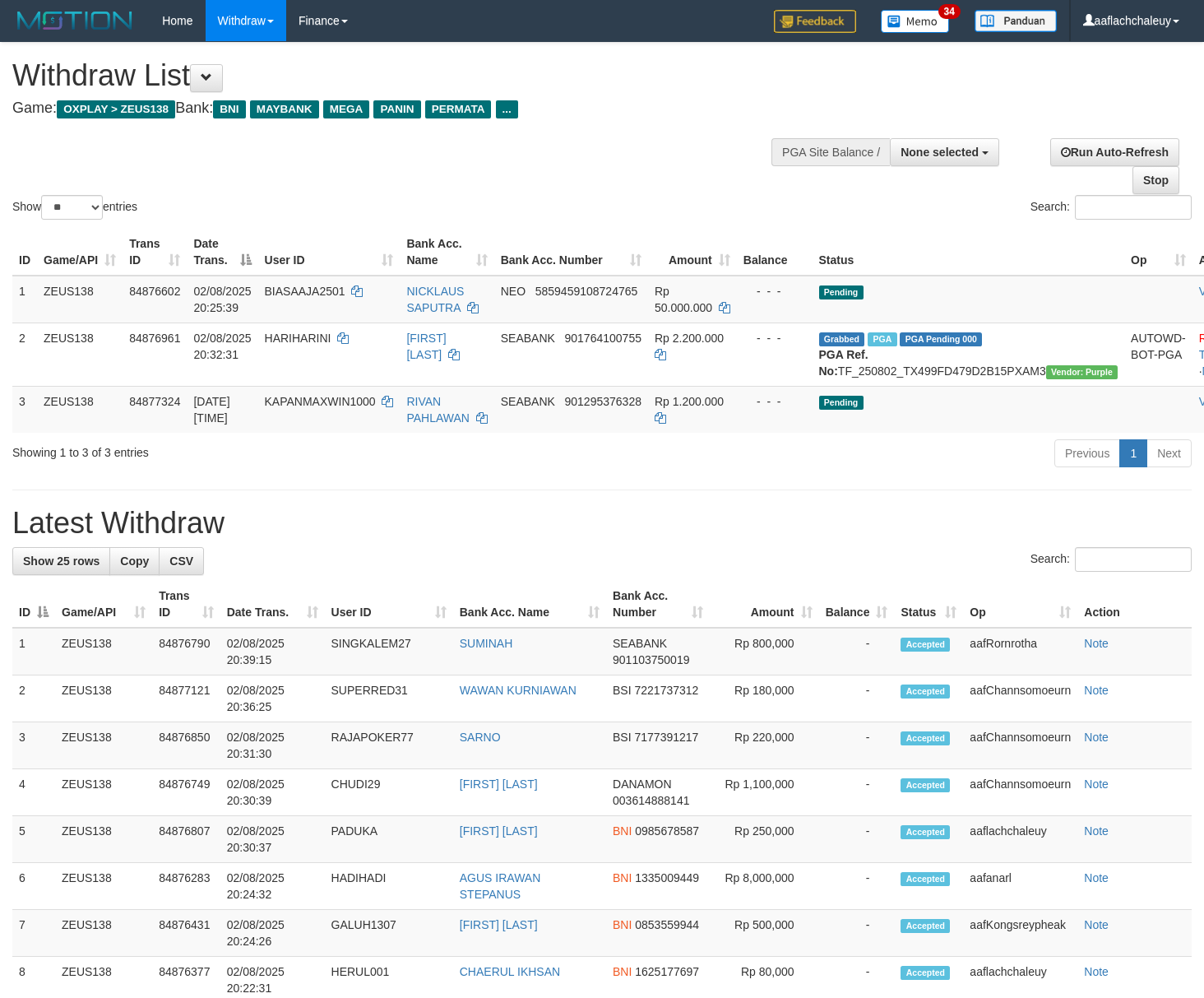 select 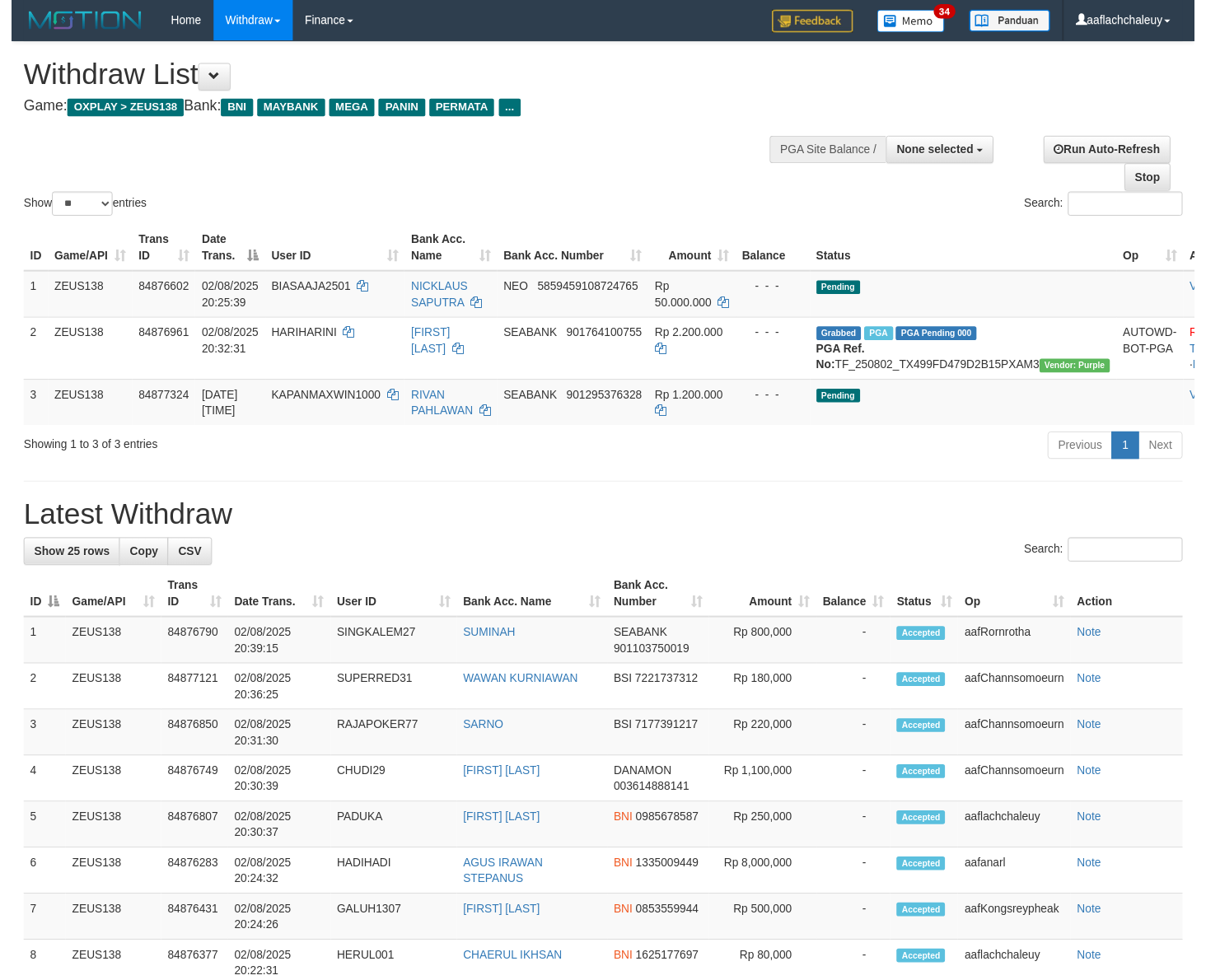 scroll, scrollTop: 0, scrollLeft: 0, axis: both 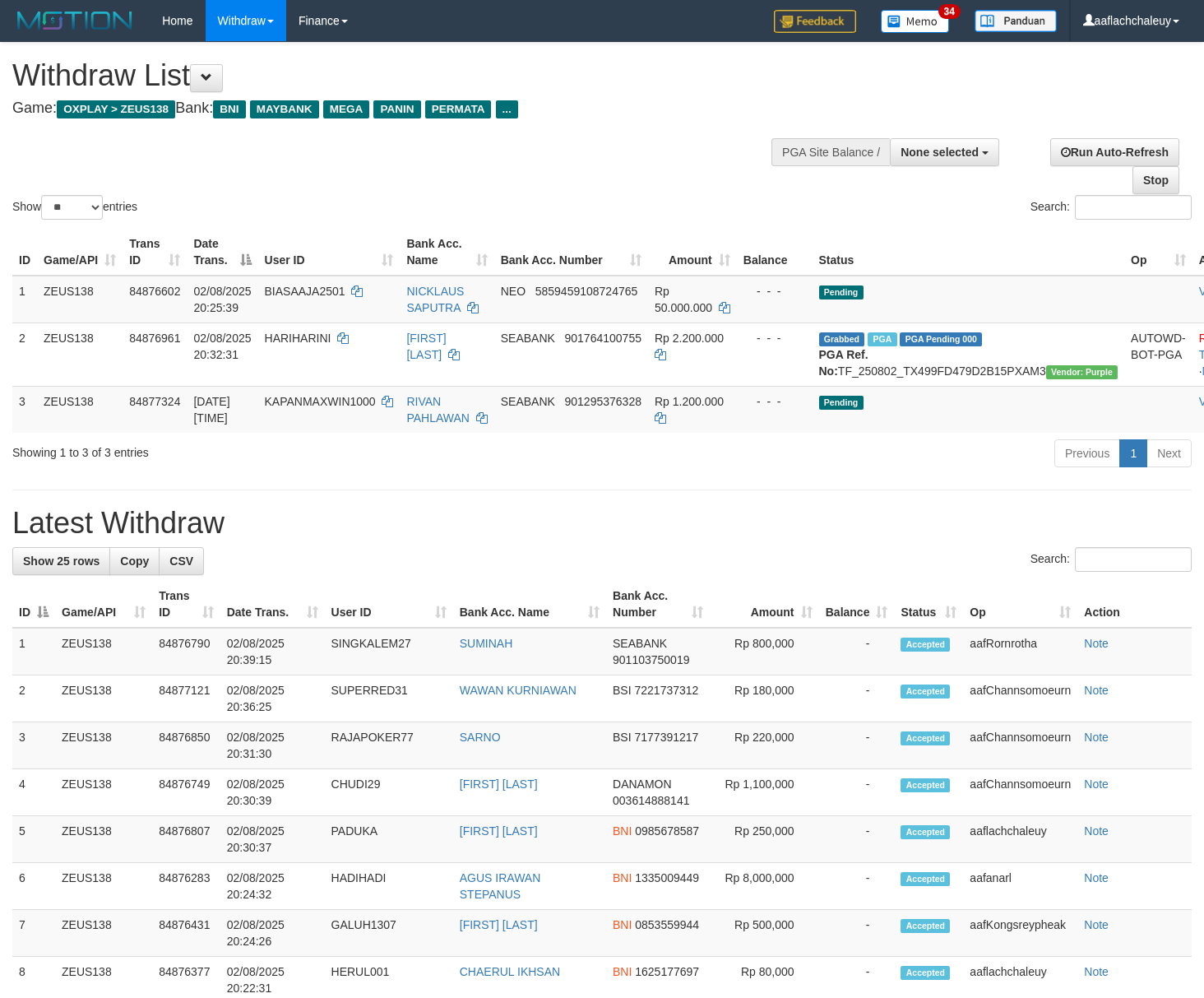 select 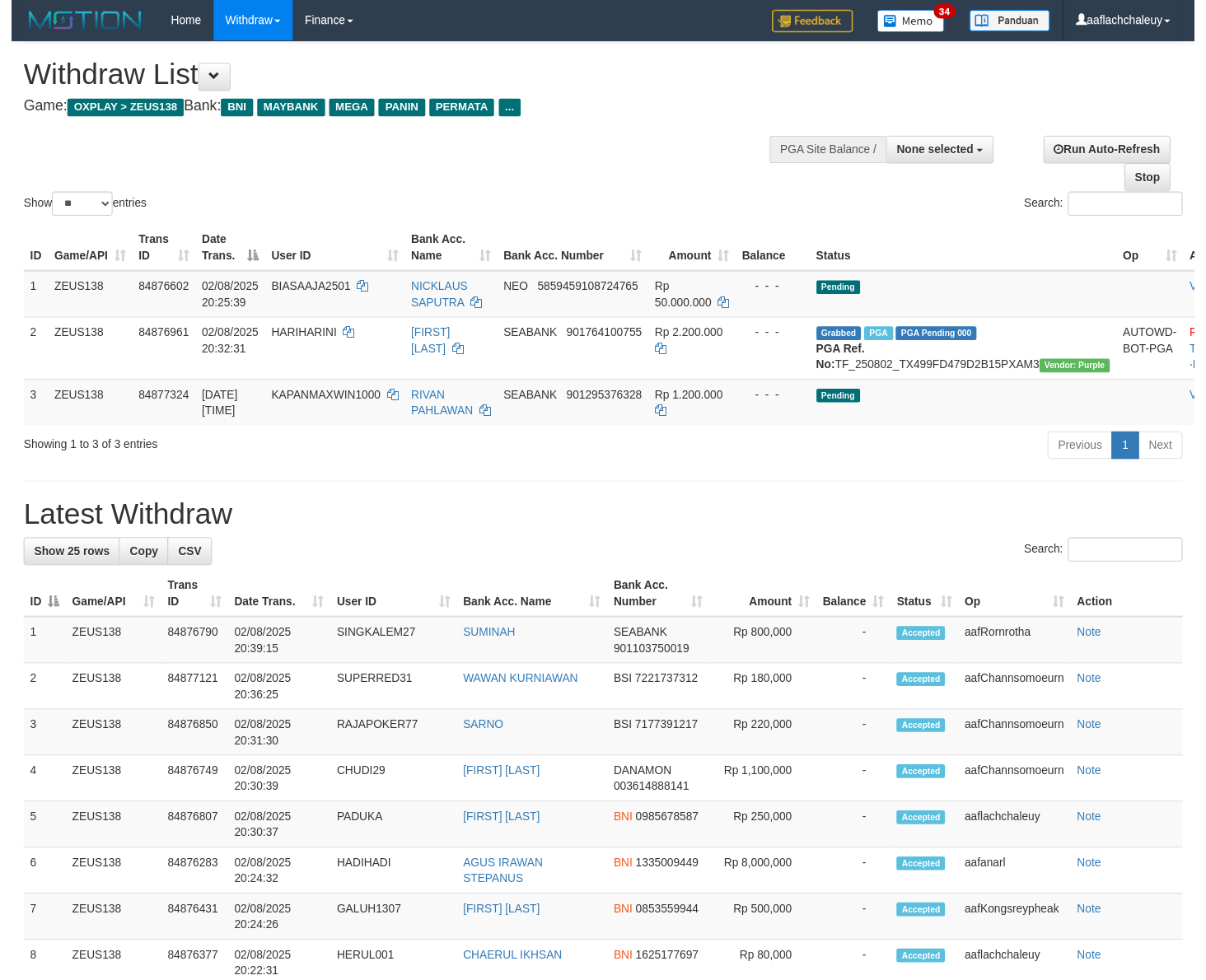 scroll, scrollTop: 0, scrollLeft: 0, axis: both 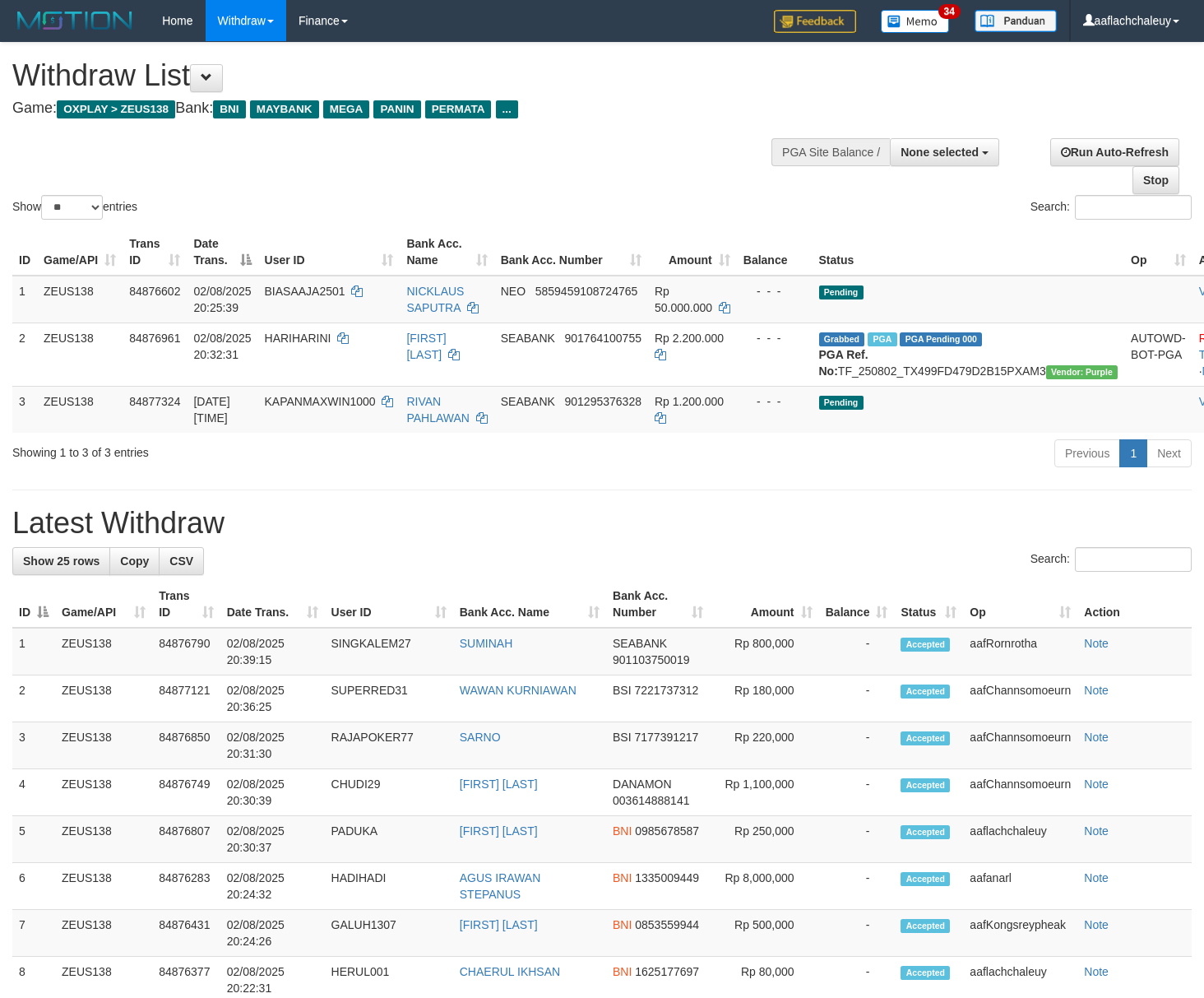 select 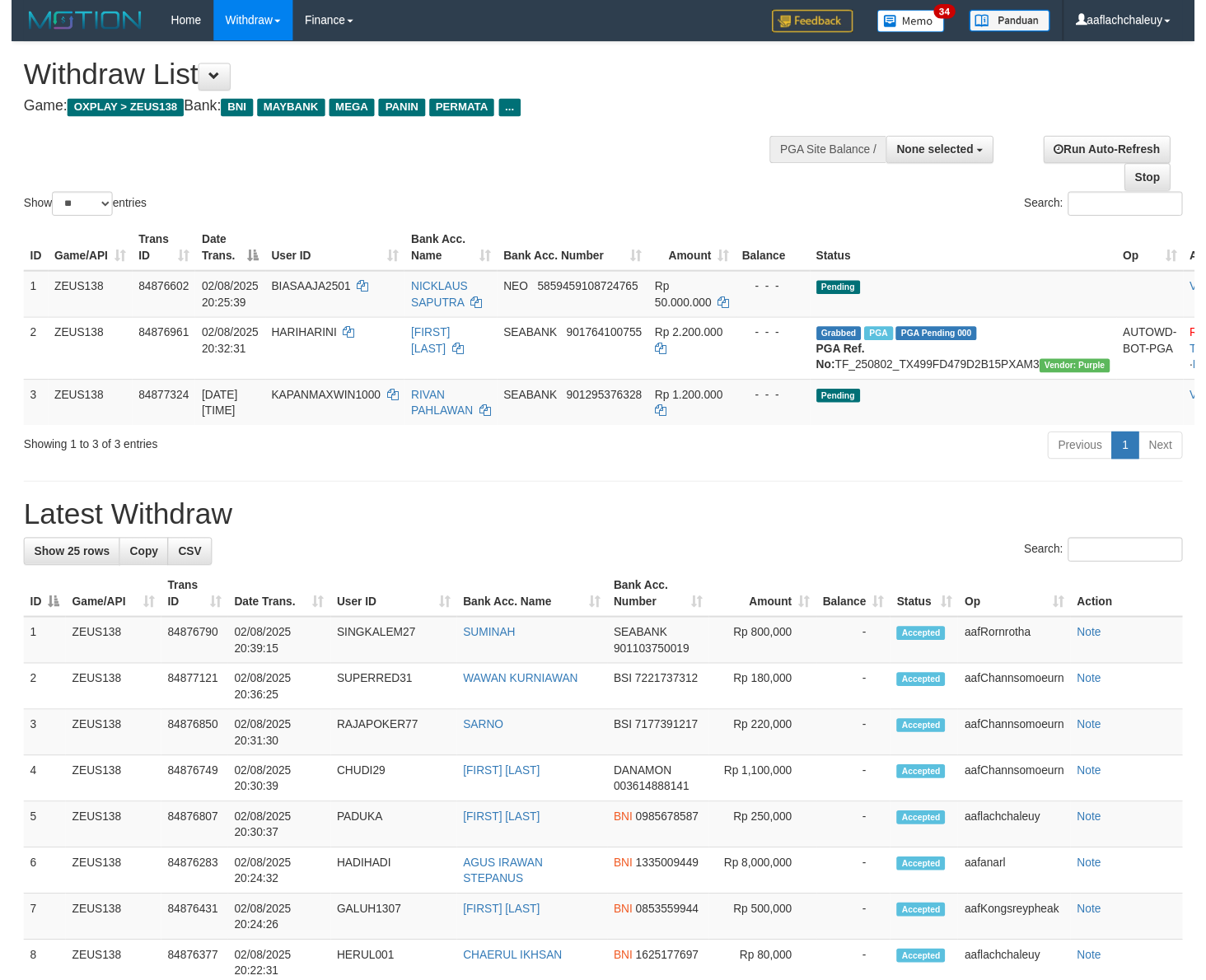 scroll, scrollTop: 0, scrollLeft: 0, axis: both 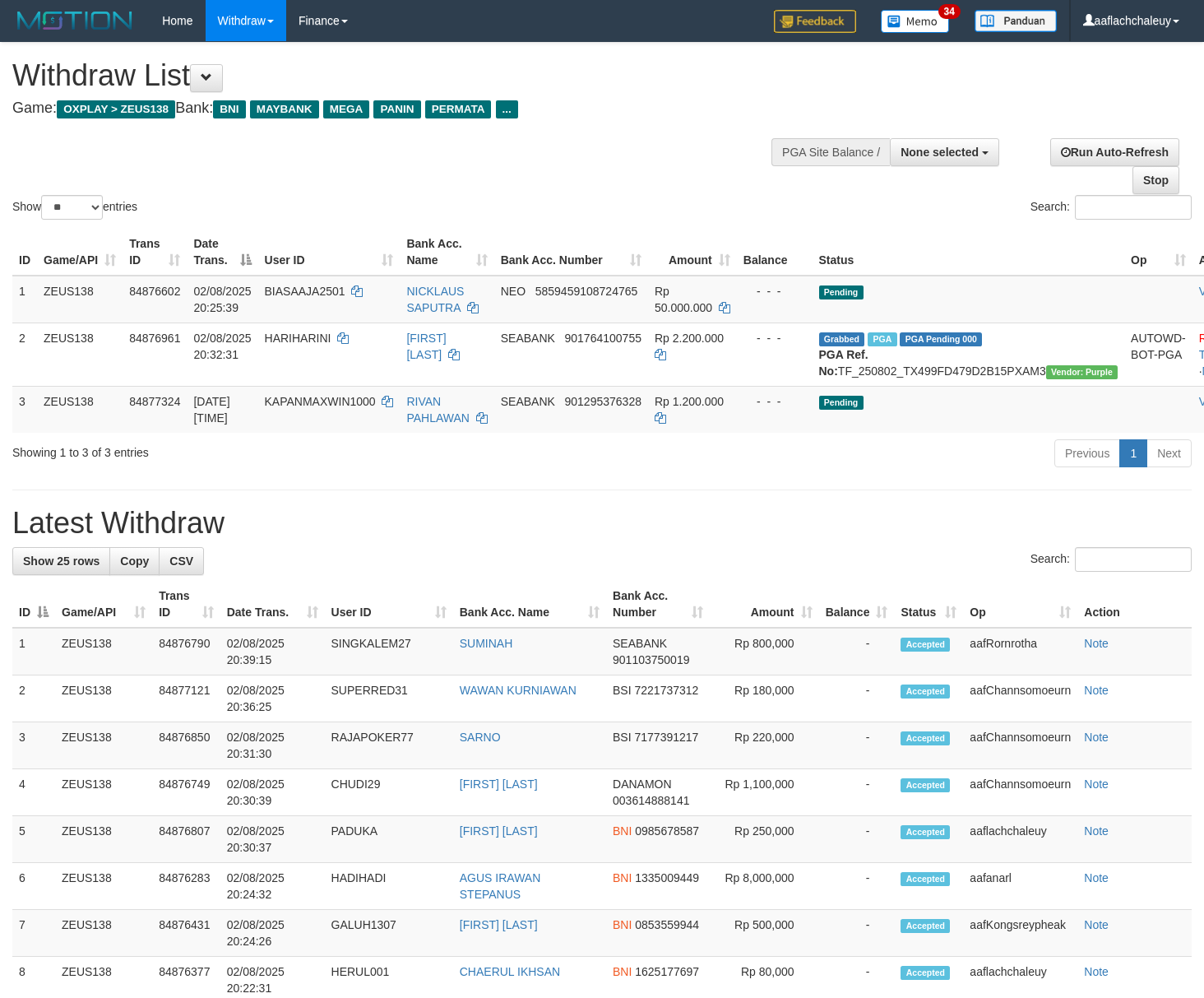 select 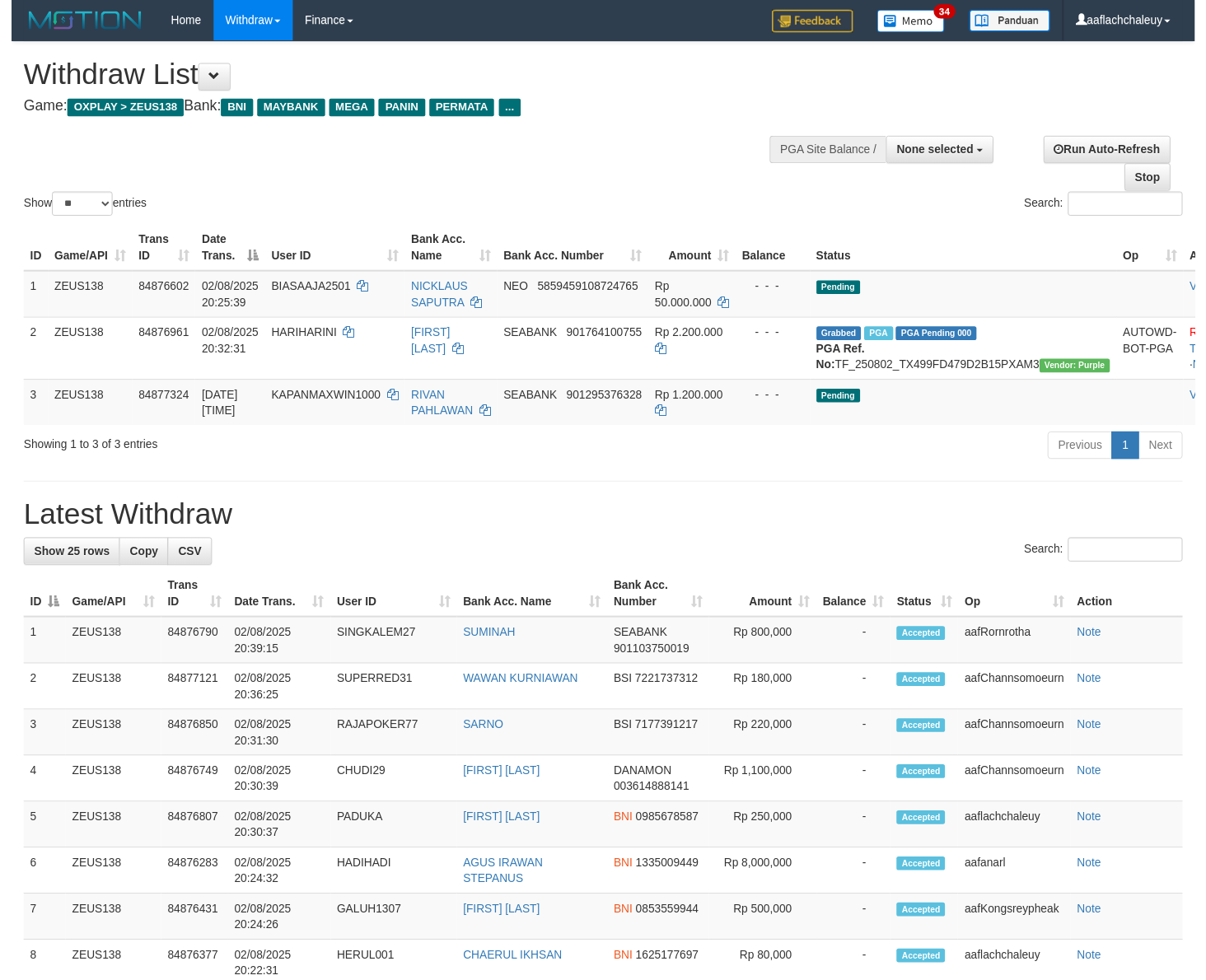 scroll, scrollTop: 0, scrollLeft: 0, axis: both 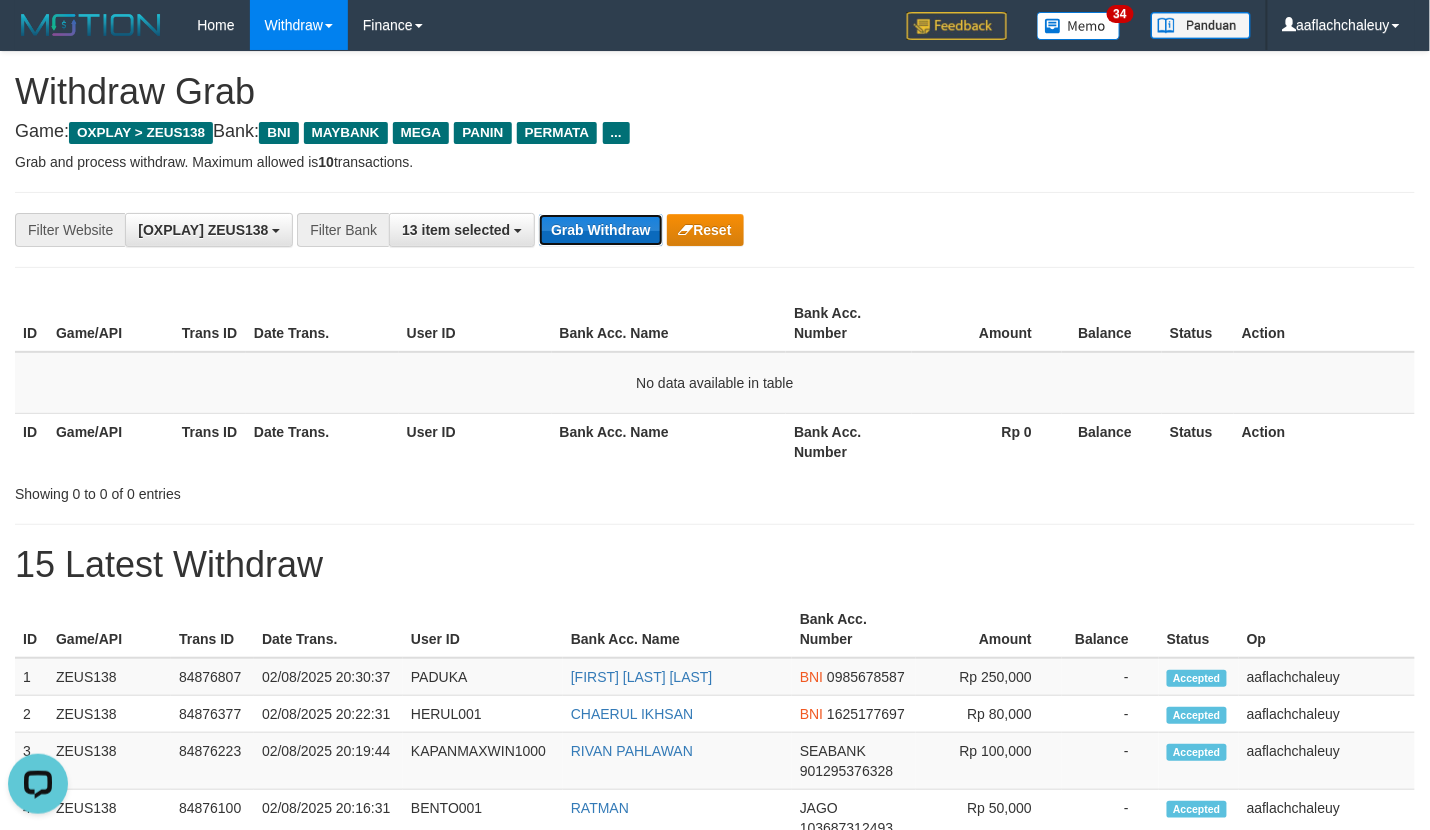 click on "Grab Withdraw" at bounding box center [600, 230] 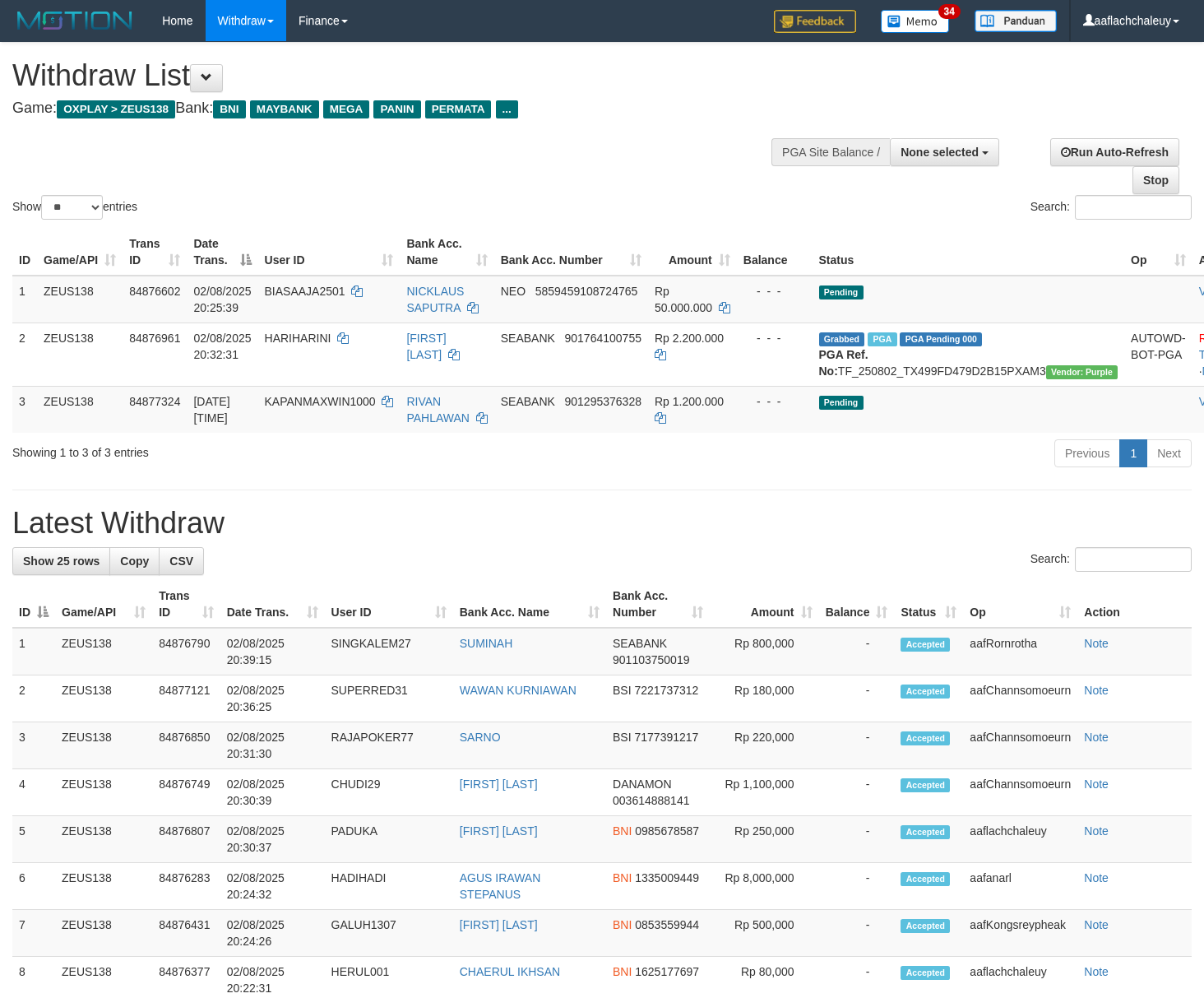 select 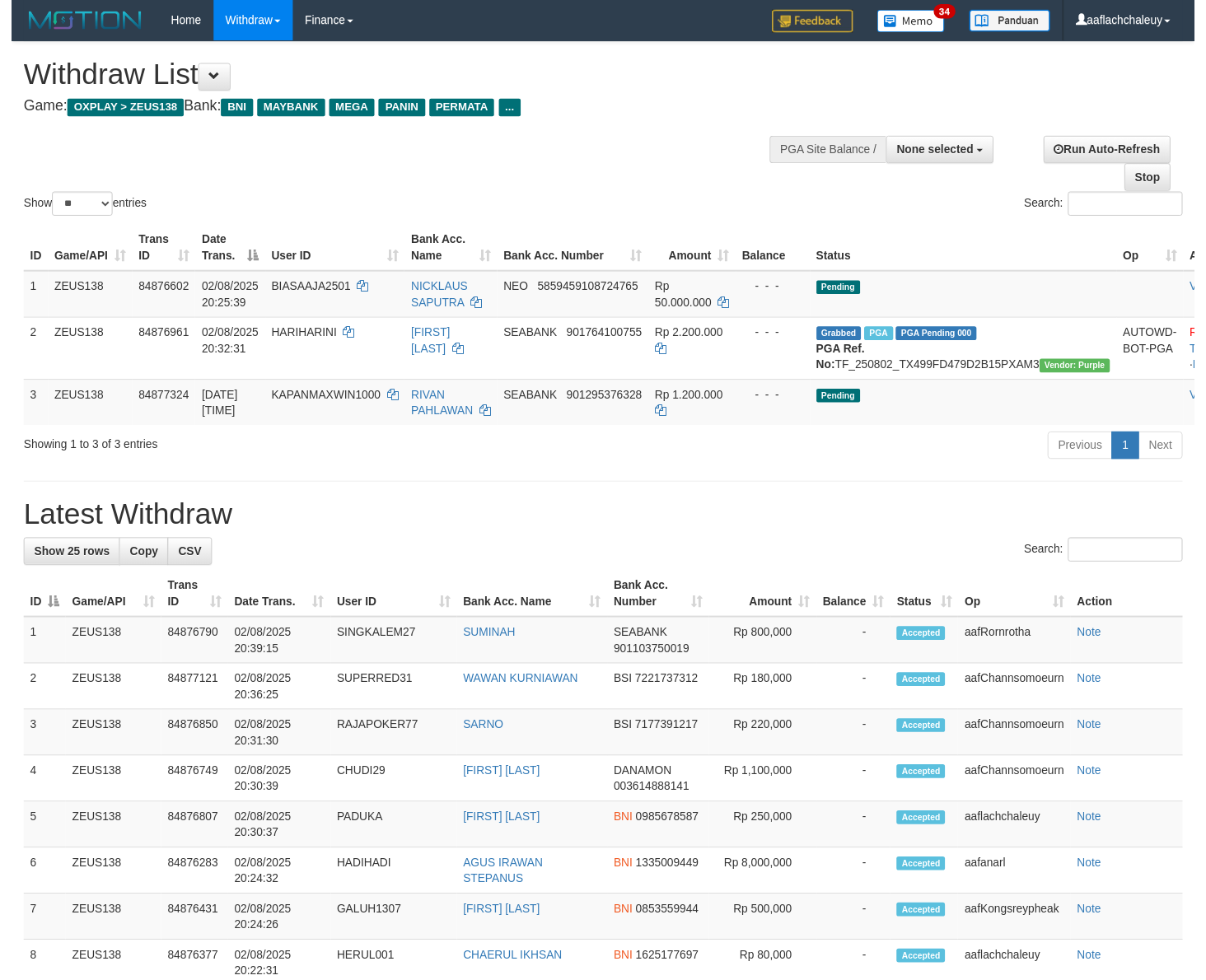 scroll, scrollTop: 0, scrollLeft: 0, axis: both 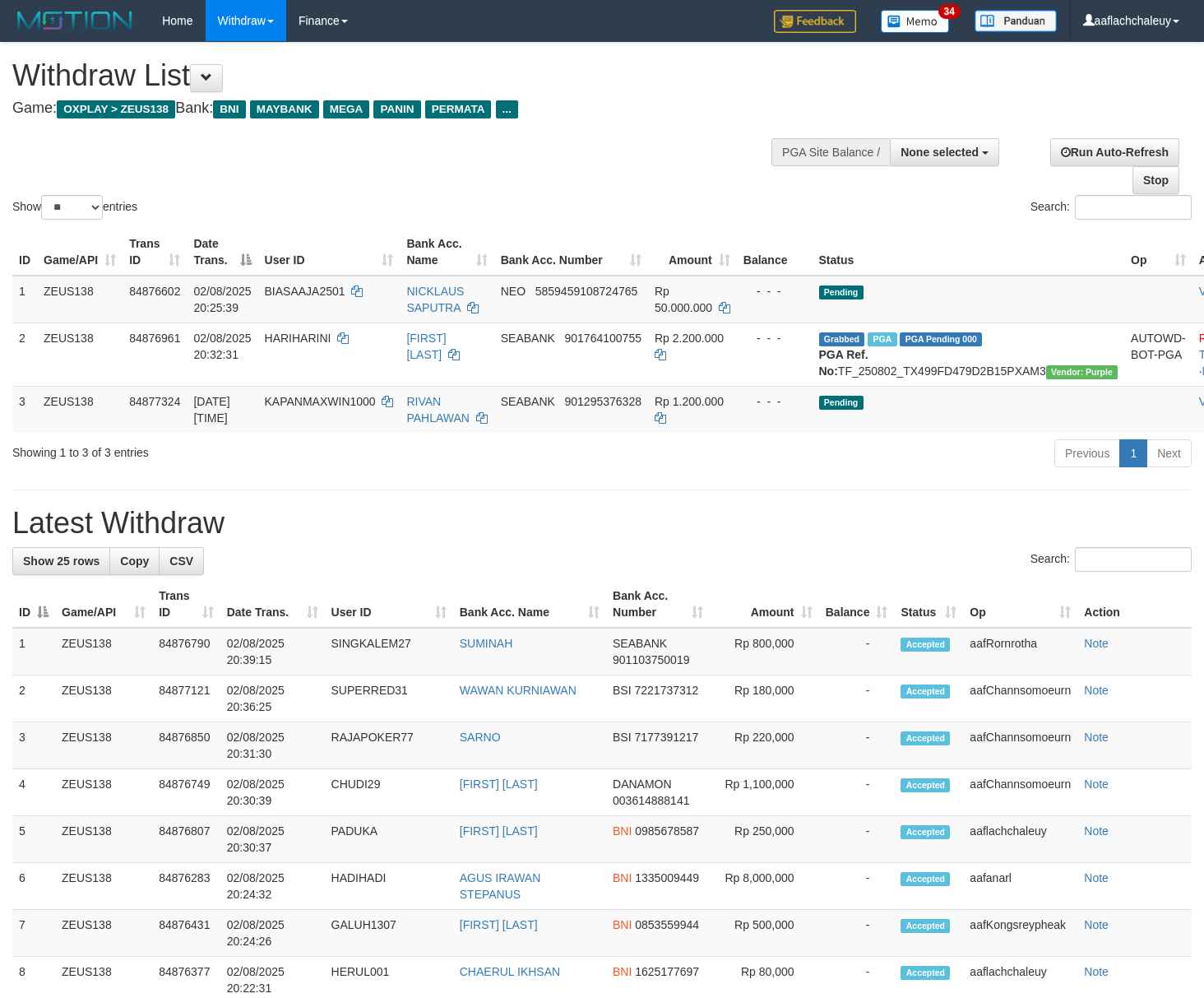 select 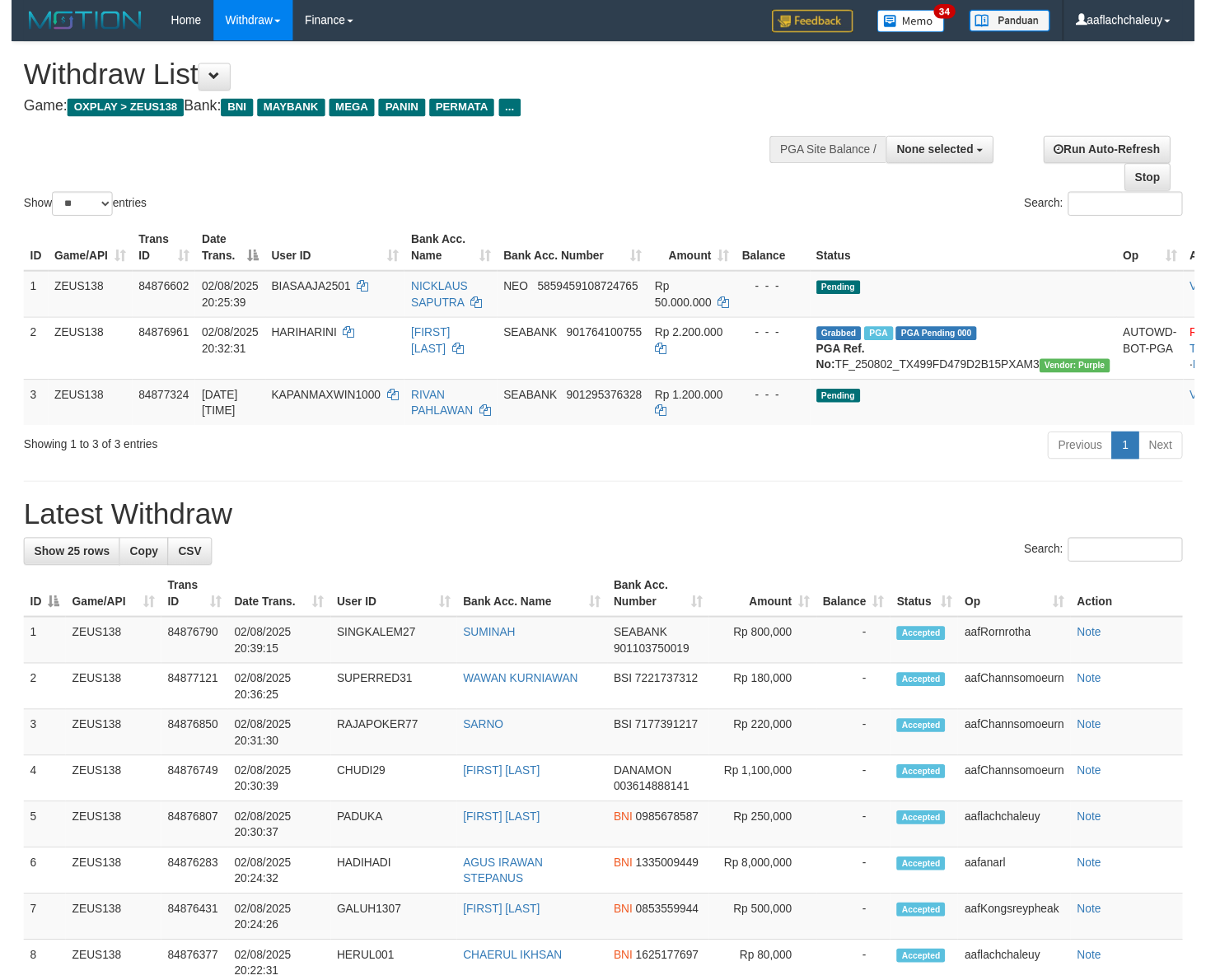 scroll, scrollTop: 0, scrollLeft: 0, axis: both 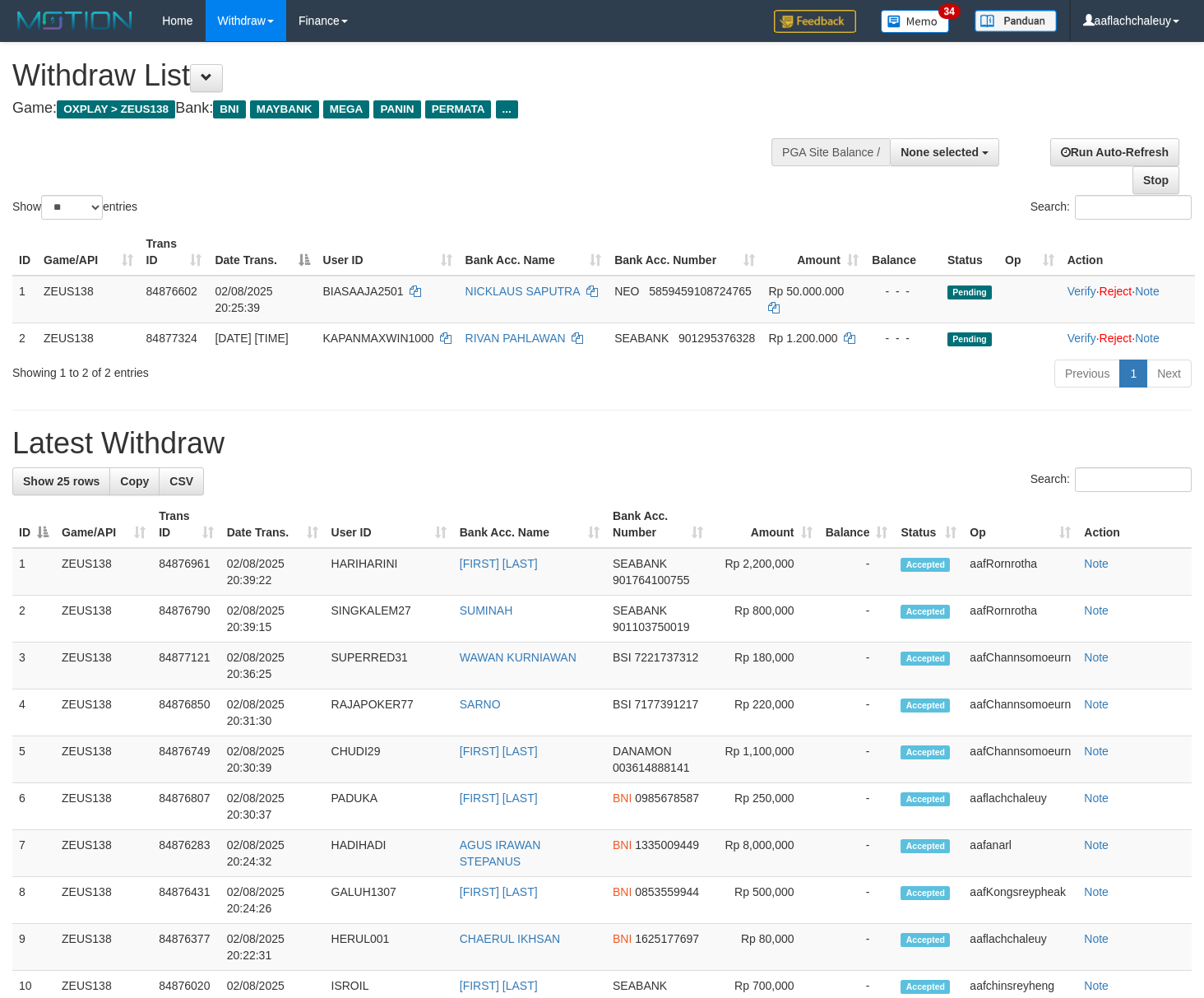 select 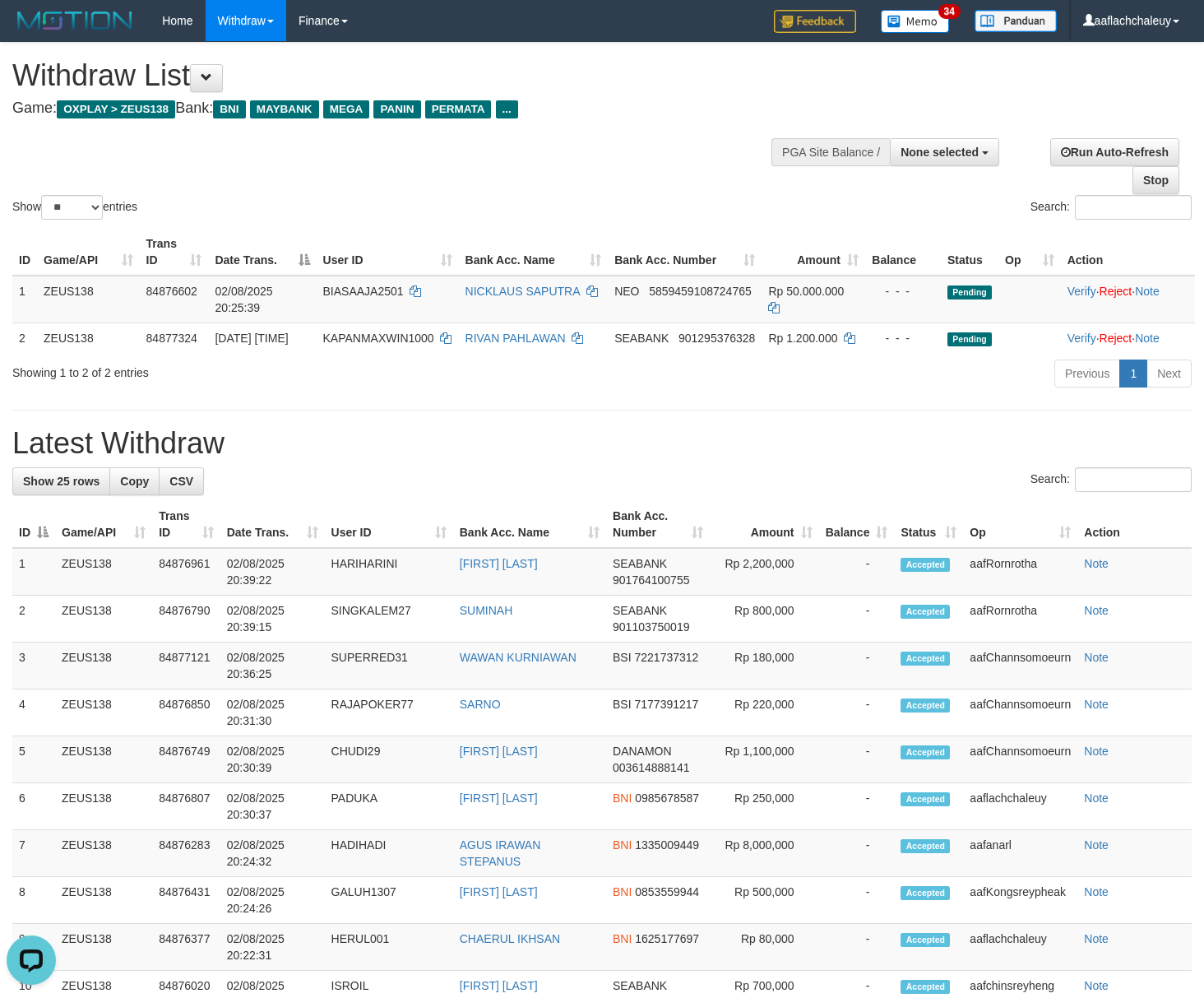 scroll, scrollTop: 0, scrollLeft: 0, axis: both 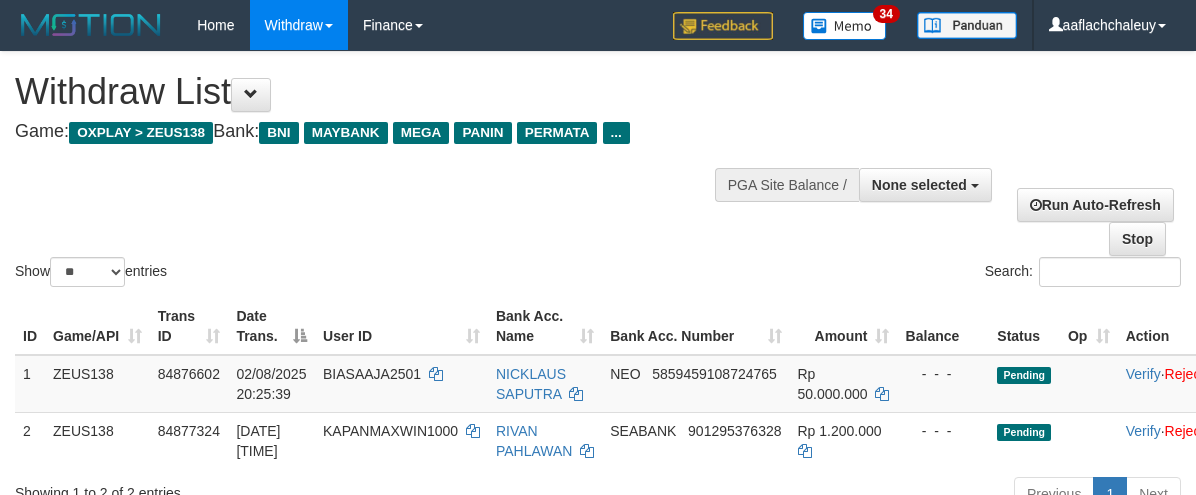 select 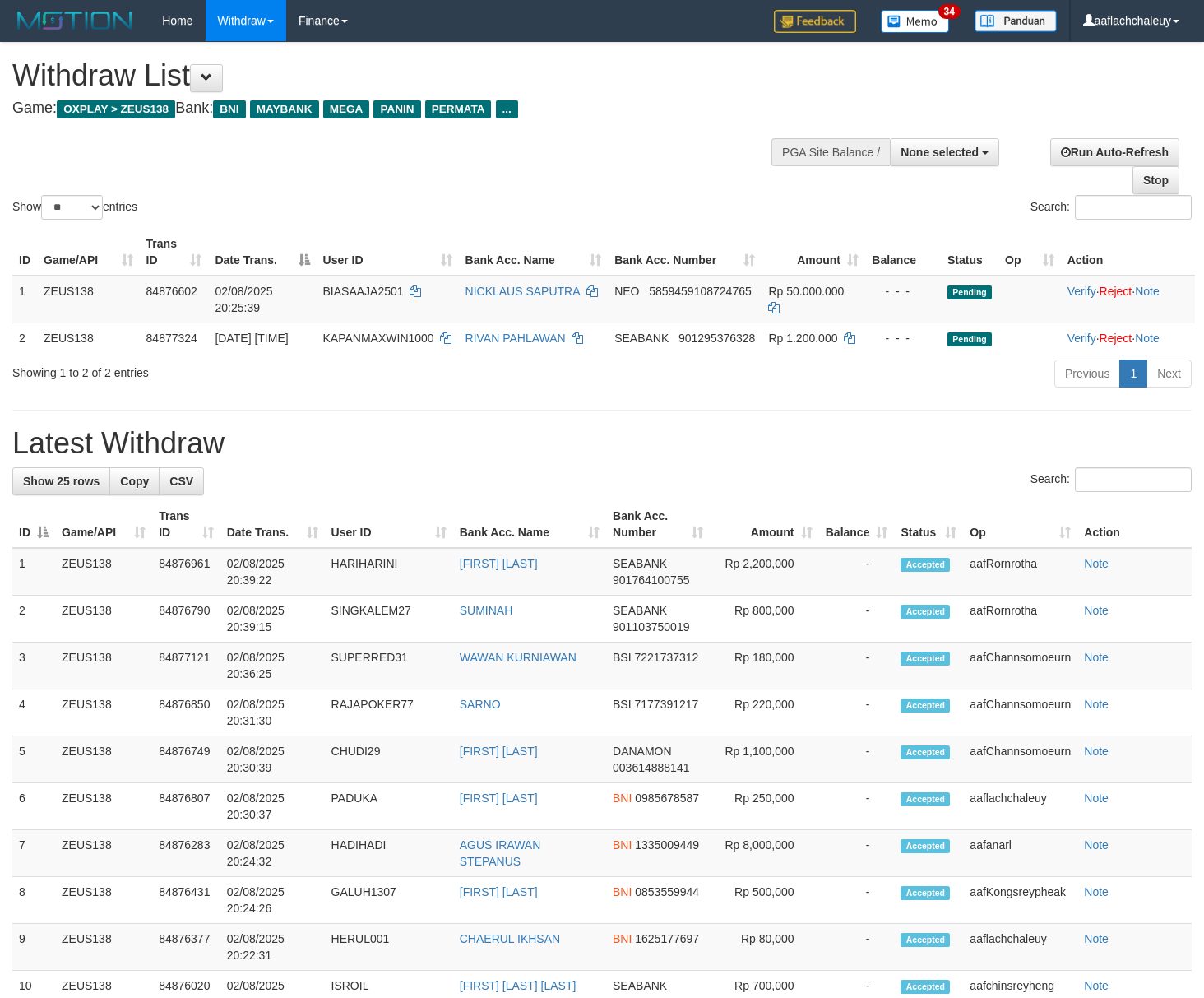 select 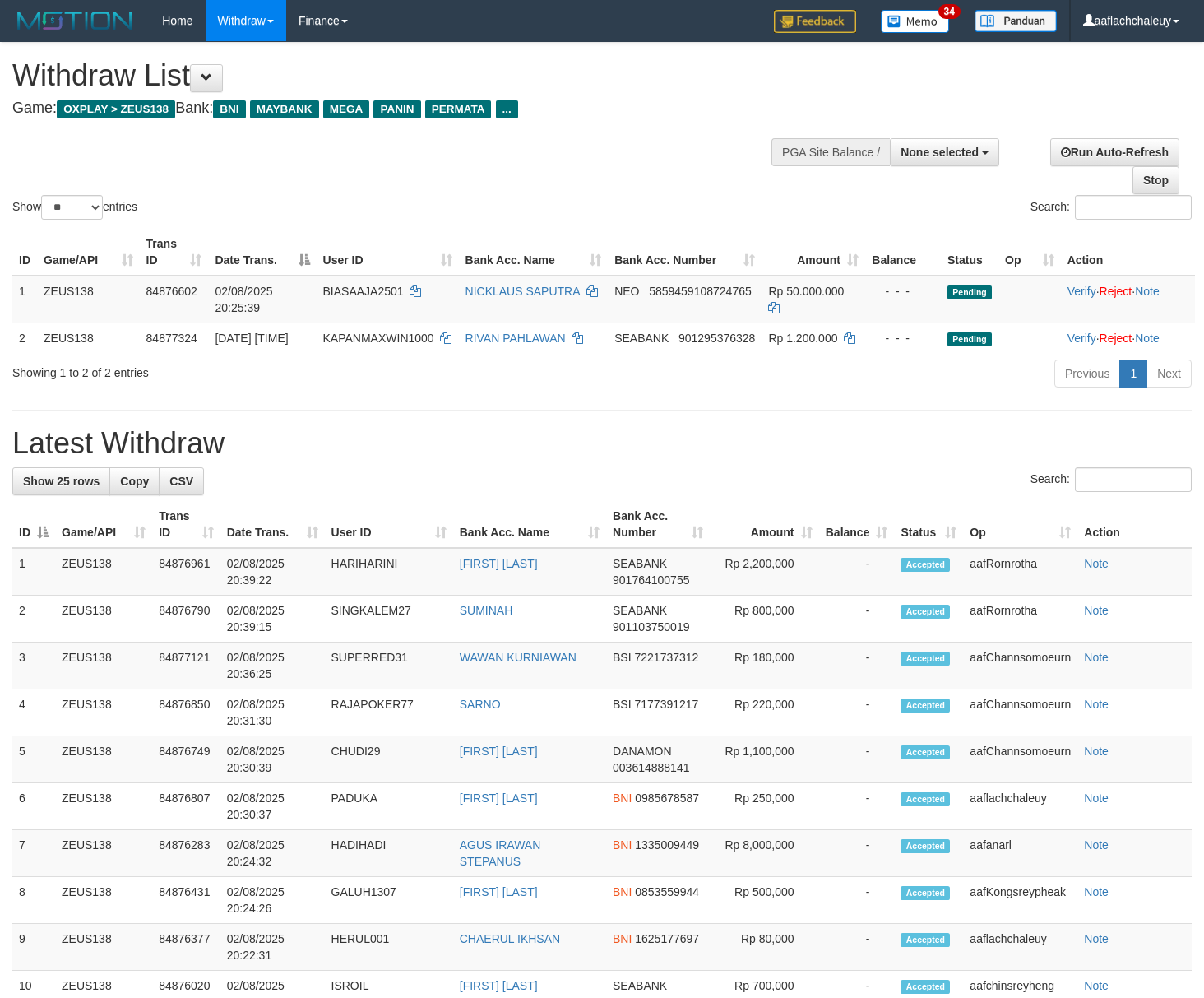 select 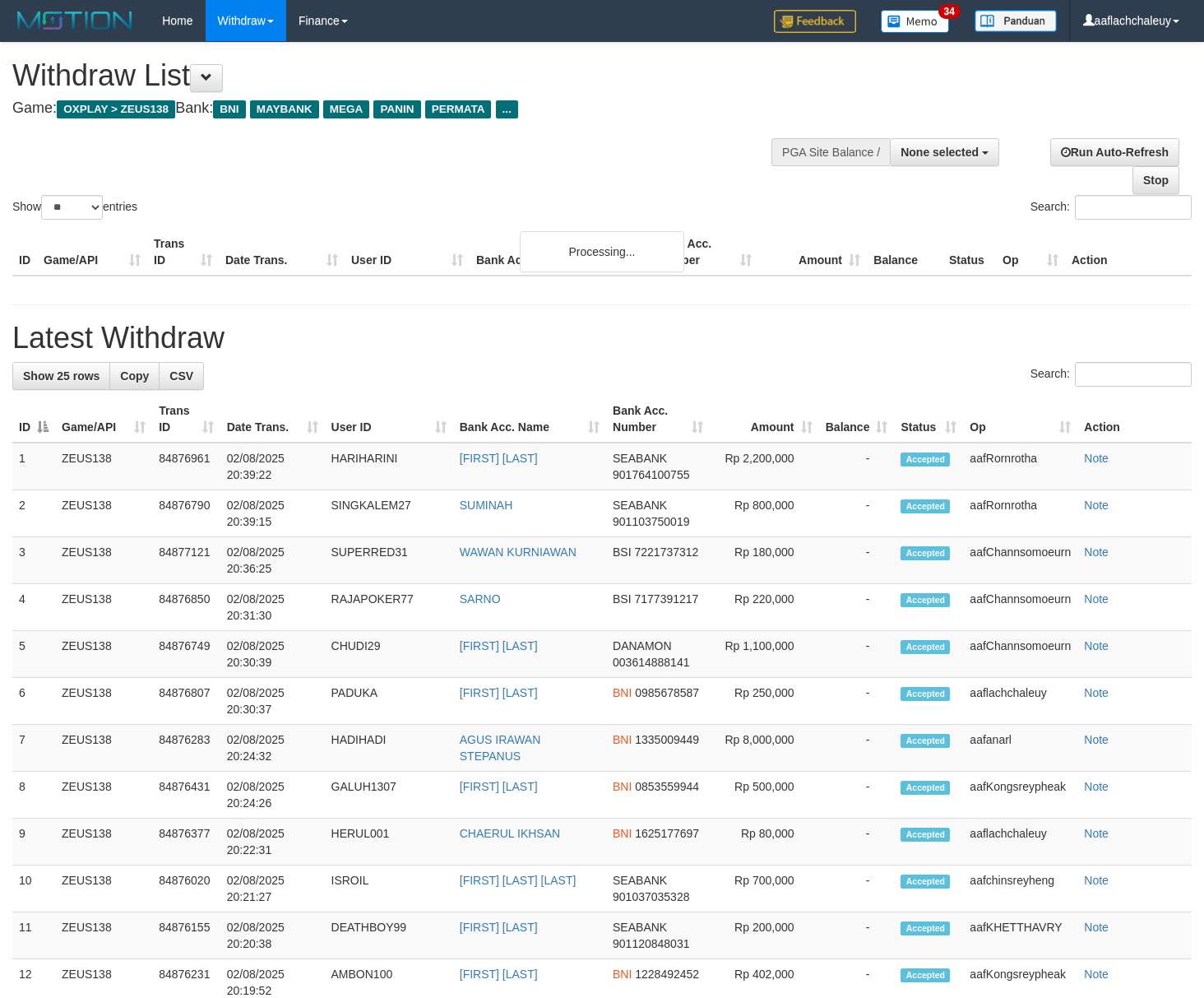 select 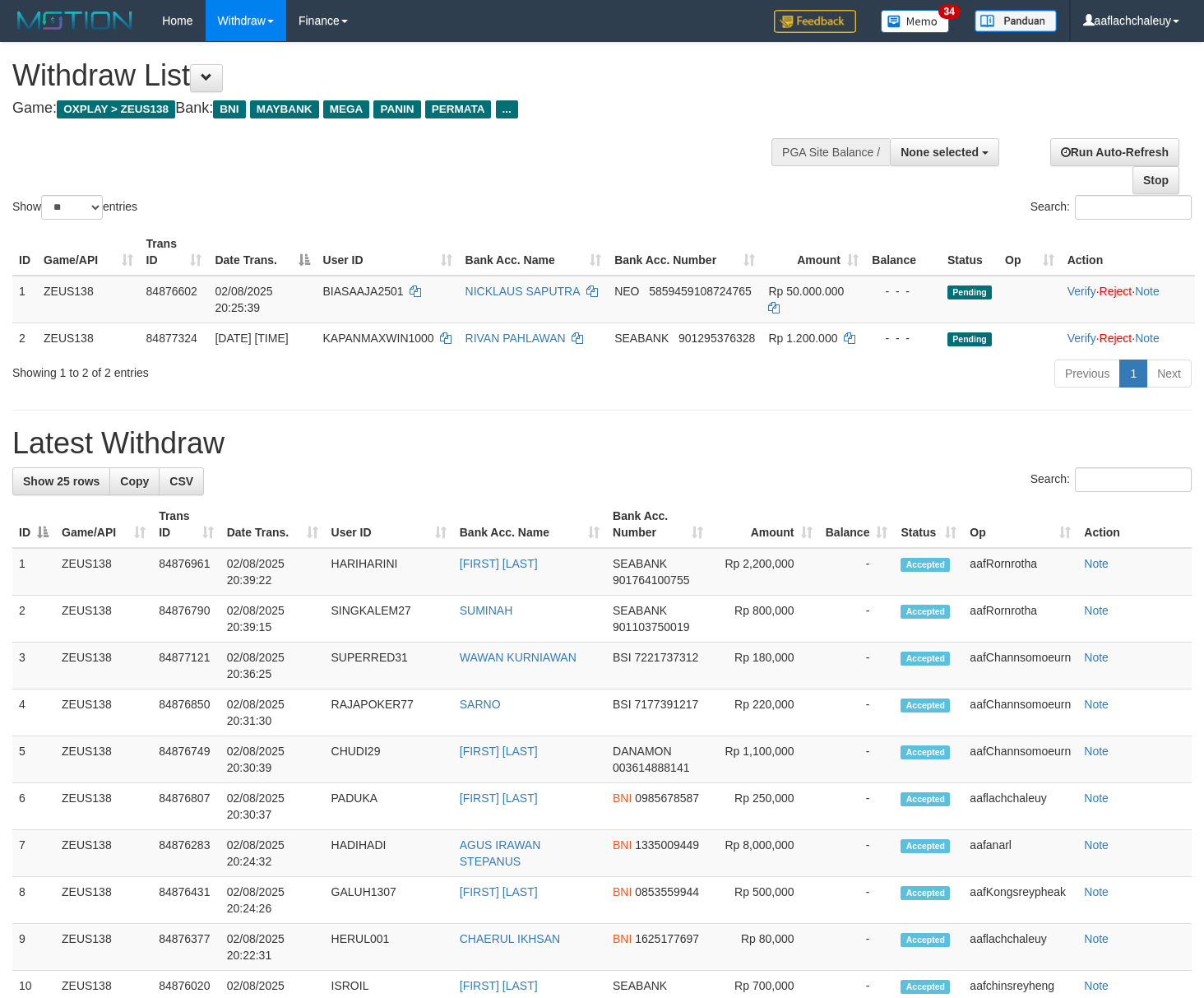 select 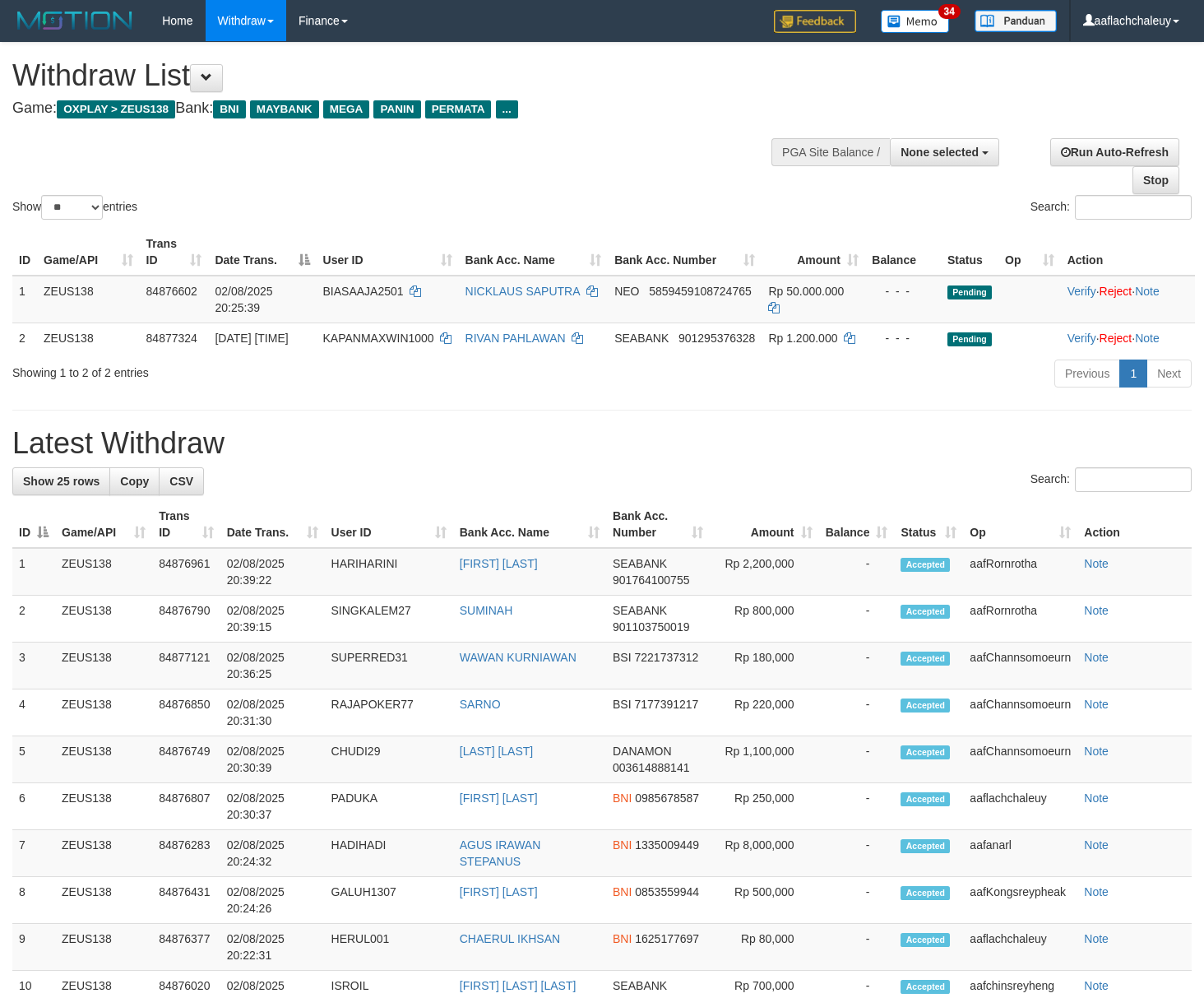 select 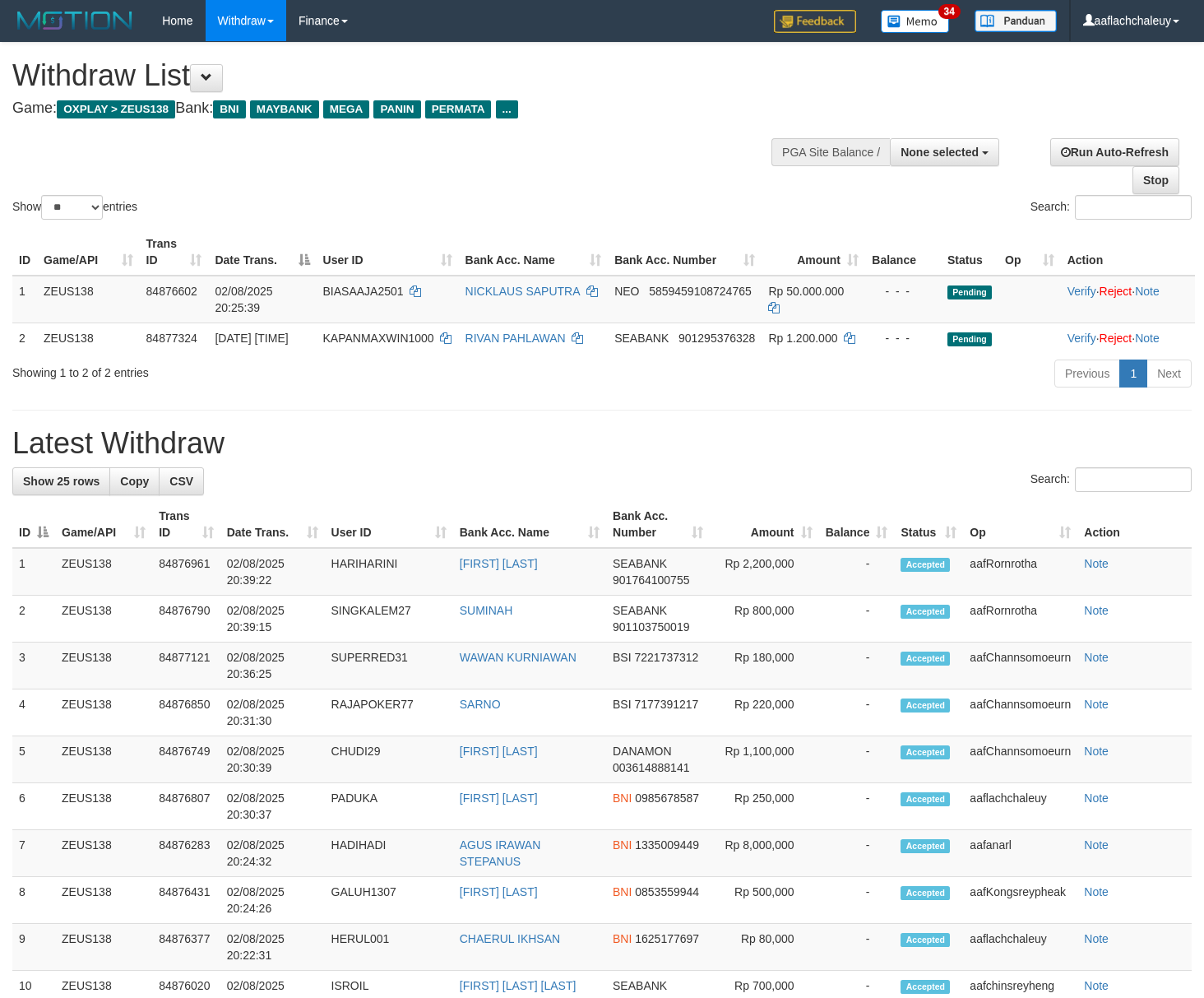 select 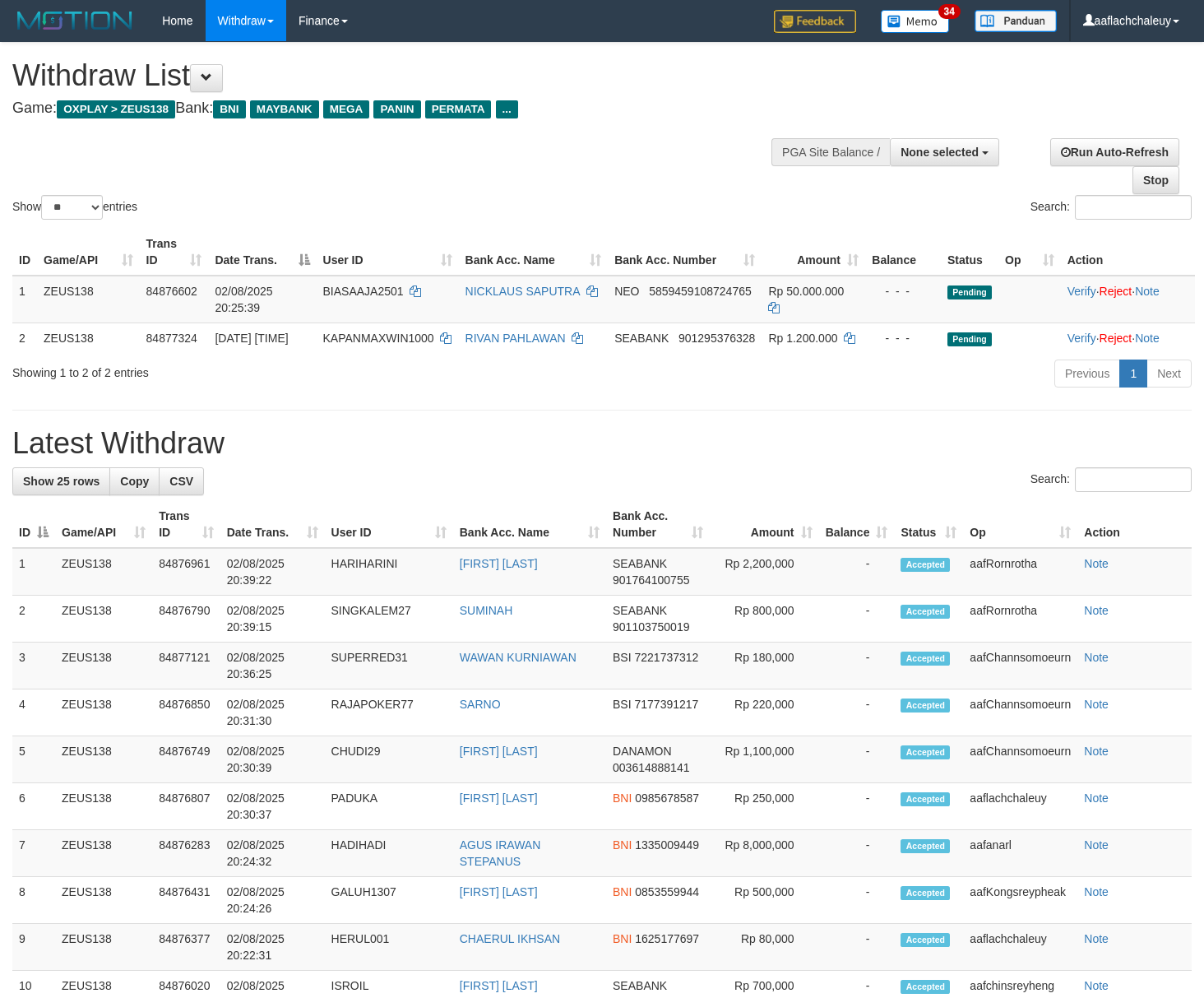 select 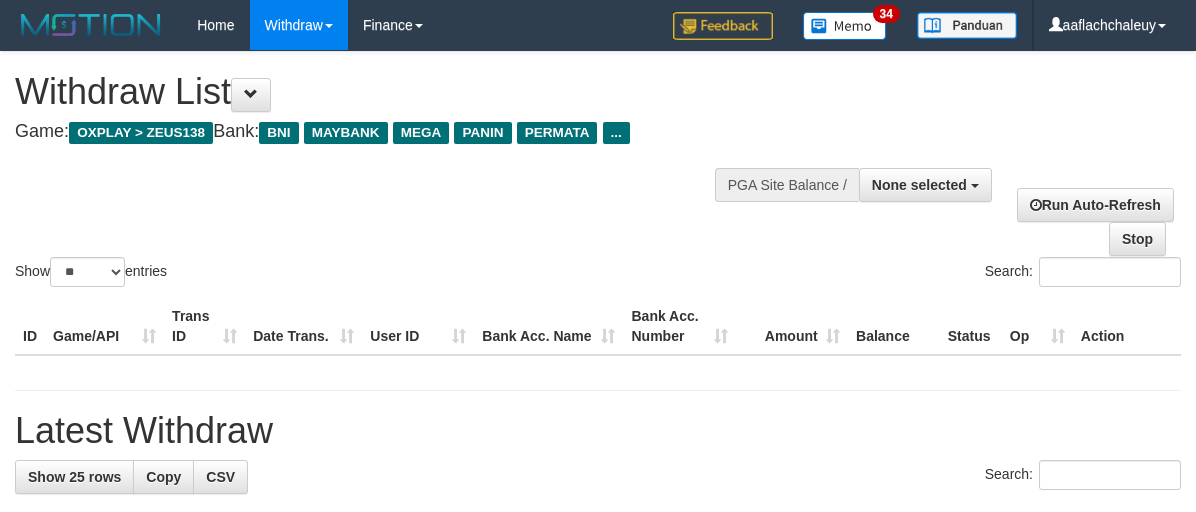 select 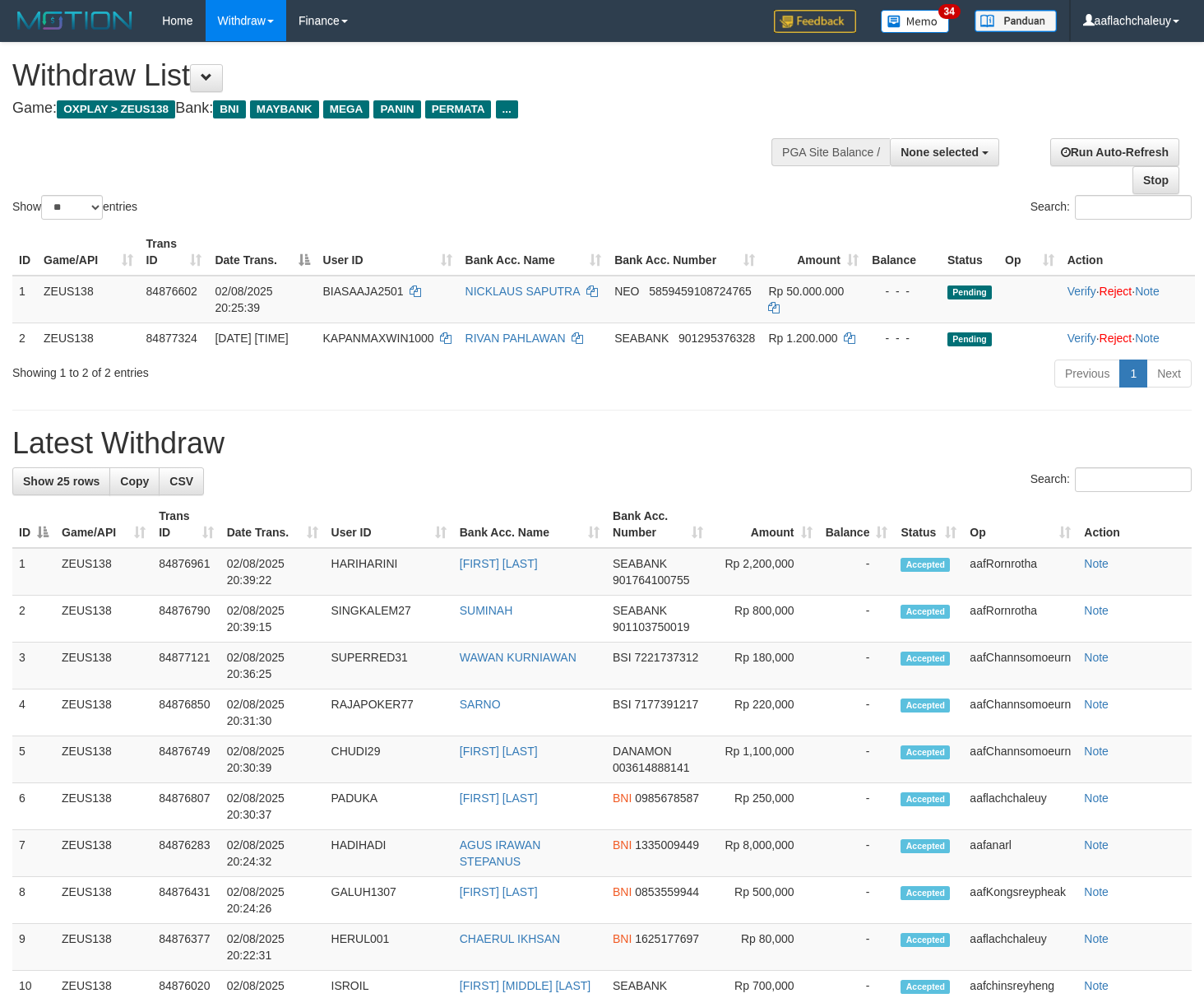 select 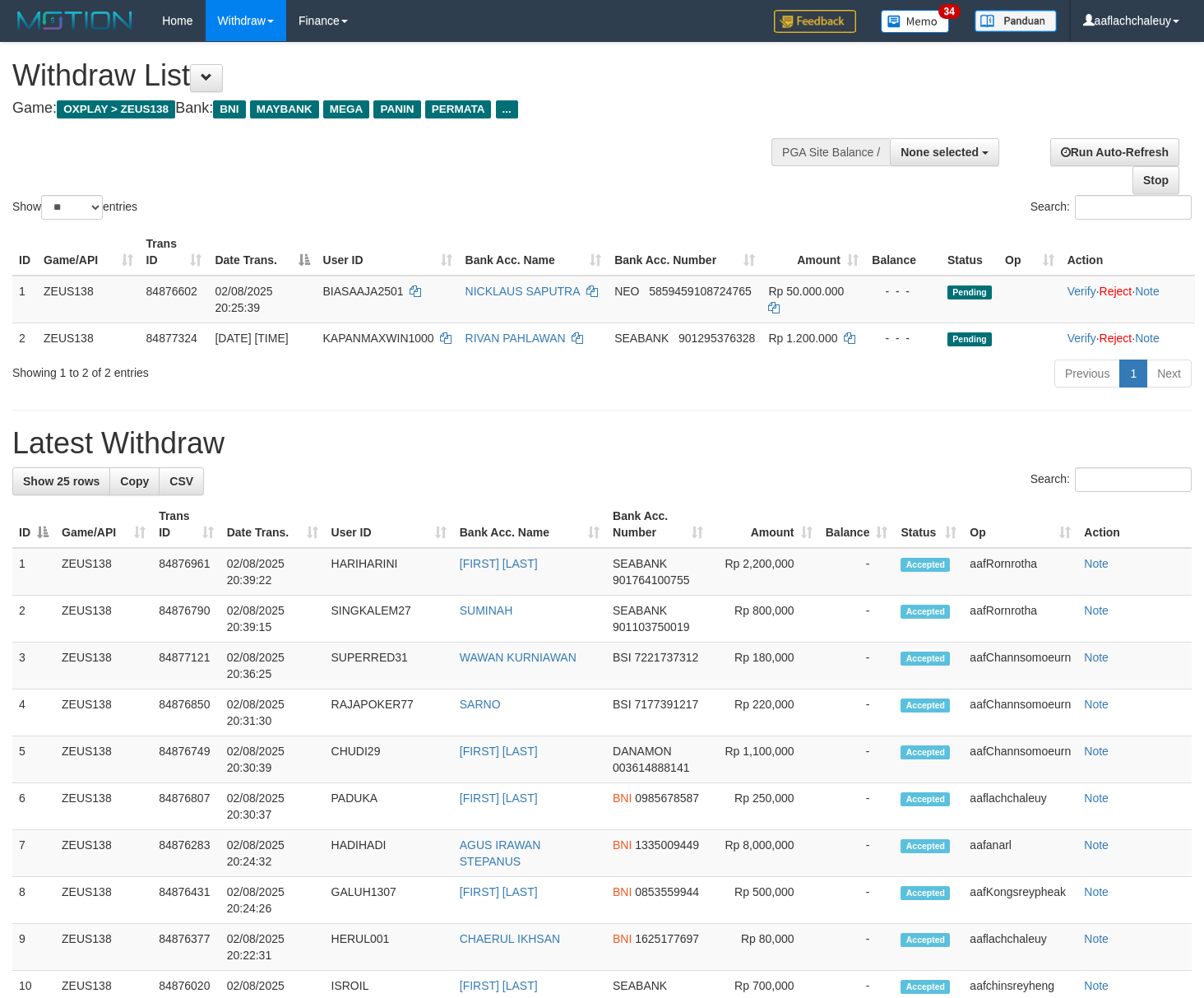 select 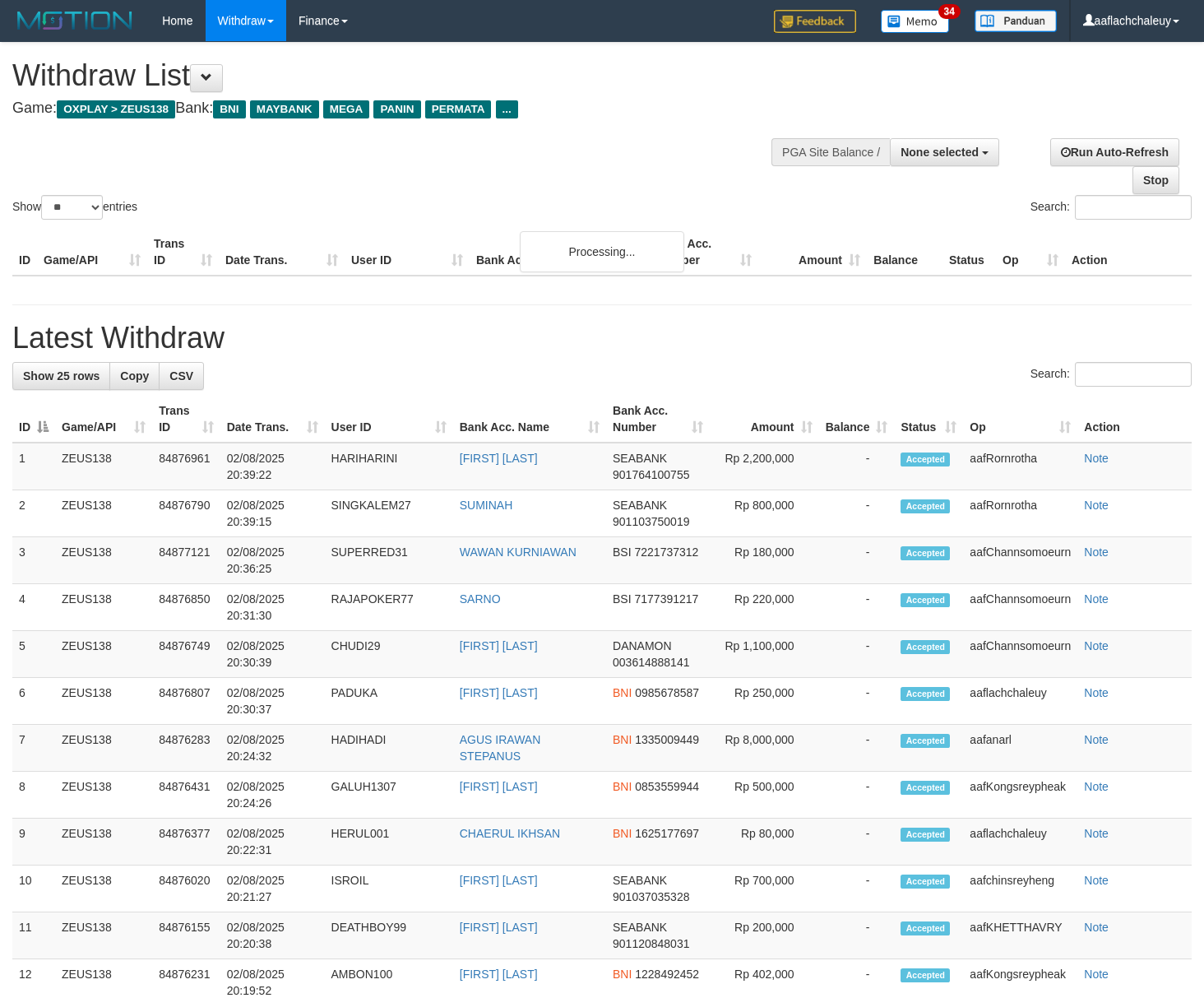 select 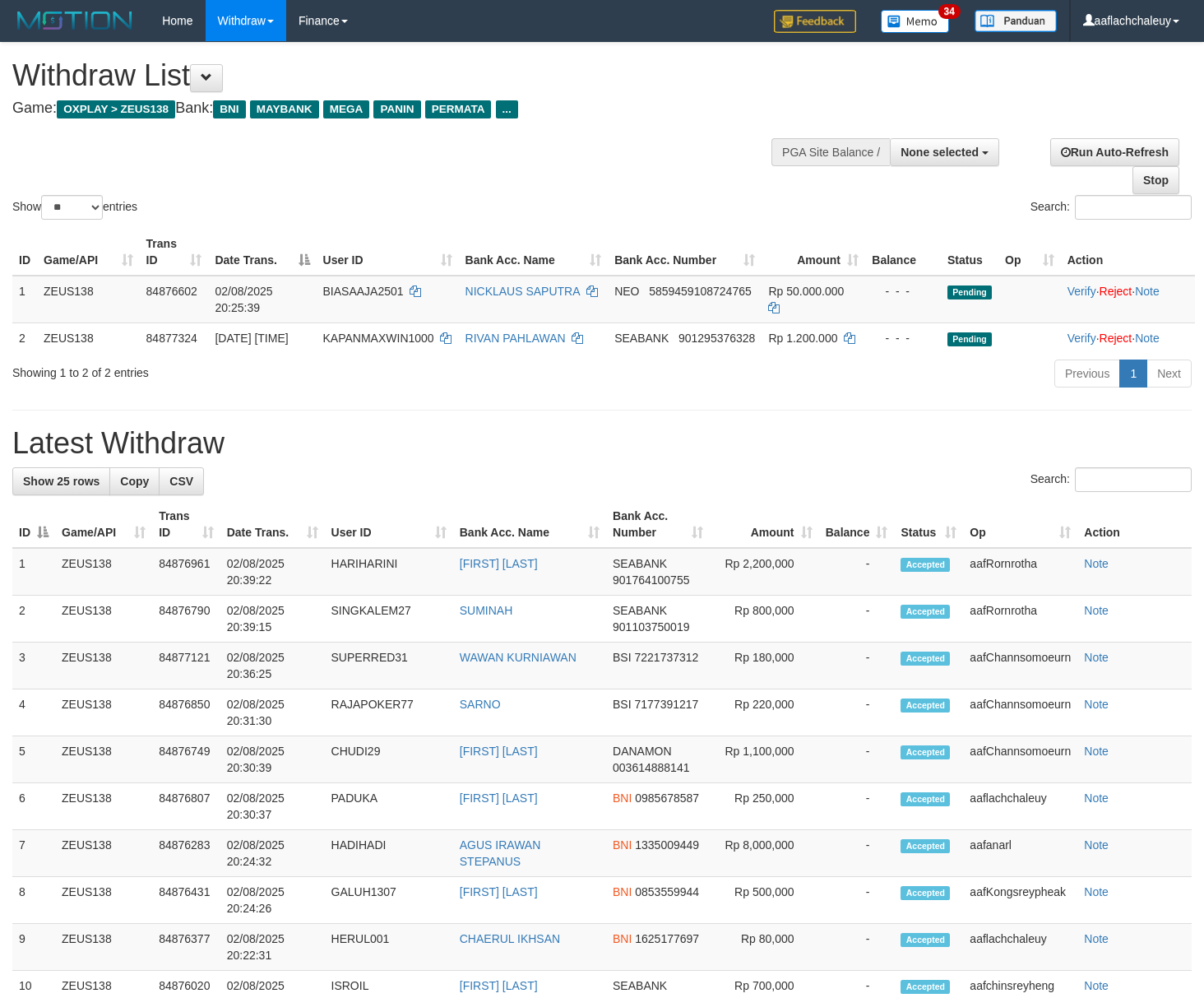 select 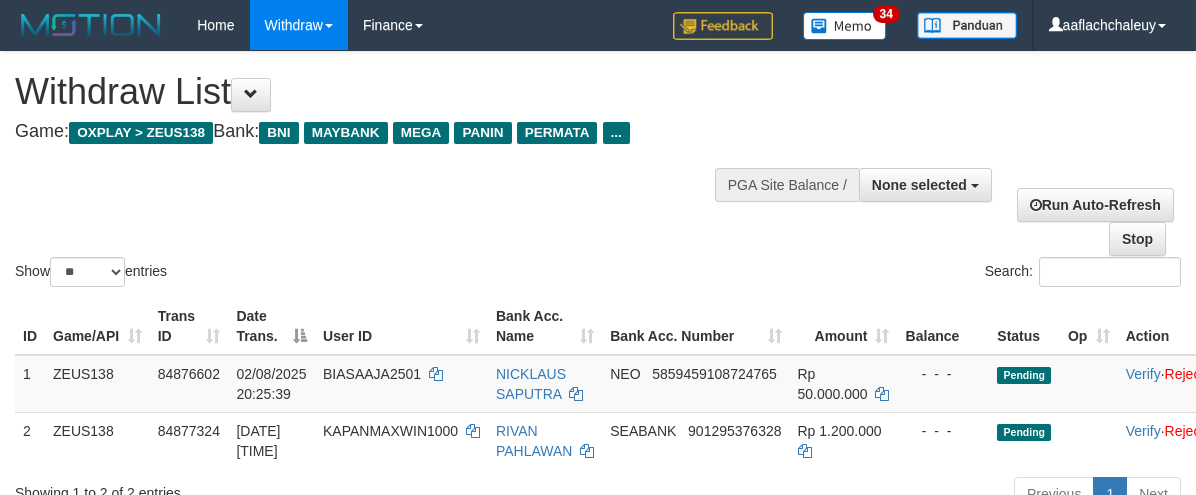 select 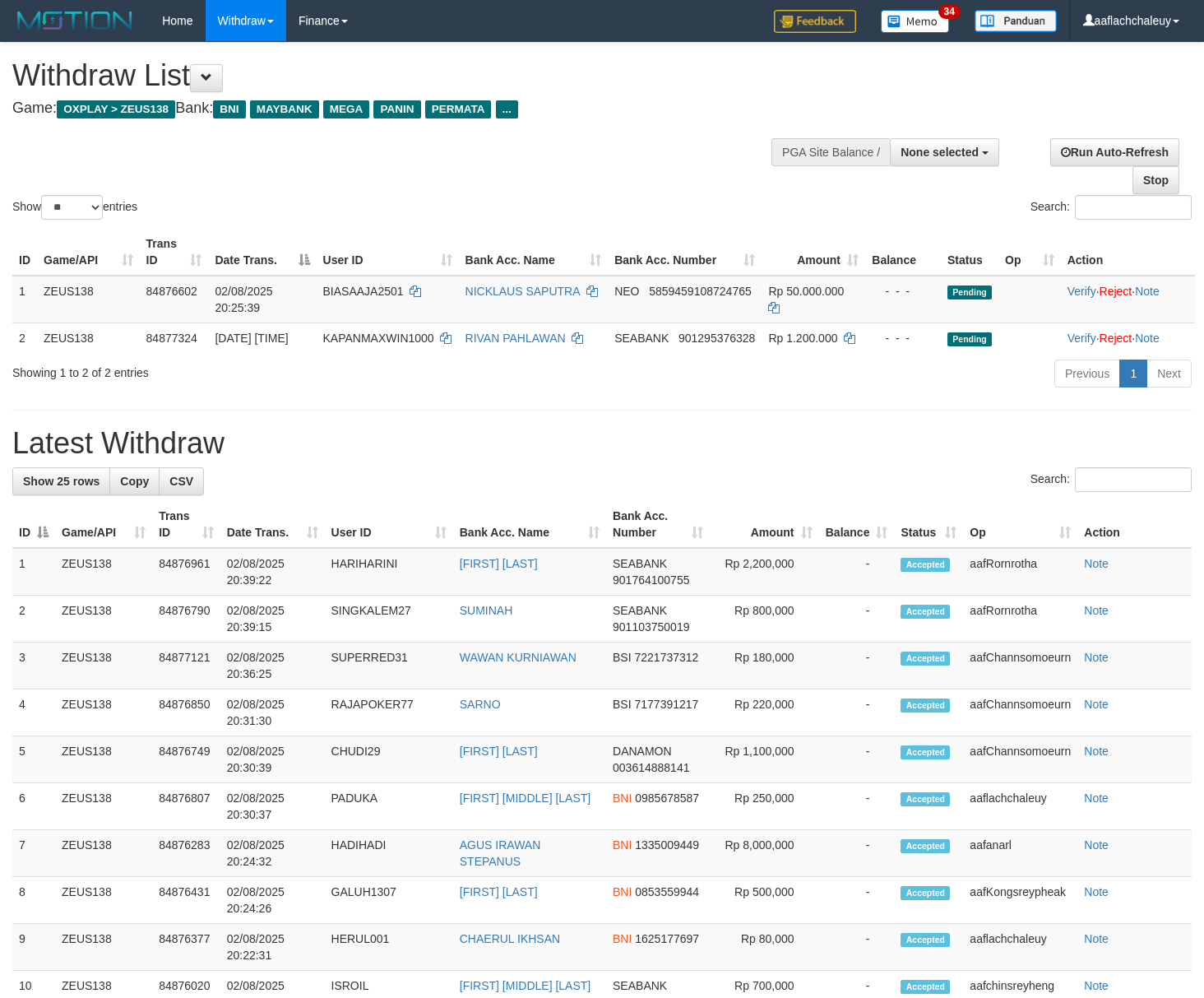 select 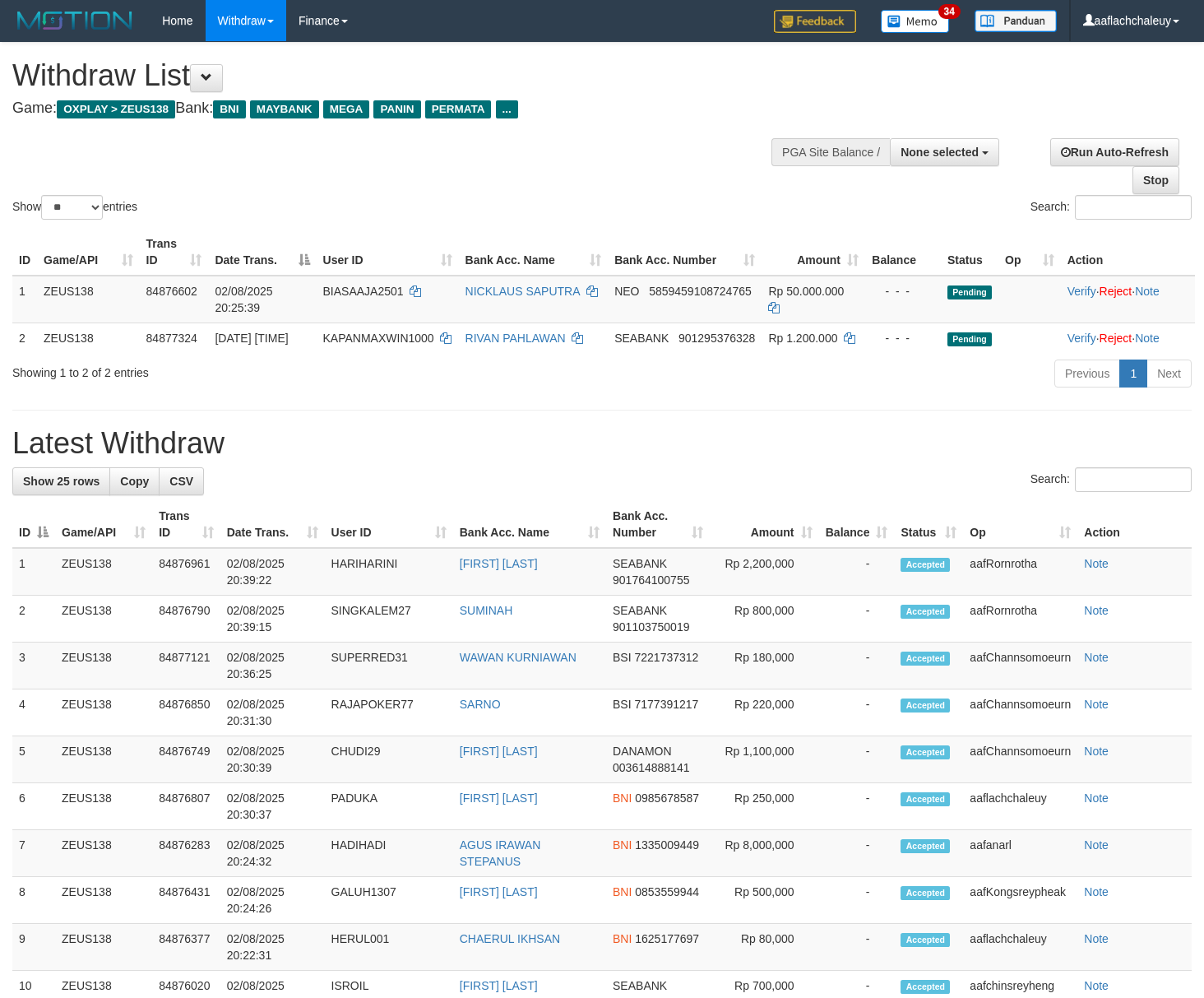 select 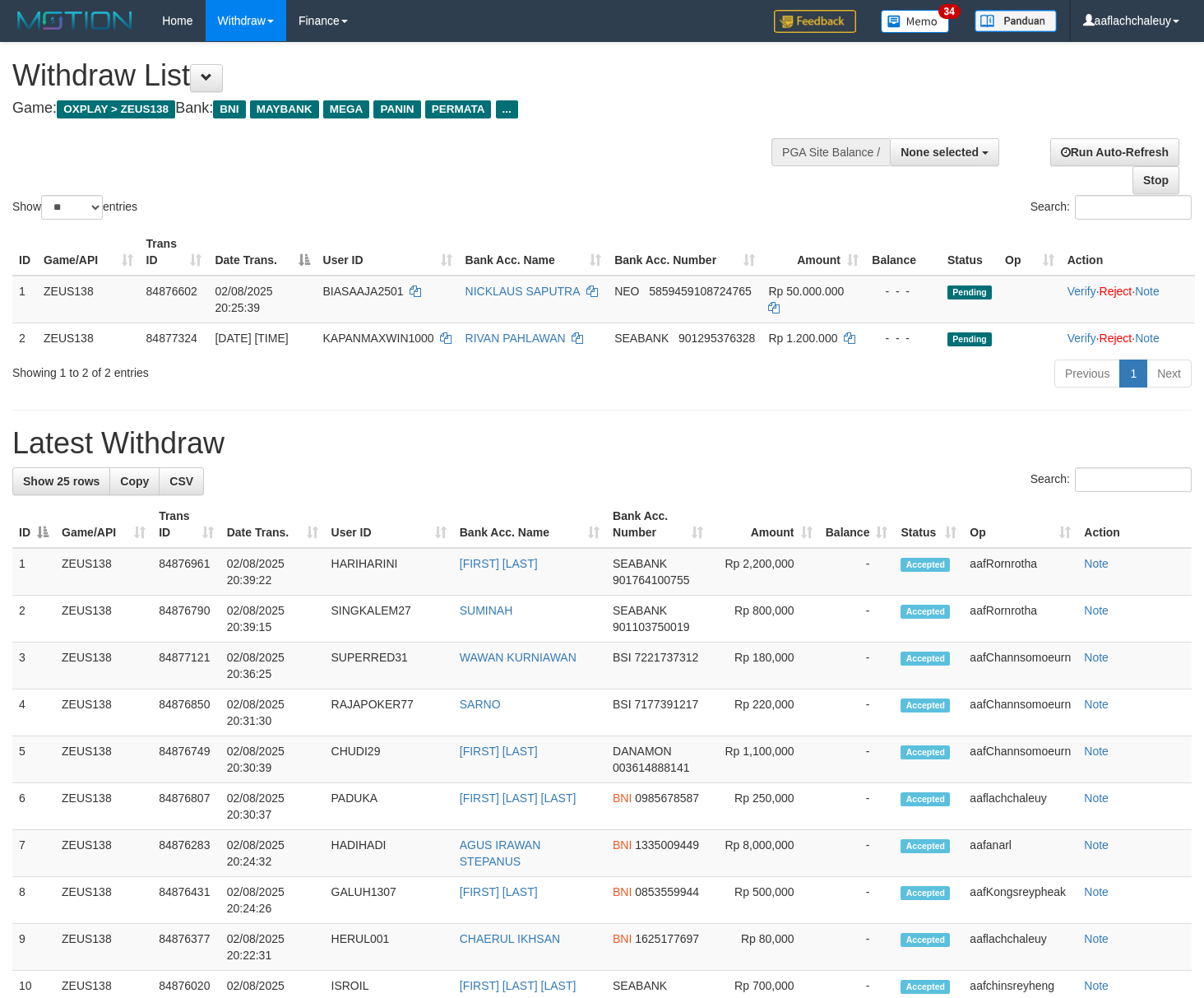 select 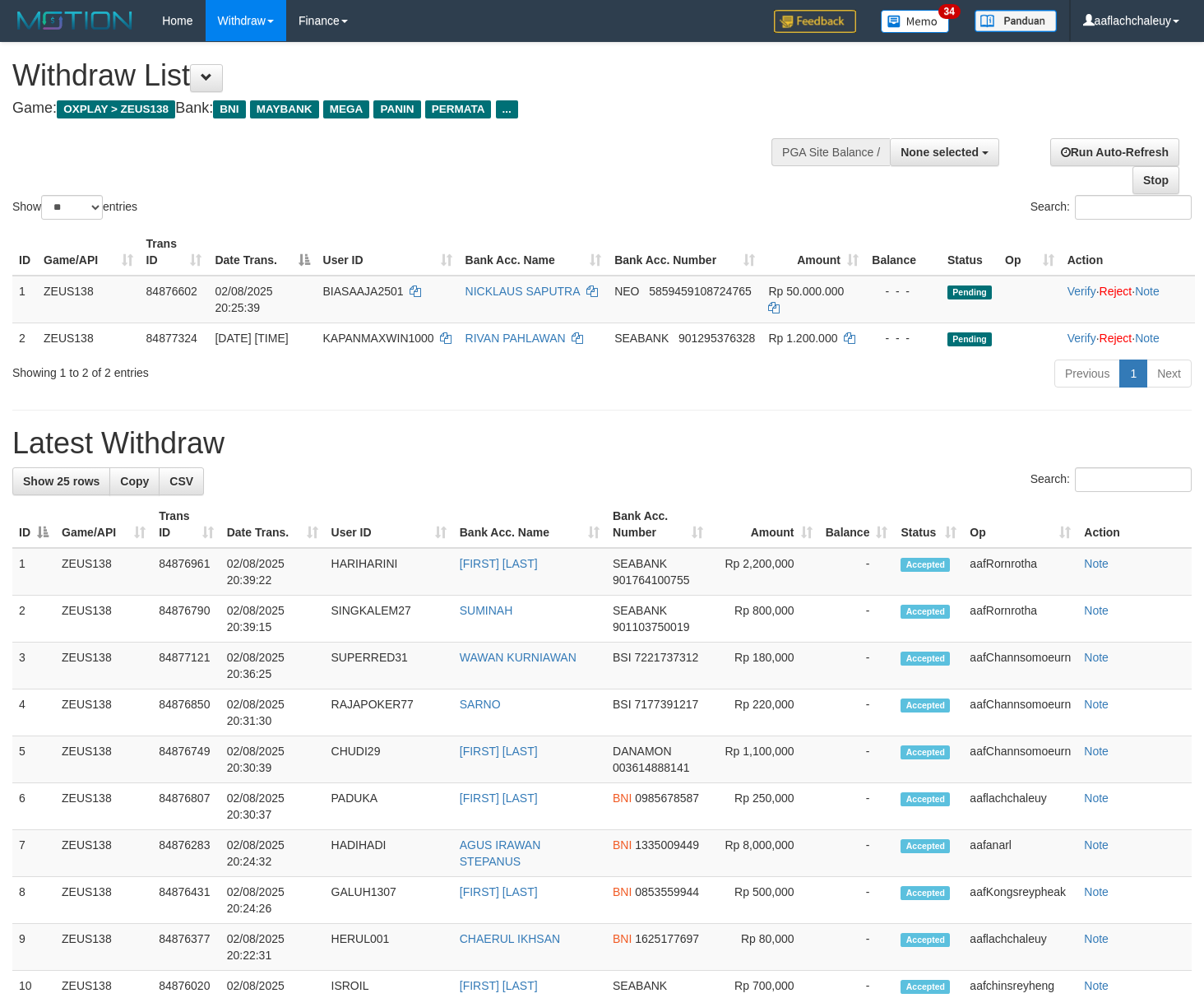 select 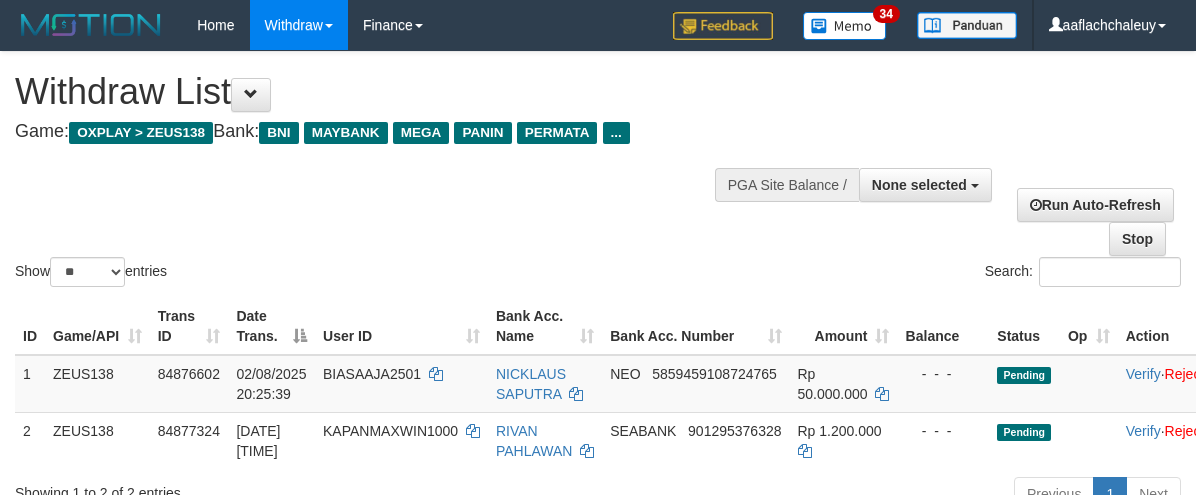 select 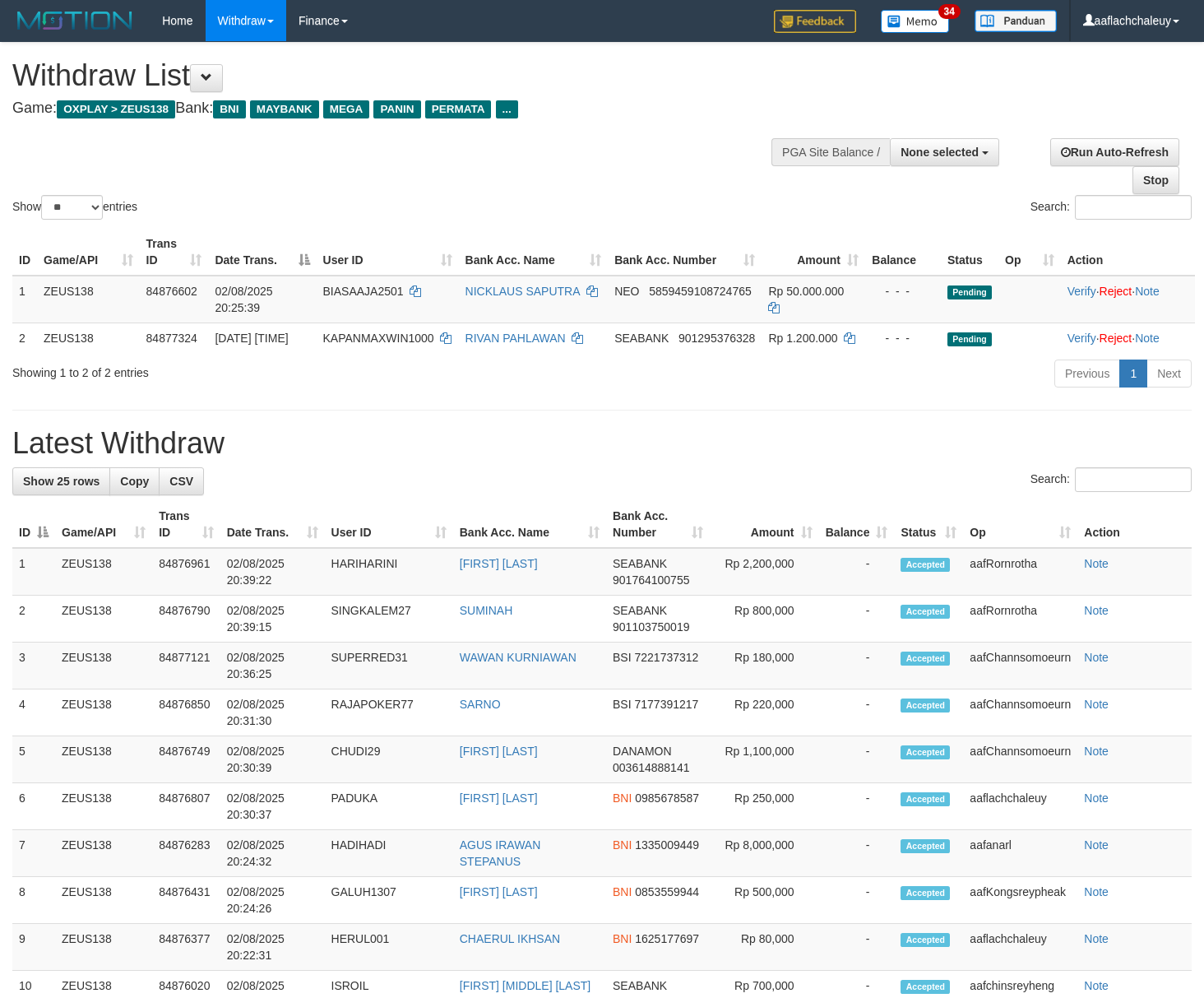 select 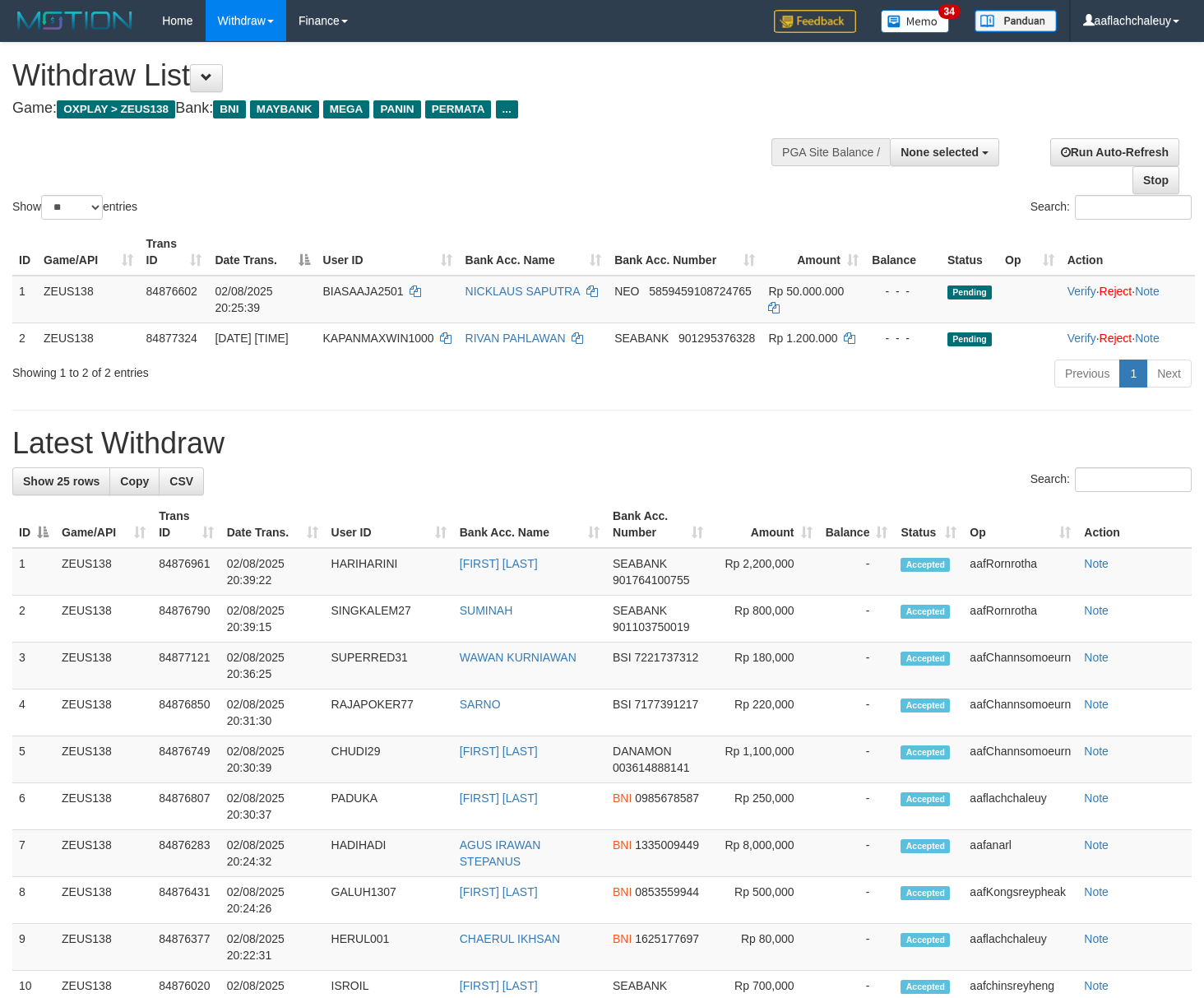 select 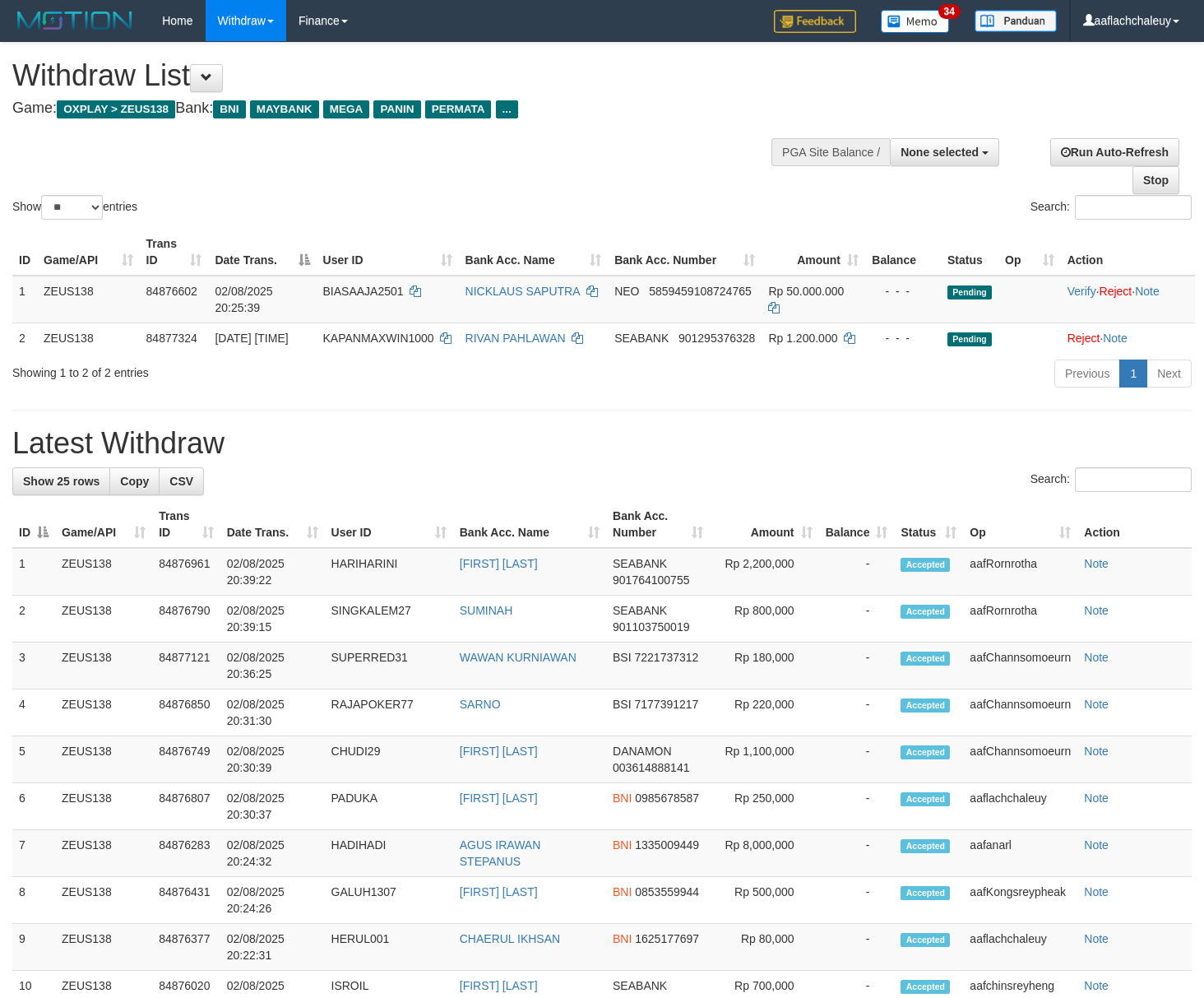 select 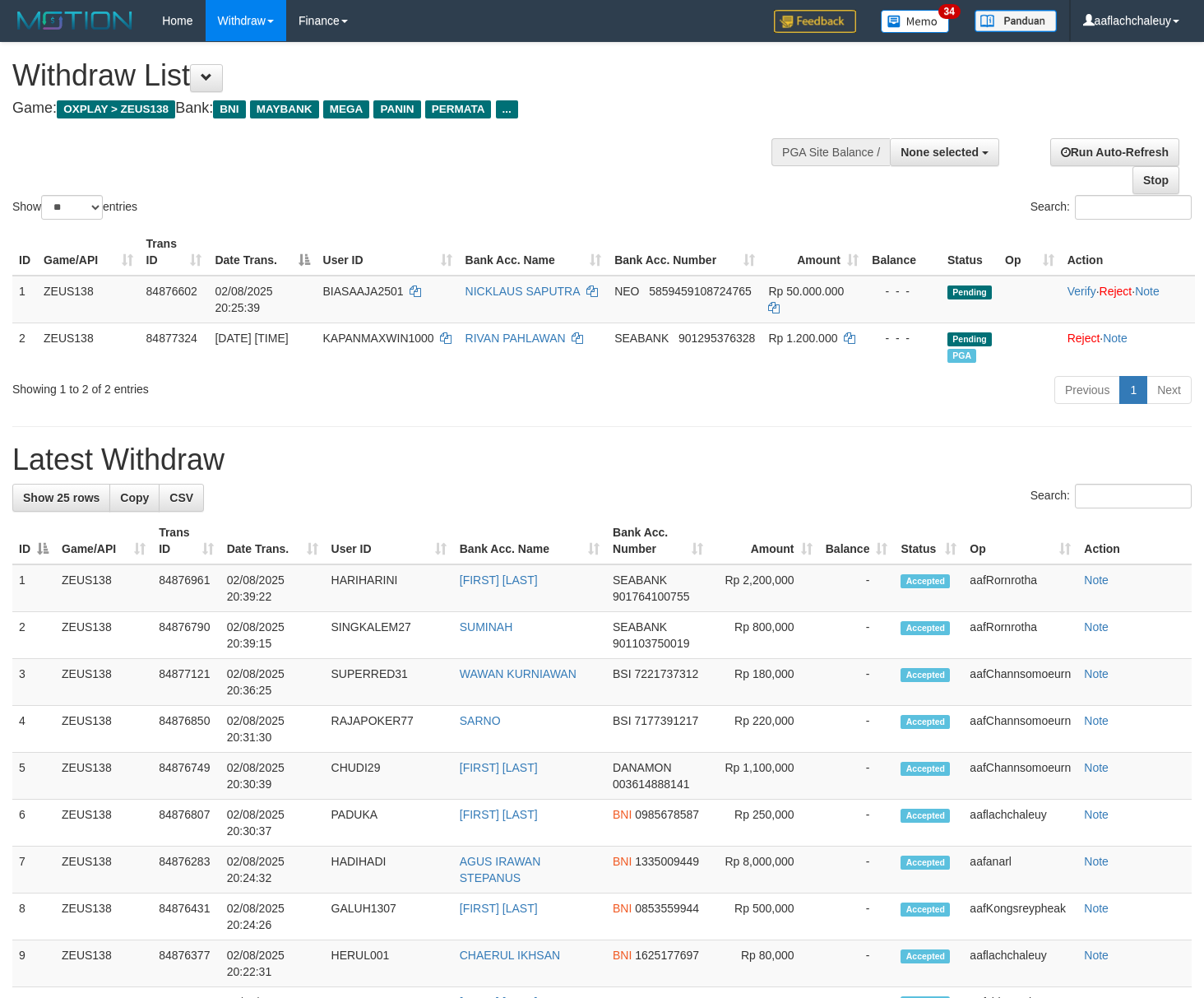 select 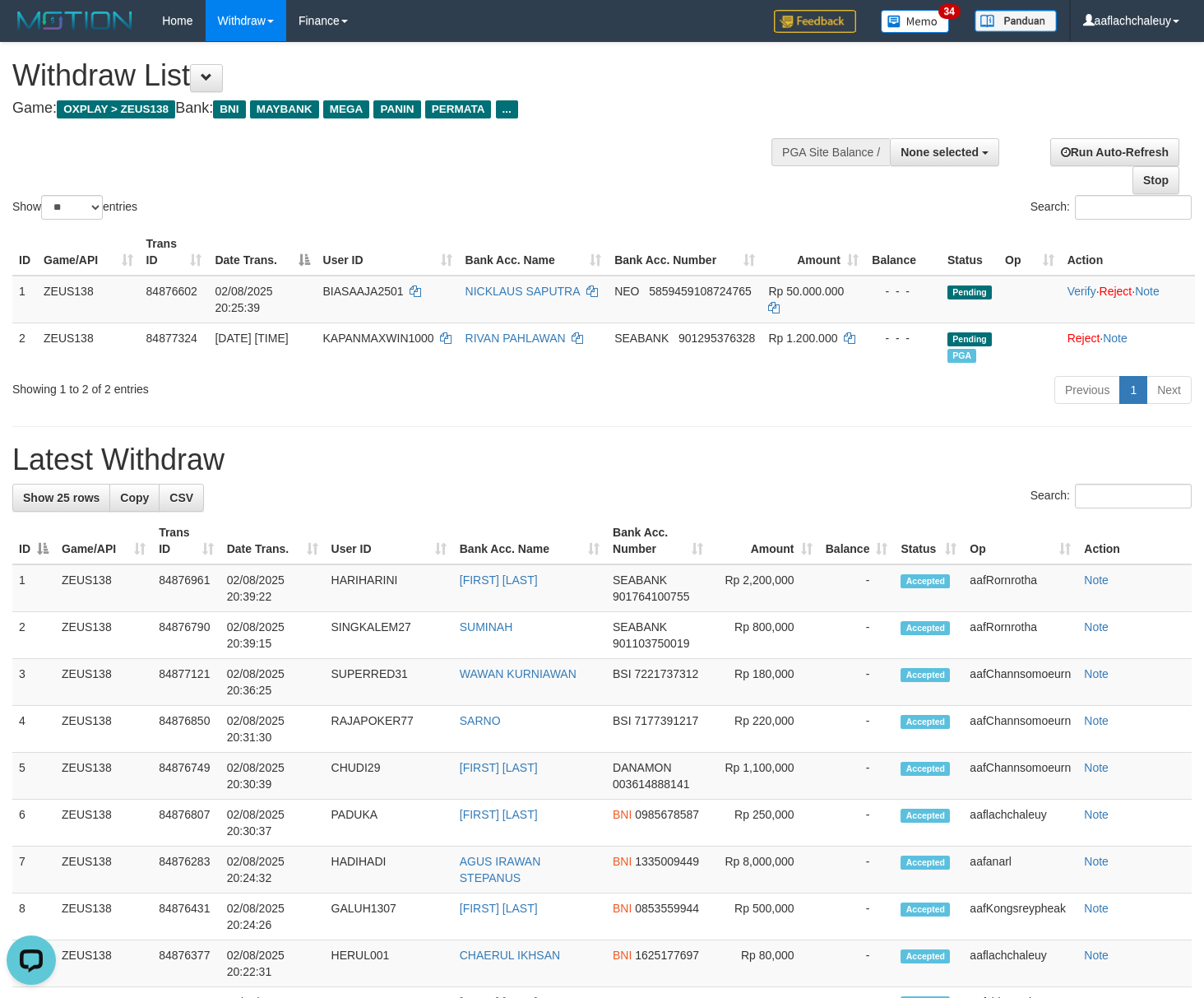 scroll, scrollTop: 0, scrollLeft: 0, axis: both 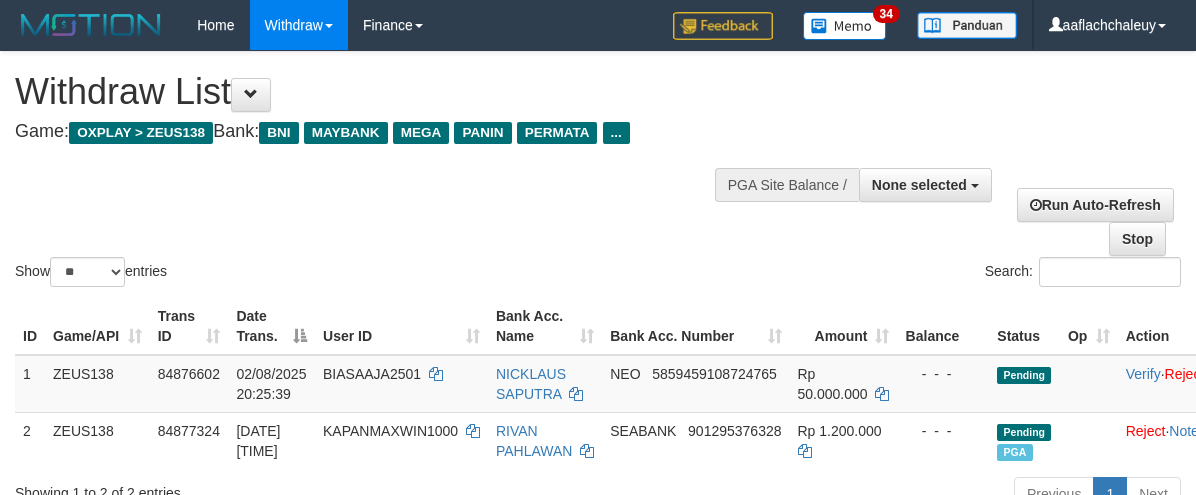select 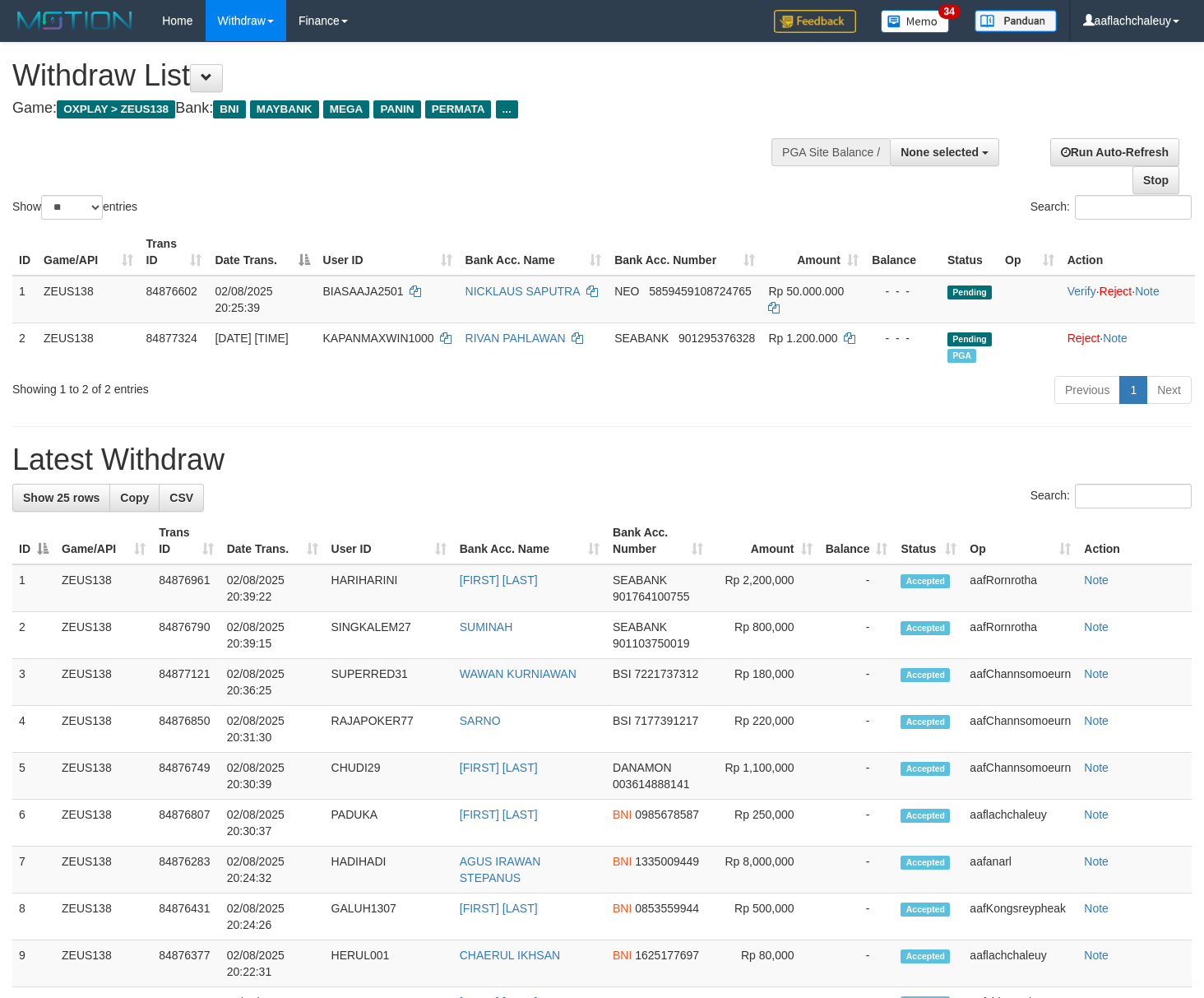 select 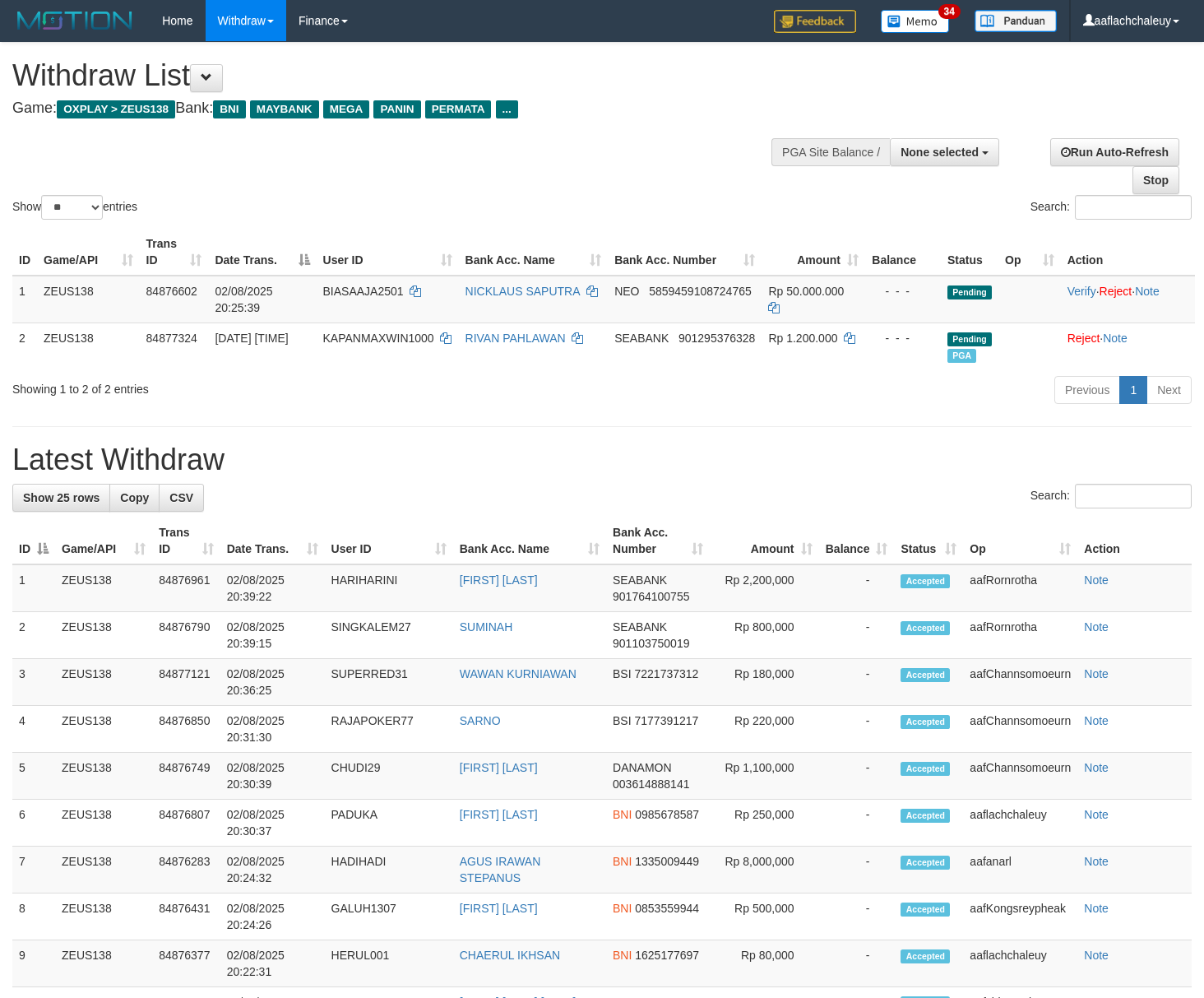 select 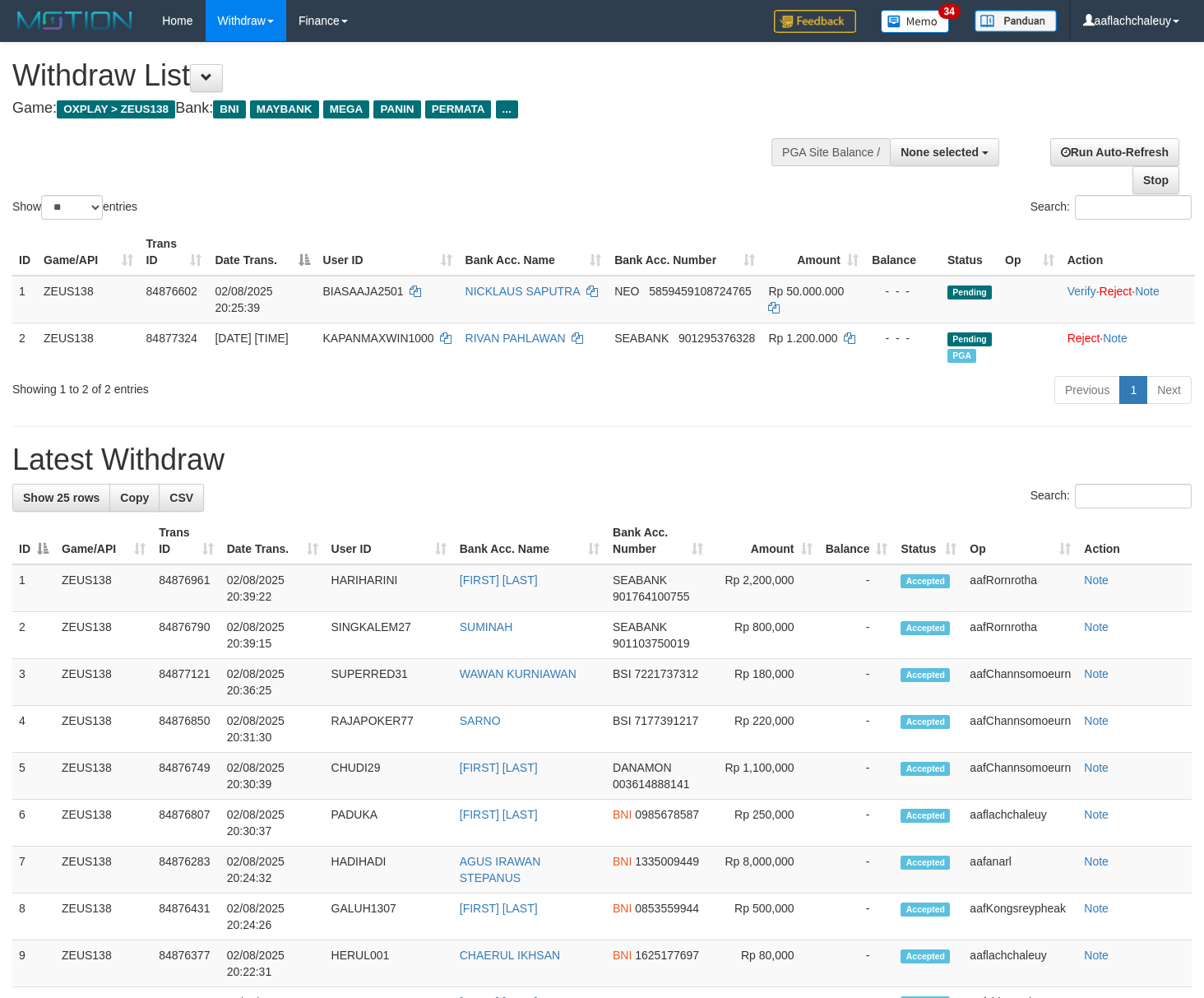 select 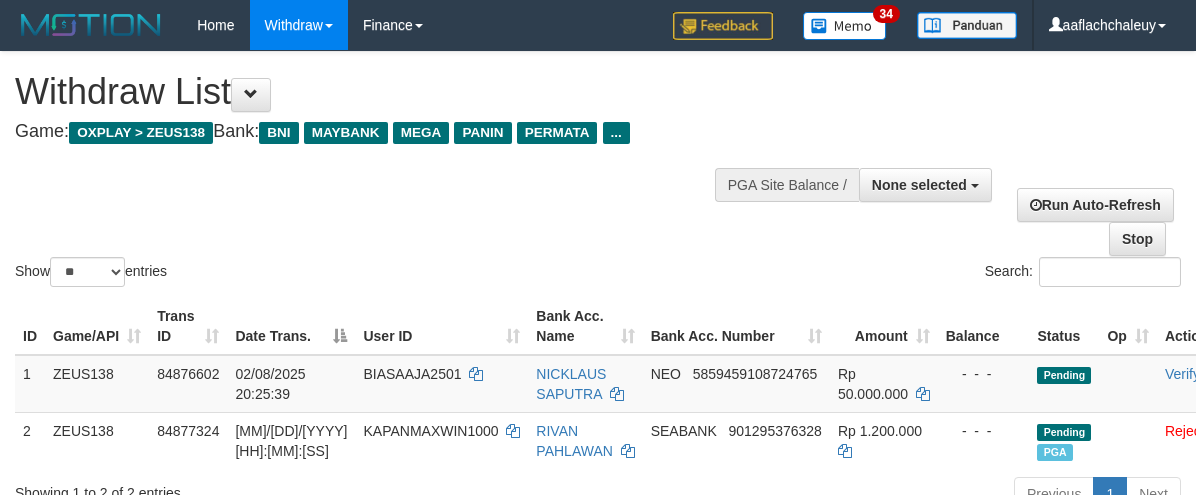 select 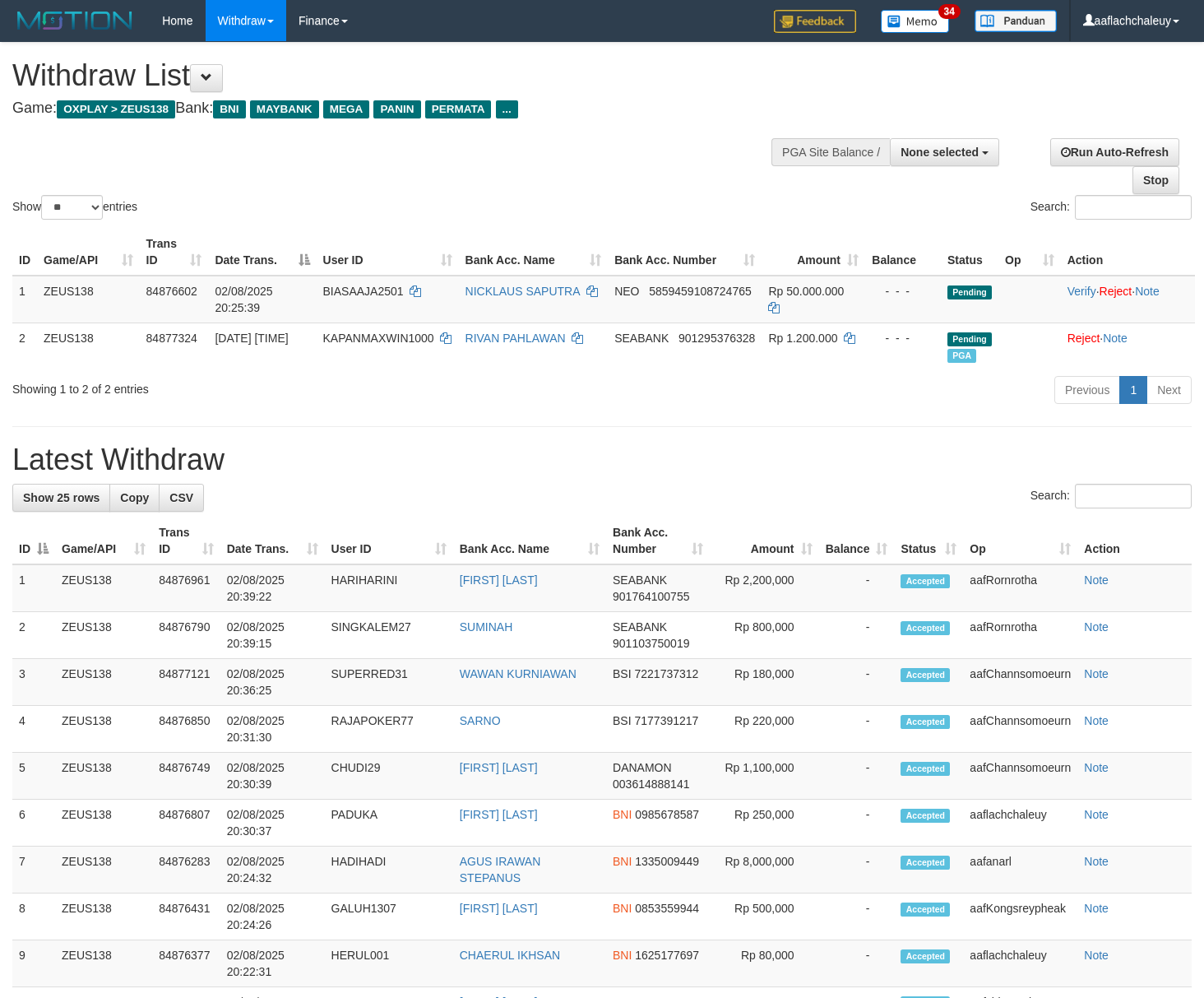 select 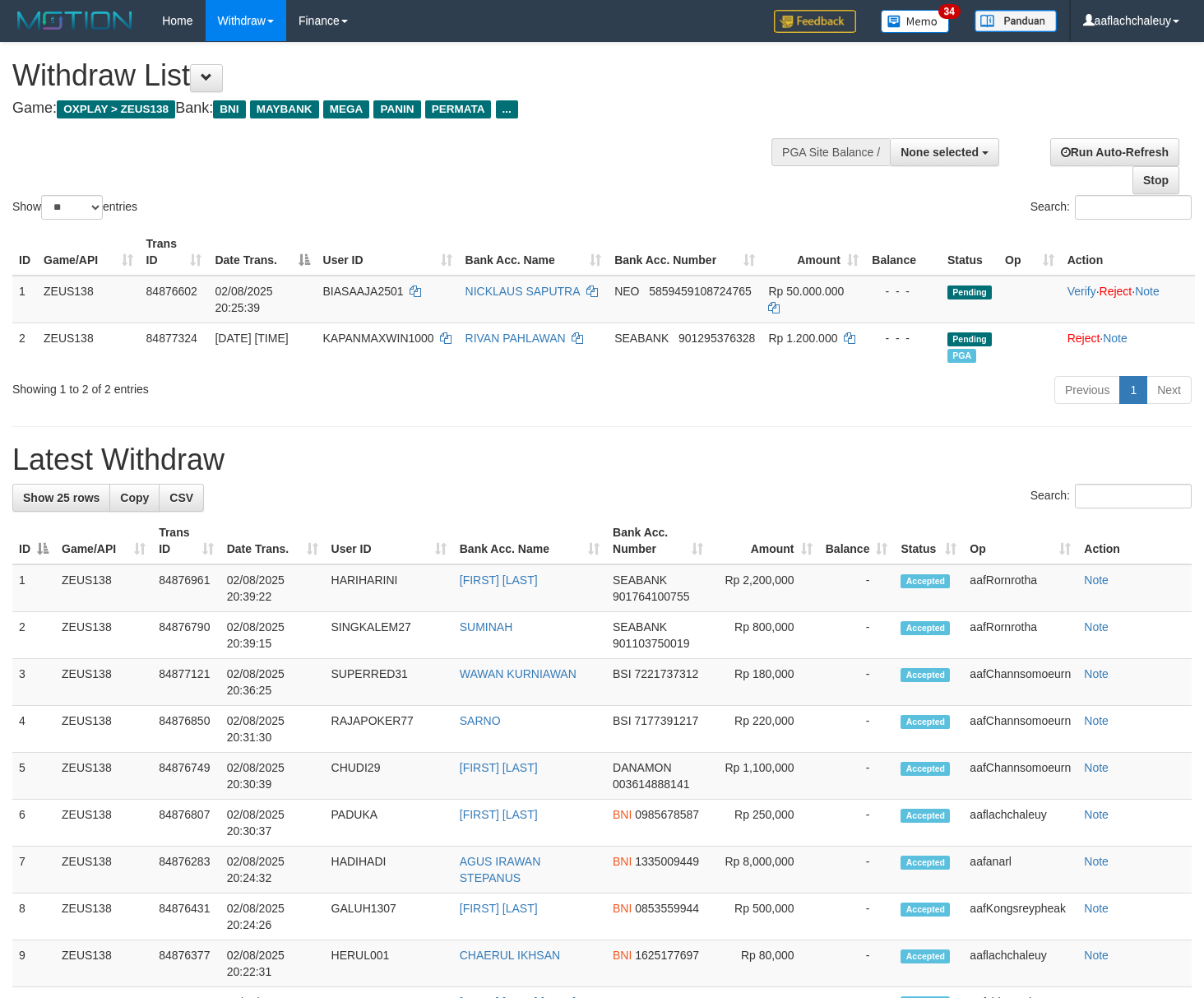 select 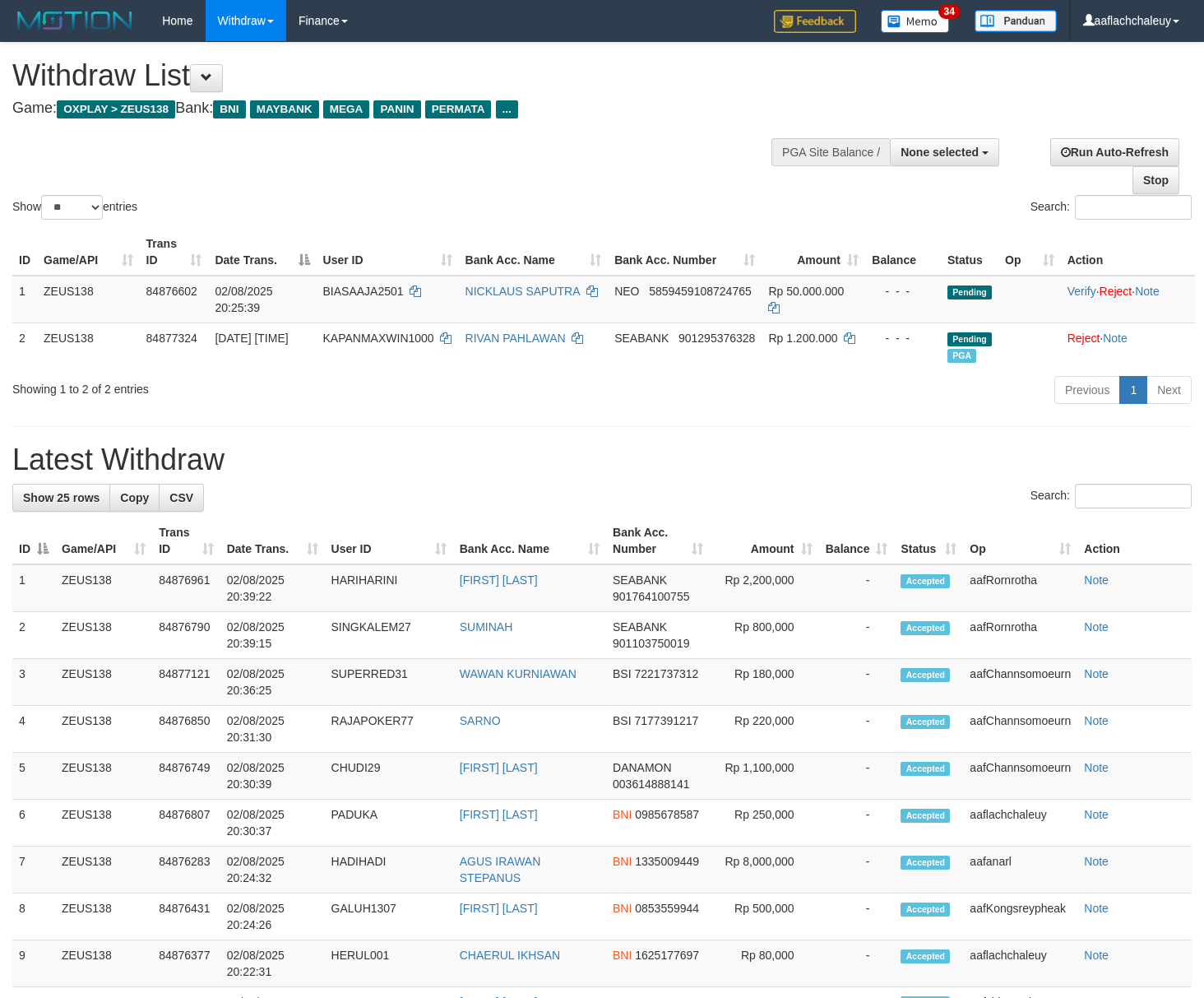 select 